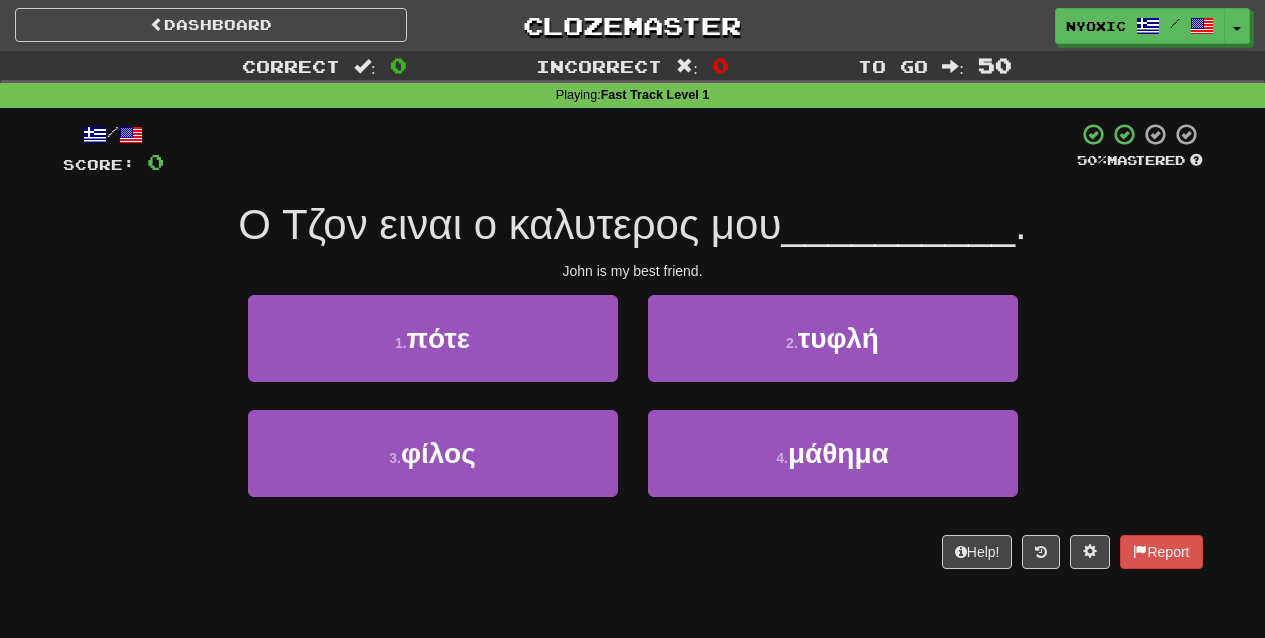 scroll, scrollTop: 0, scrollLeft: 0, axis: both 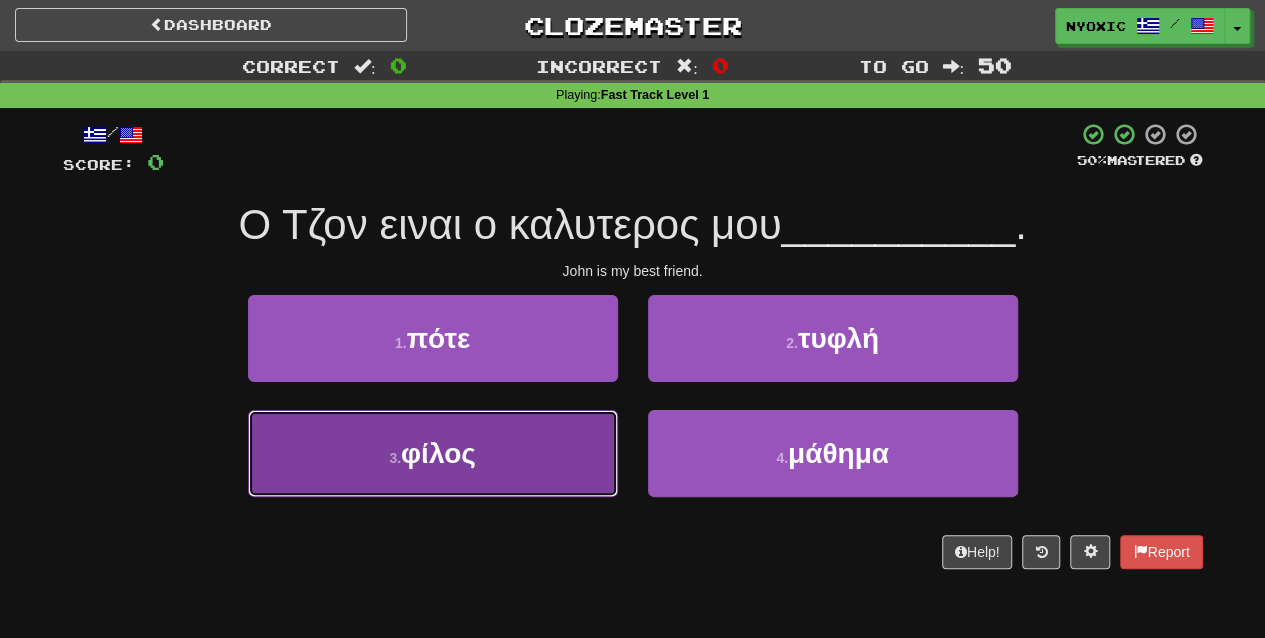 click on "3 .  φίλος" at bounding box center (433, 453) 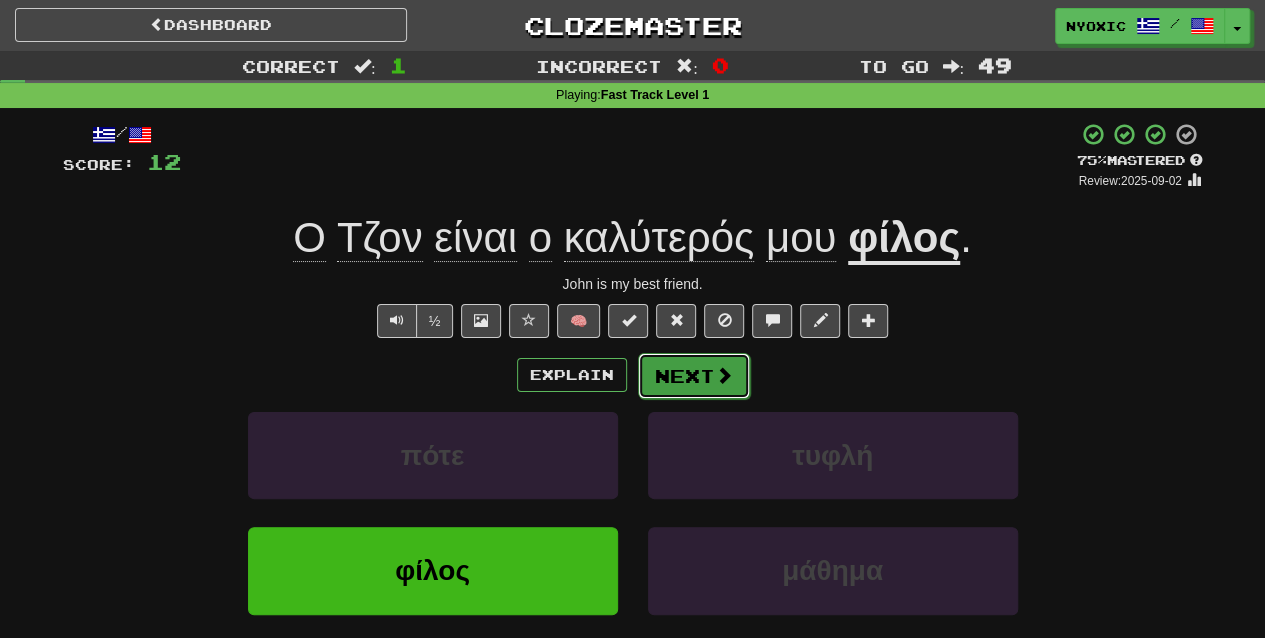 click at bounding box center (724, 375) 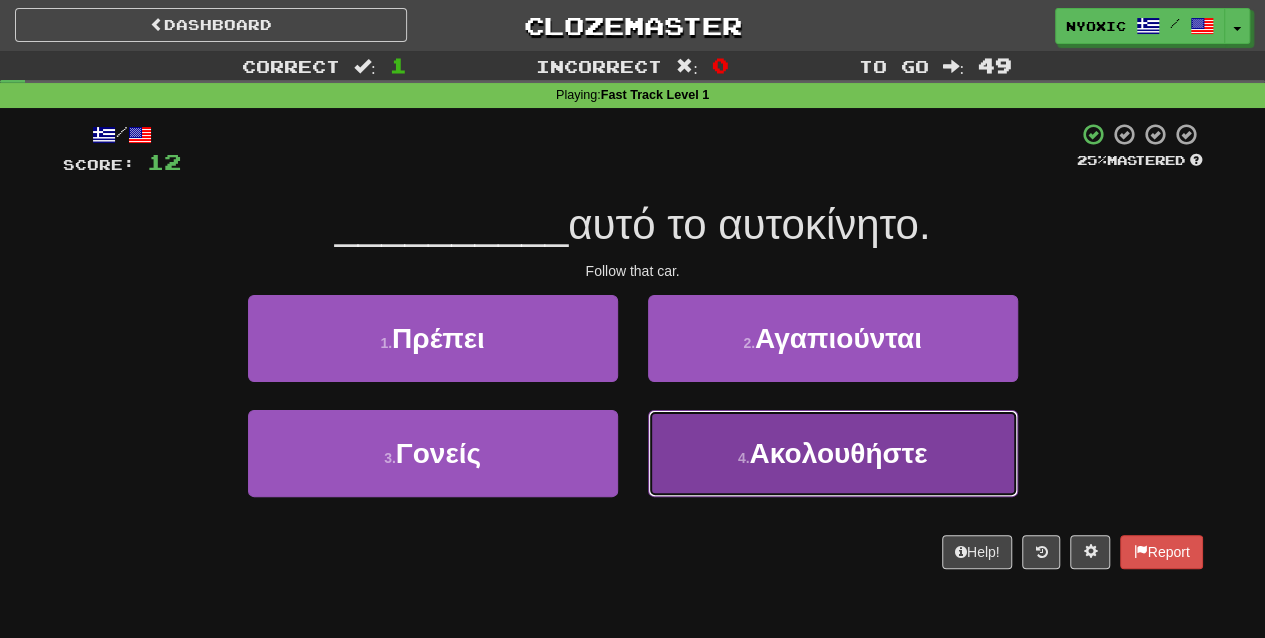 click on "[NUMBER] . Ακολουθηστε" at bounding box center (833, 453) 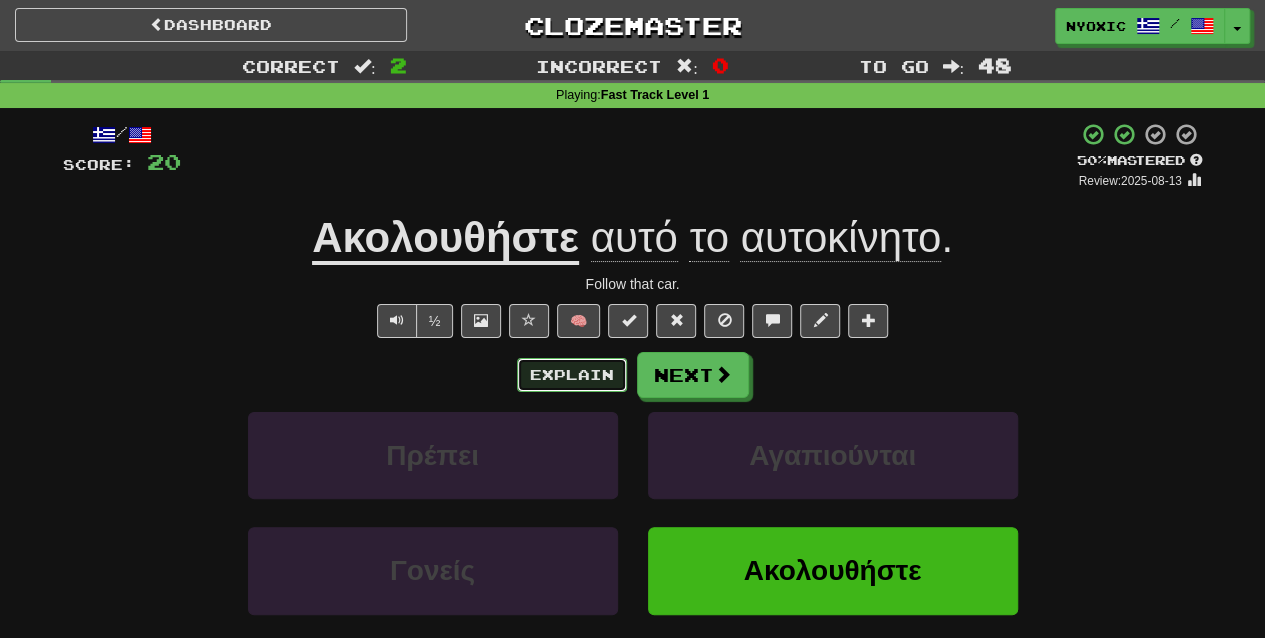 click on "Explain" at bounding box center [572, 375] 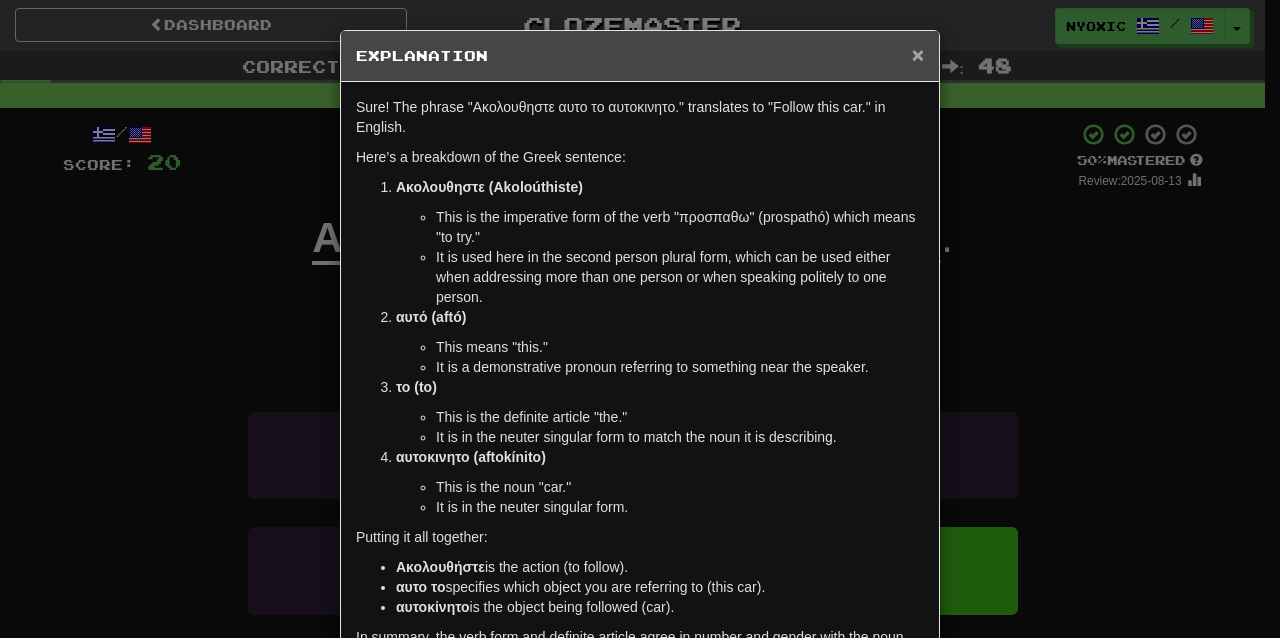 click on "×" at bounding box center (918, 54) 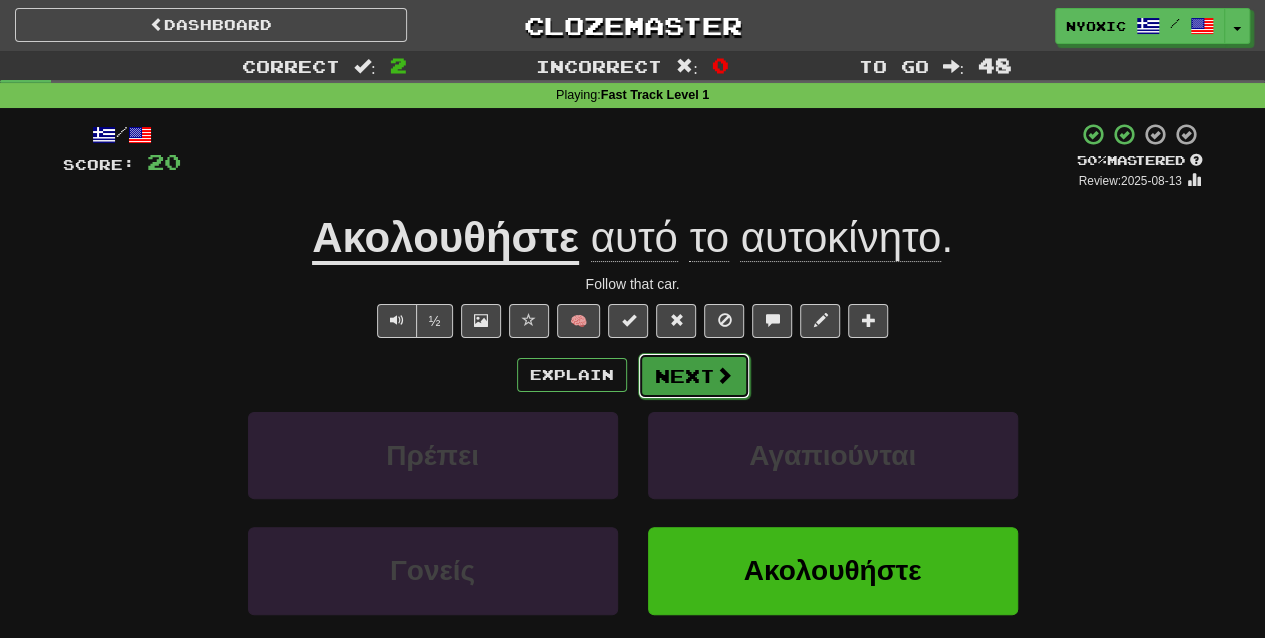 click on "Next" at bounding box center [694, 376] 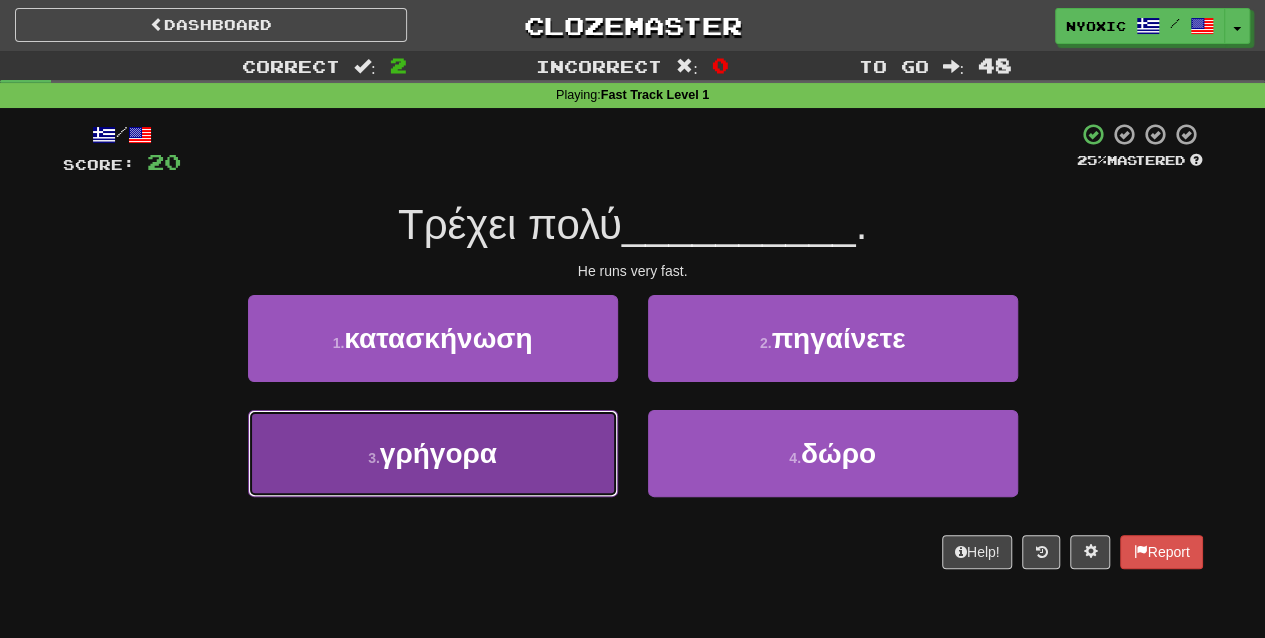 click on "[NUMBER] . γρηγορα" at bounding box center (433, 453) 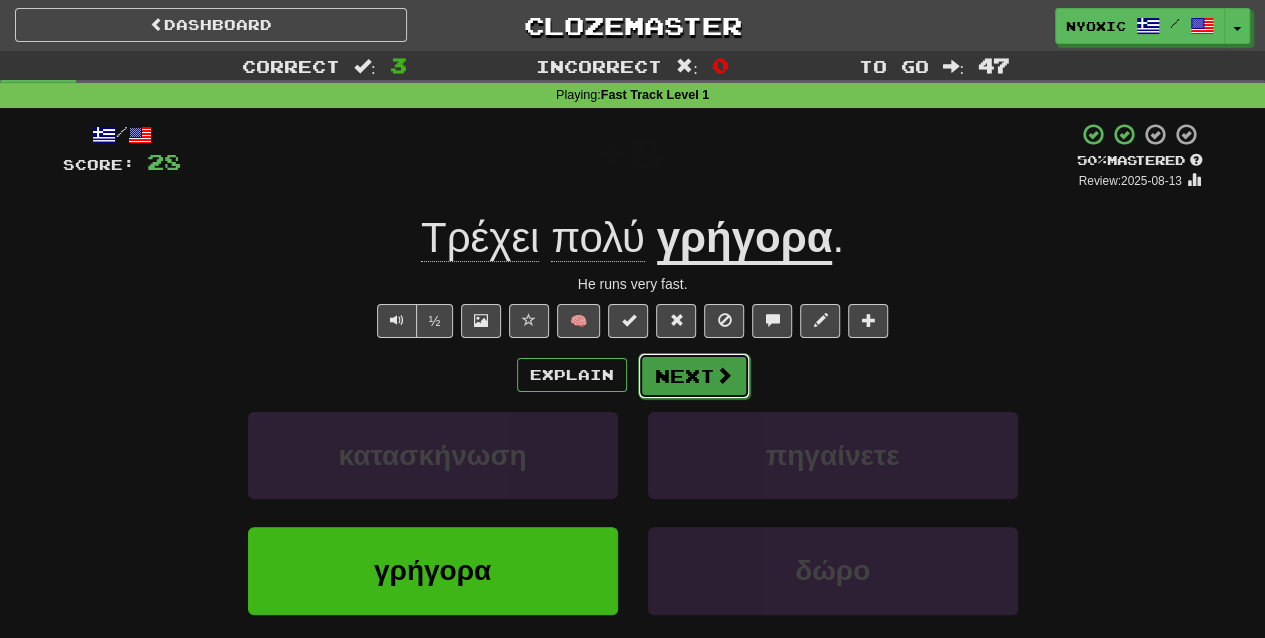 click on "Next" at bounding box center (694, 376) 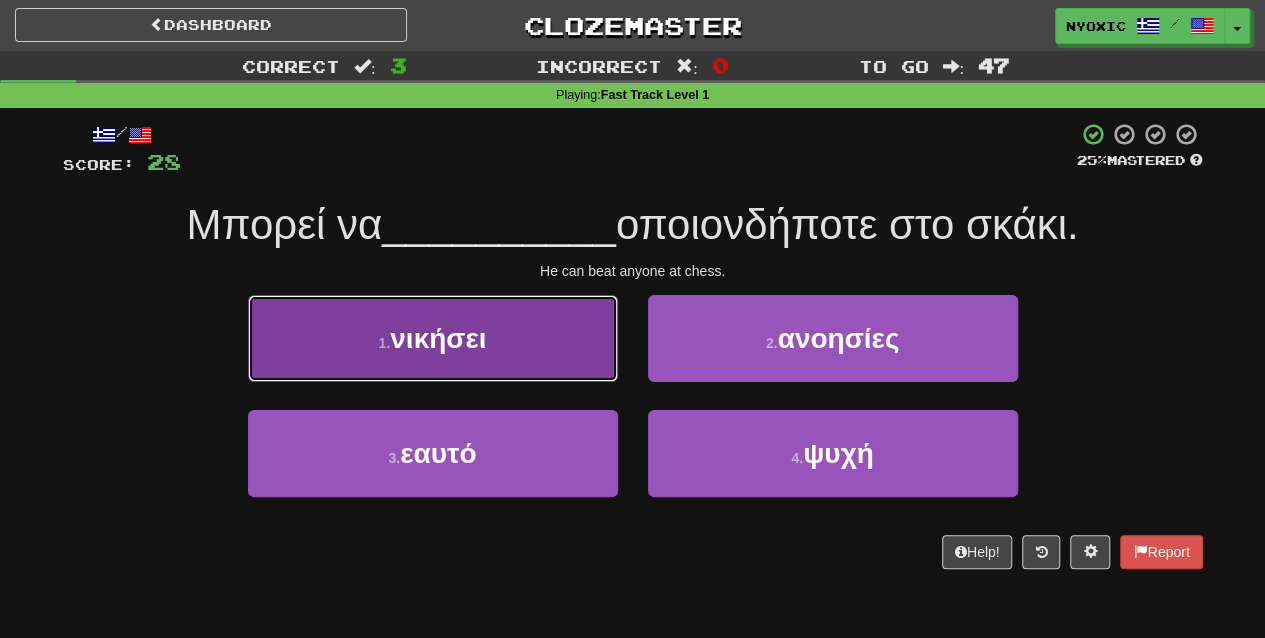 click on "[NUMBER] . νικησει" at bounding box center [433, 338] 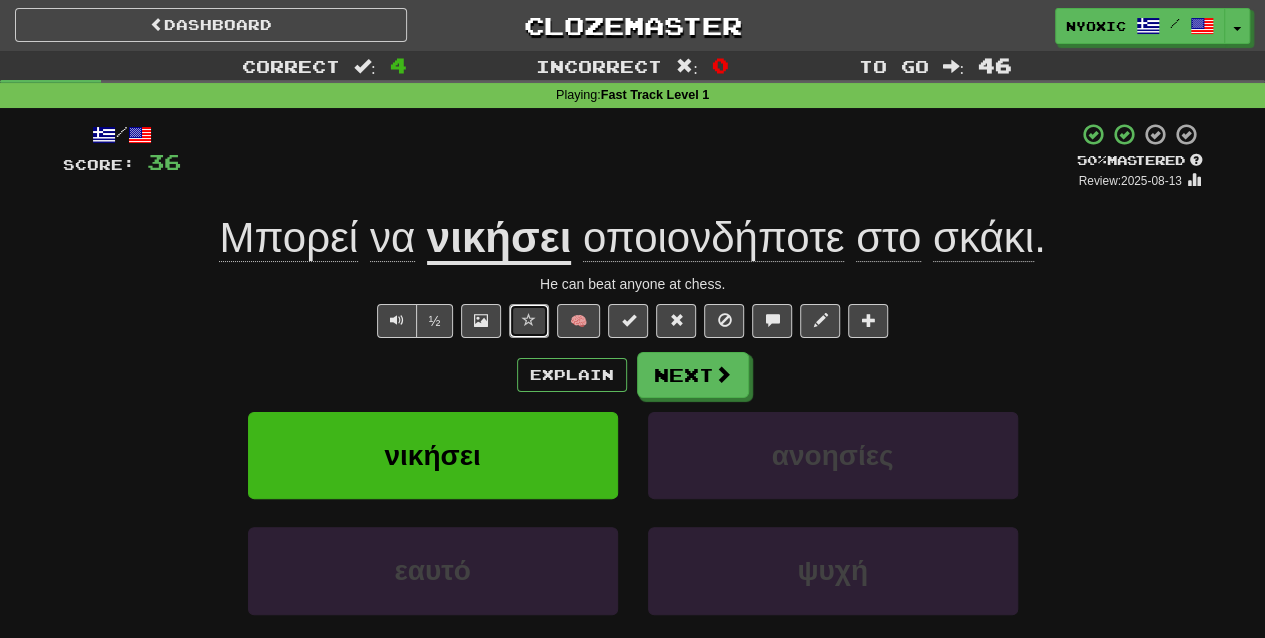 click at bounding box center [529, 320] 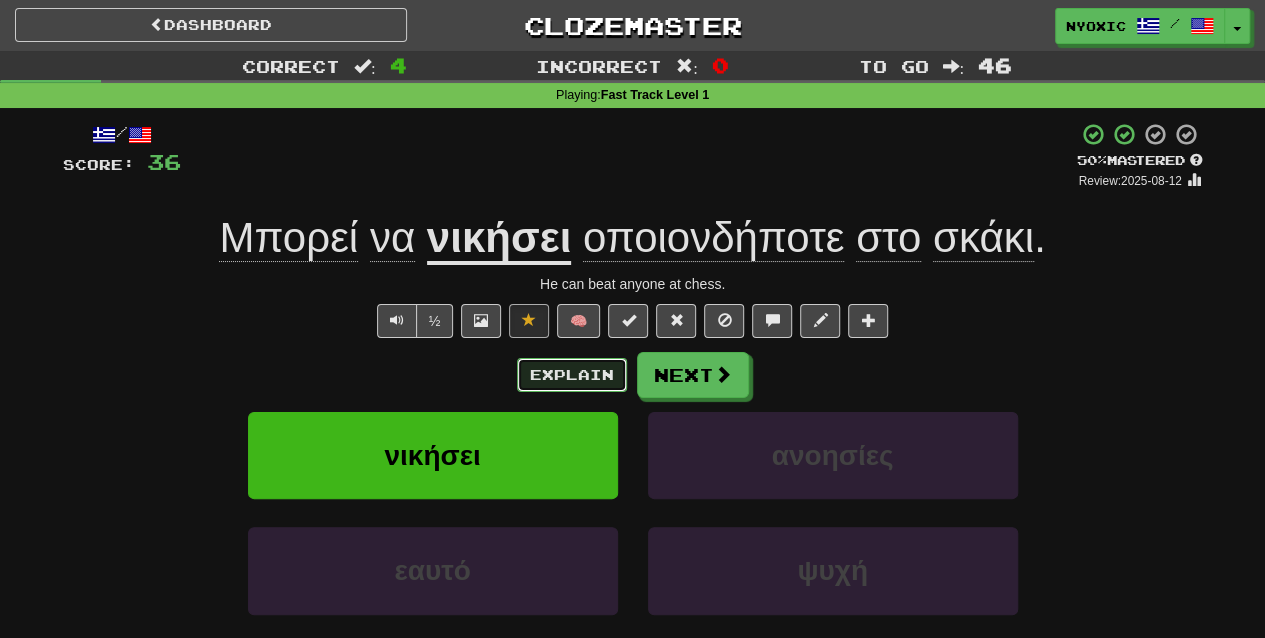 click on "Explain" at bounding box center (572, 375) 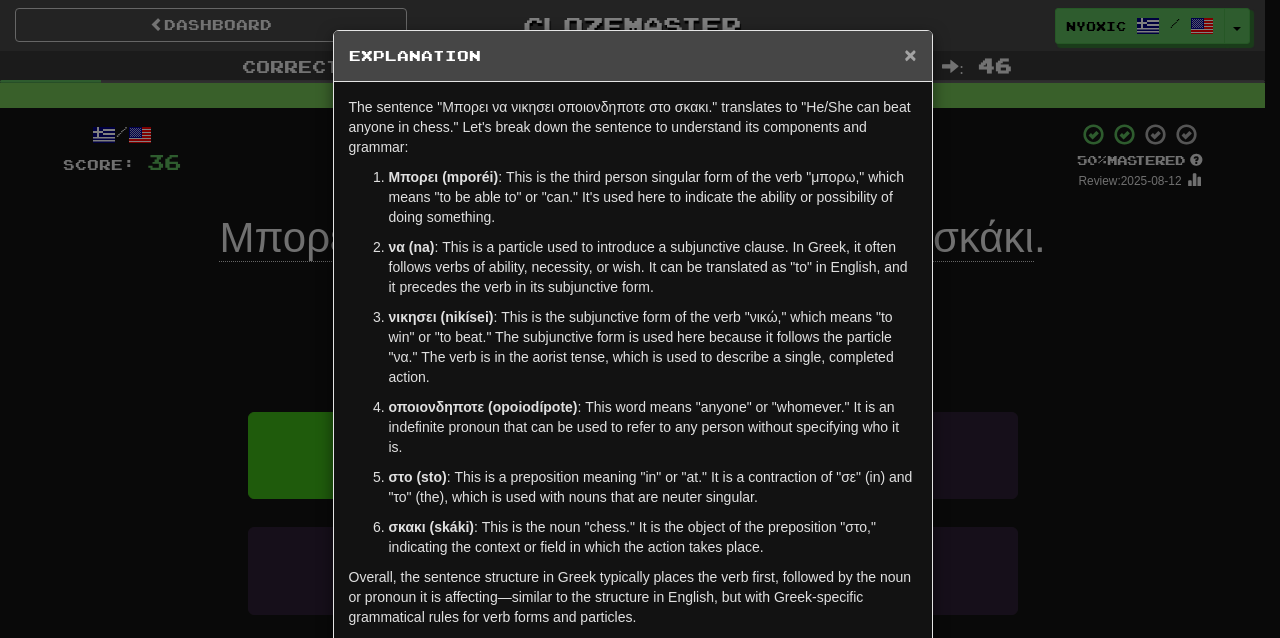 click on "×" at bounding box center [910, 54] 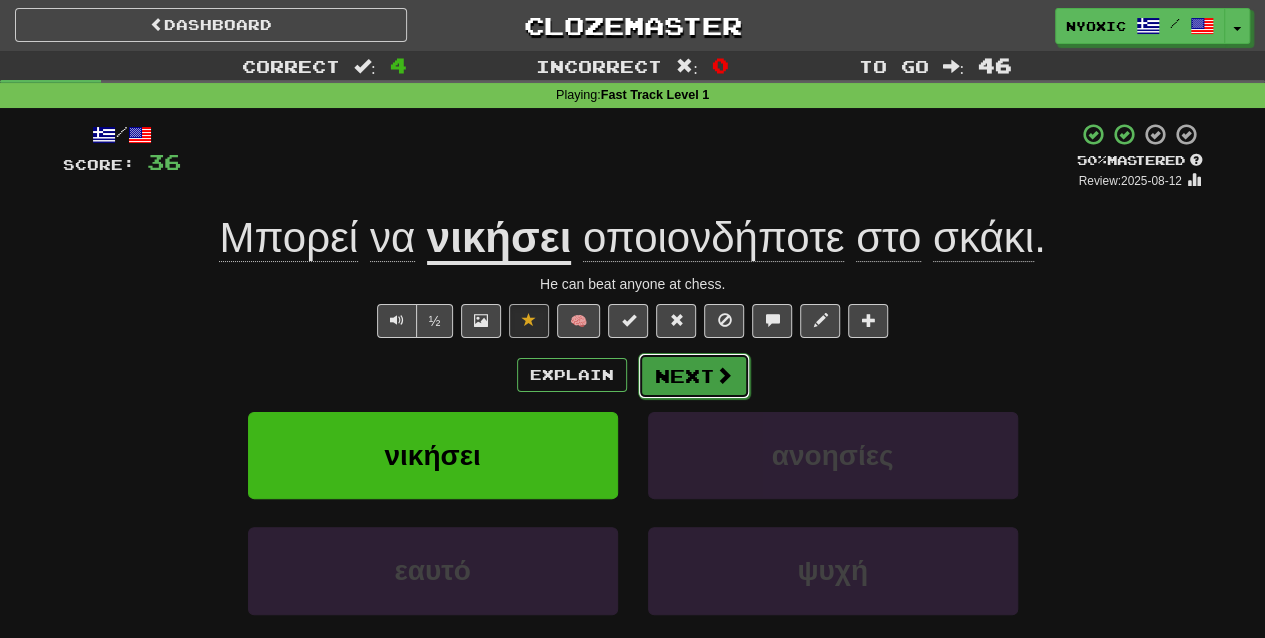 click on "Next" at bounding box center (694, 376) 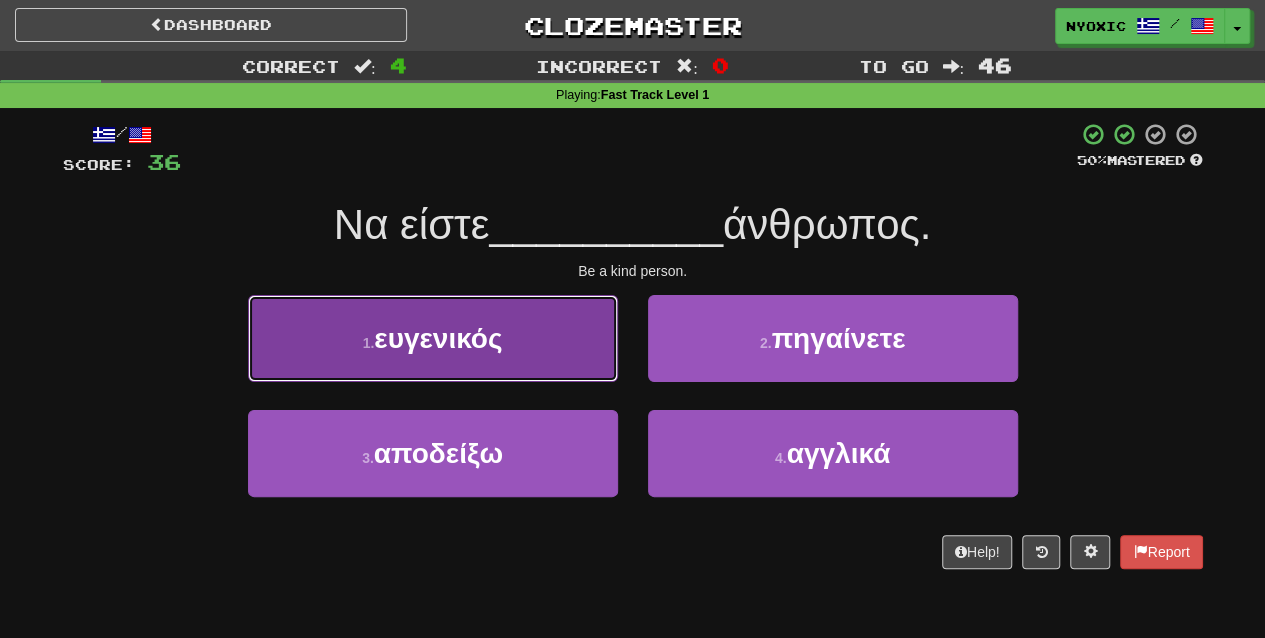 click on "1 .  ευγενικός" at bounding box center [433, 338] 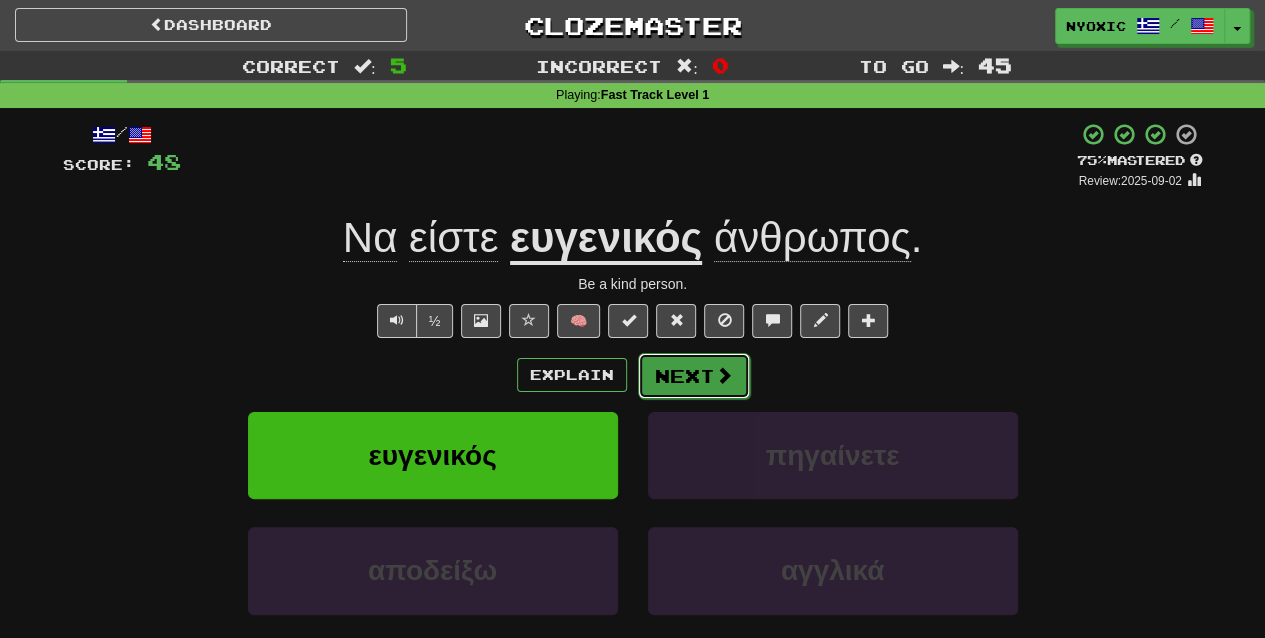 click at bounding box center [724, 375] 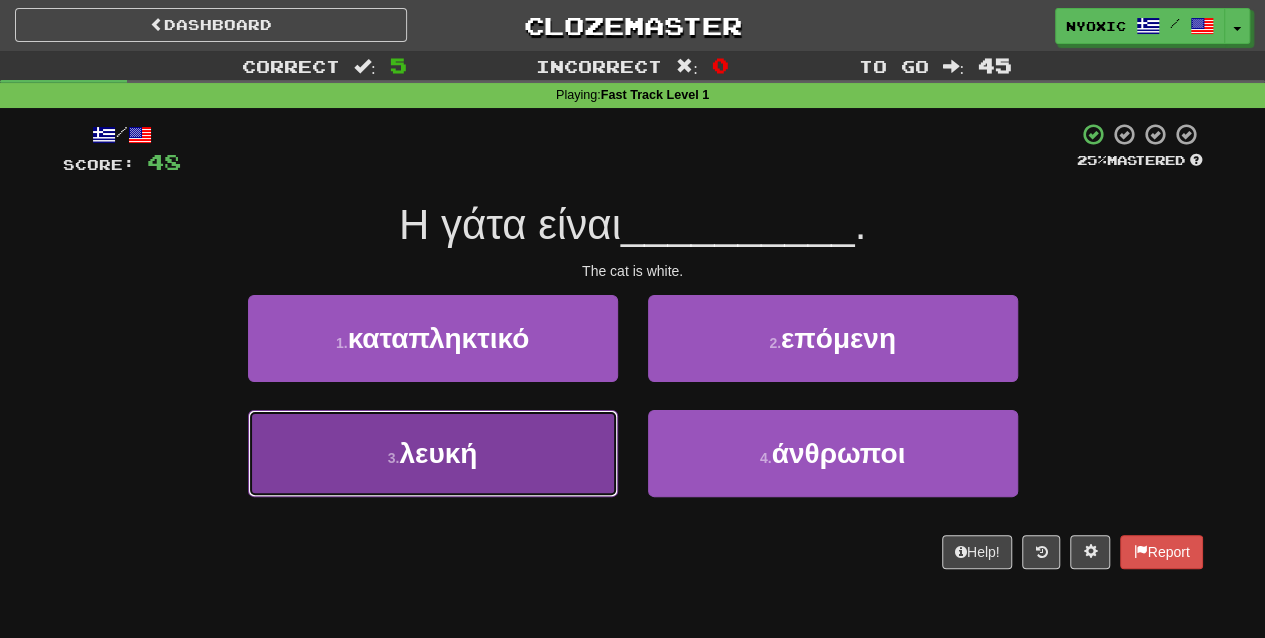 click on "3 .  λευκή" at bounding box center [433, 453] 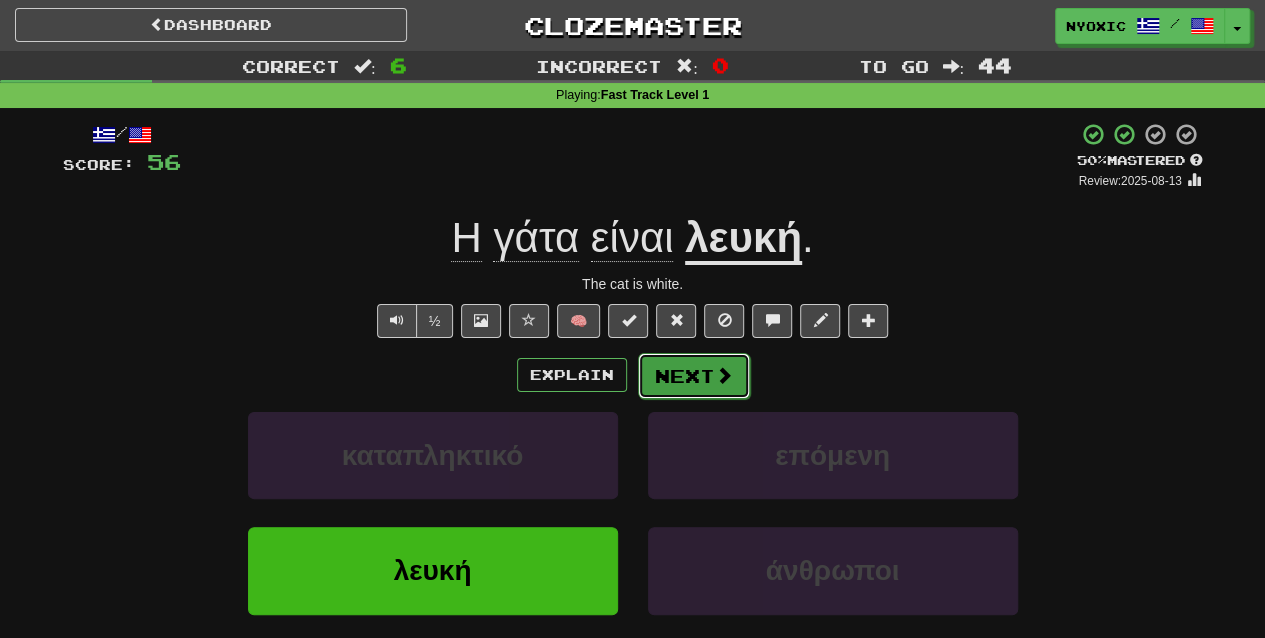 click on "Next" at bounding box center [694, 376] 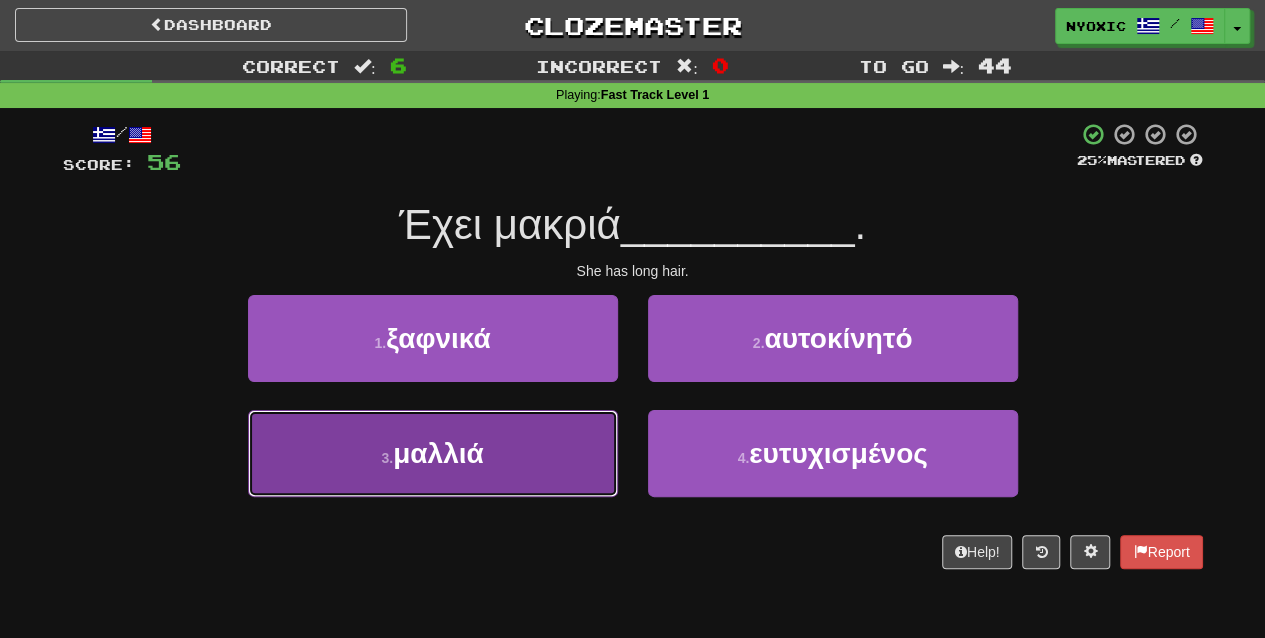 click on "[NUMBER] . μαλλια" at bounding box center (433, 453) 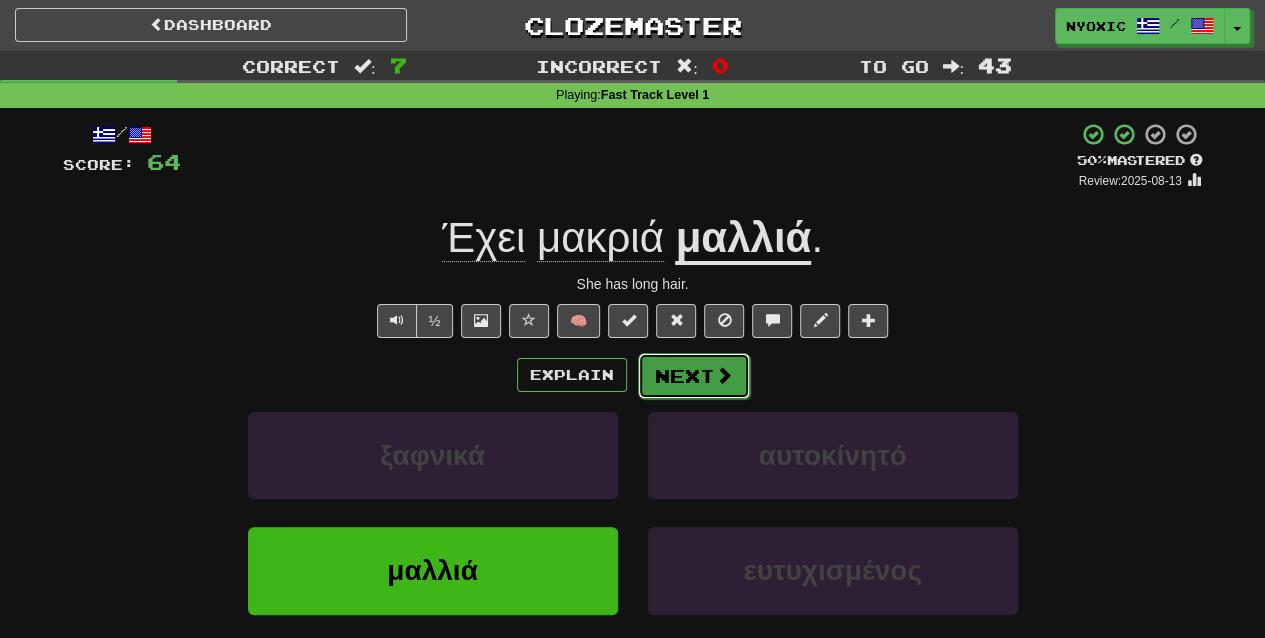 click on "Next" at bounding box center [694, 376] 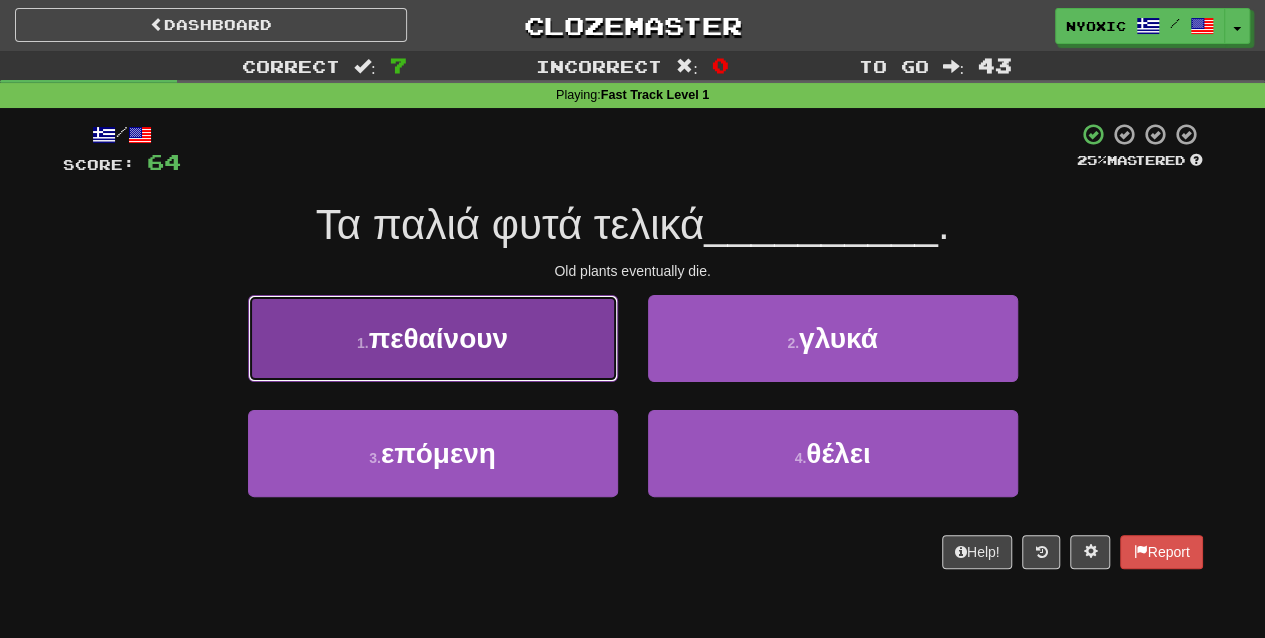 click on "[NUMBER] . πεθαινουν" at bounding box center [433, 338] 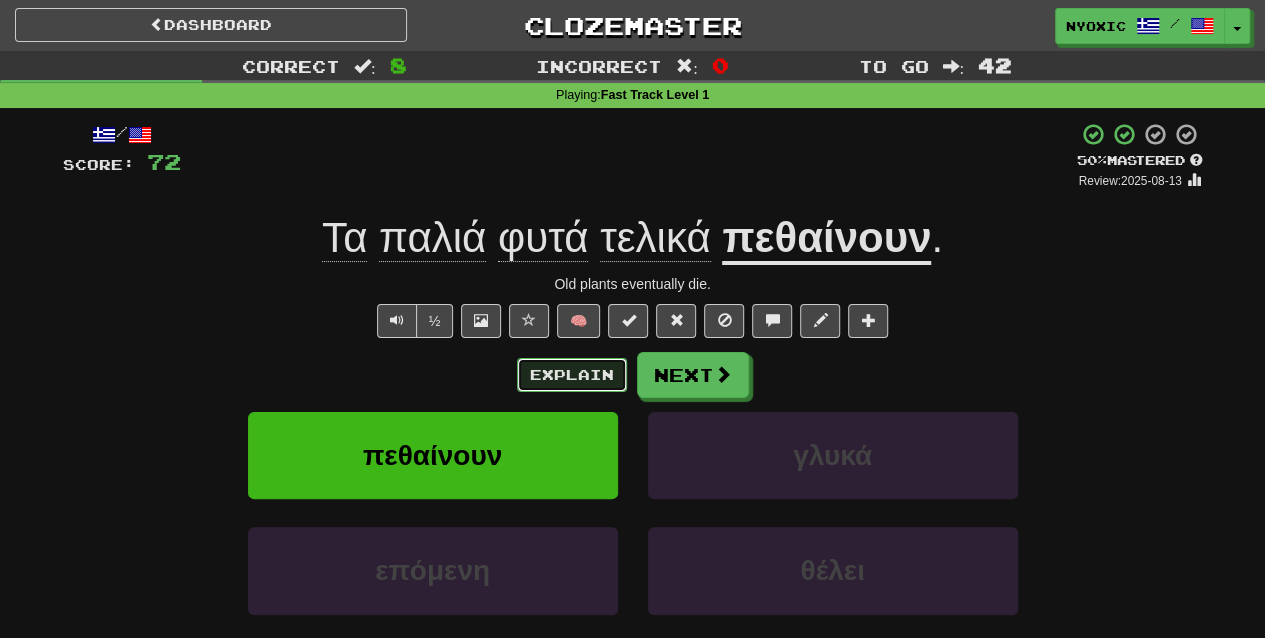 click on "Explain" at bounding box center [572, 375] 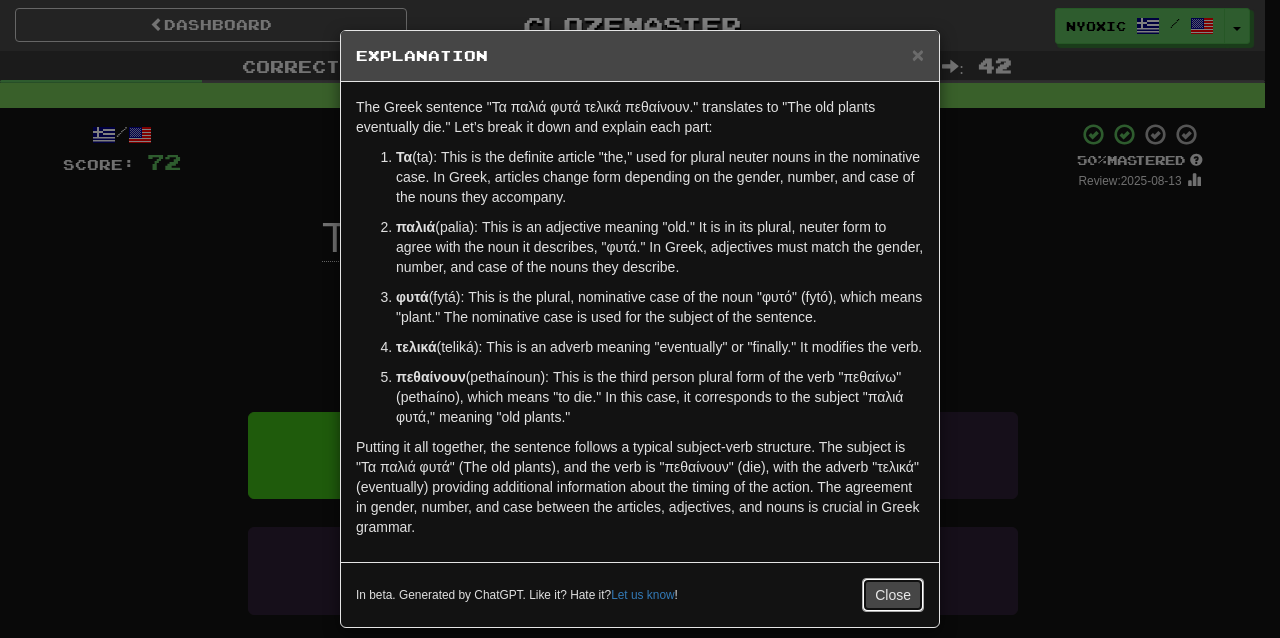click on "Close" at bounding box center [893, 595] 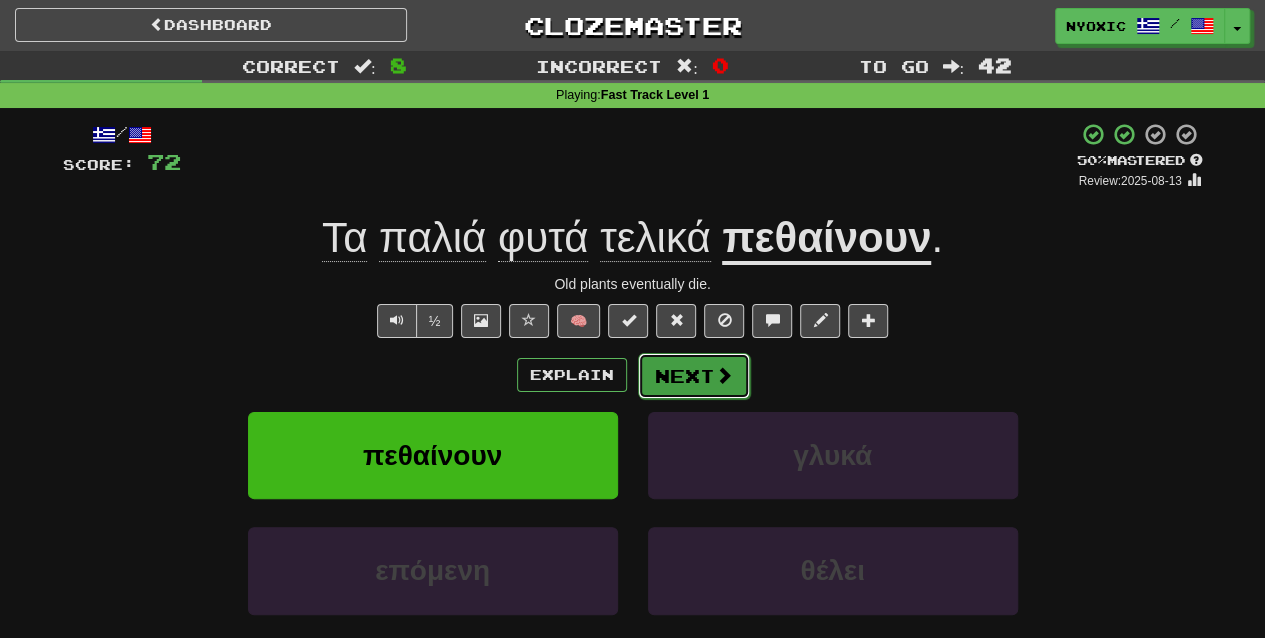 click at bounding box center [724, 375] 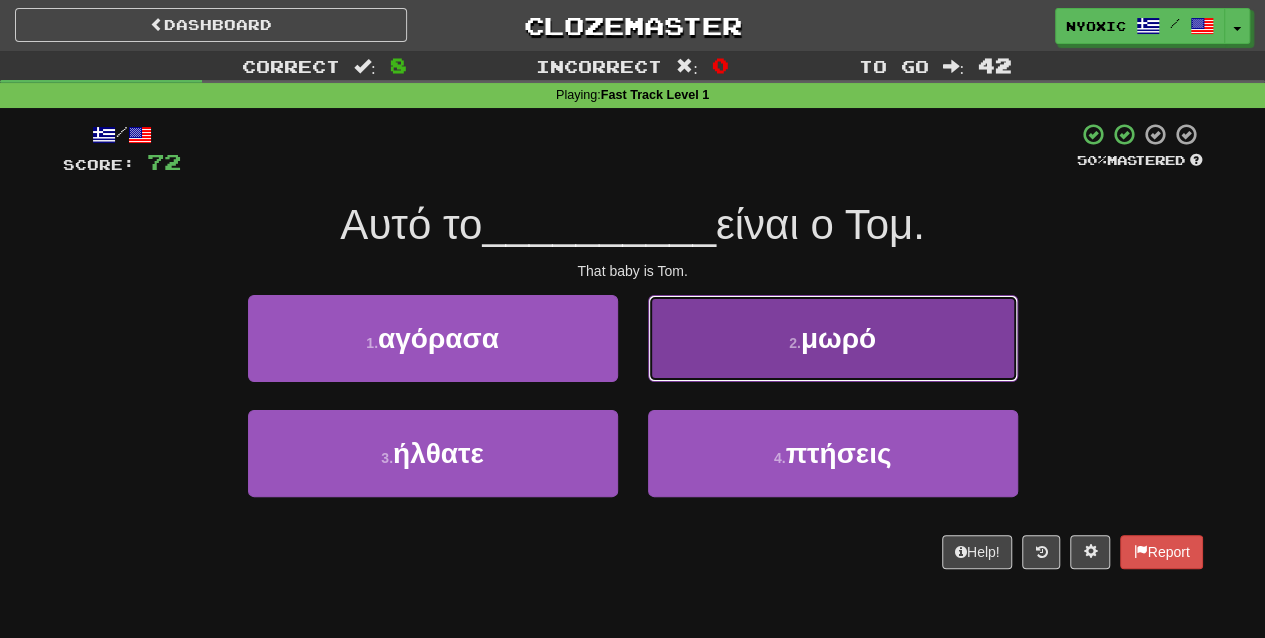 click on "[NUMBER] . μωρο" at bounding box center (833, 338) 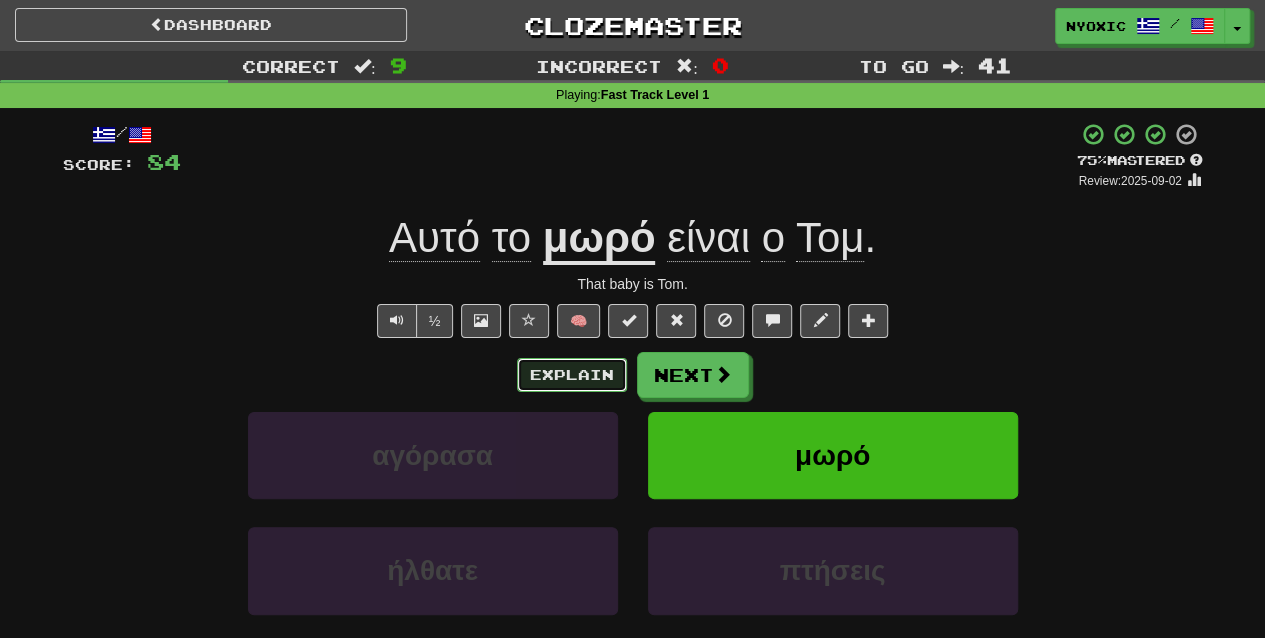 click on "Explain" at bounding box center [572, 375] 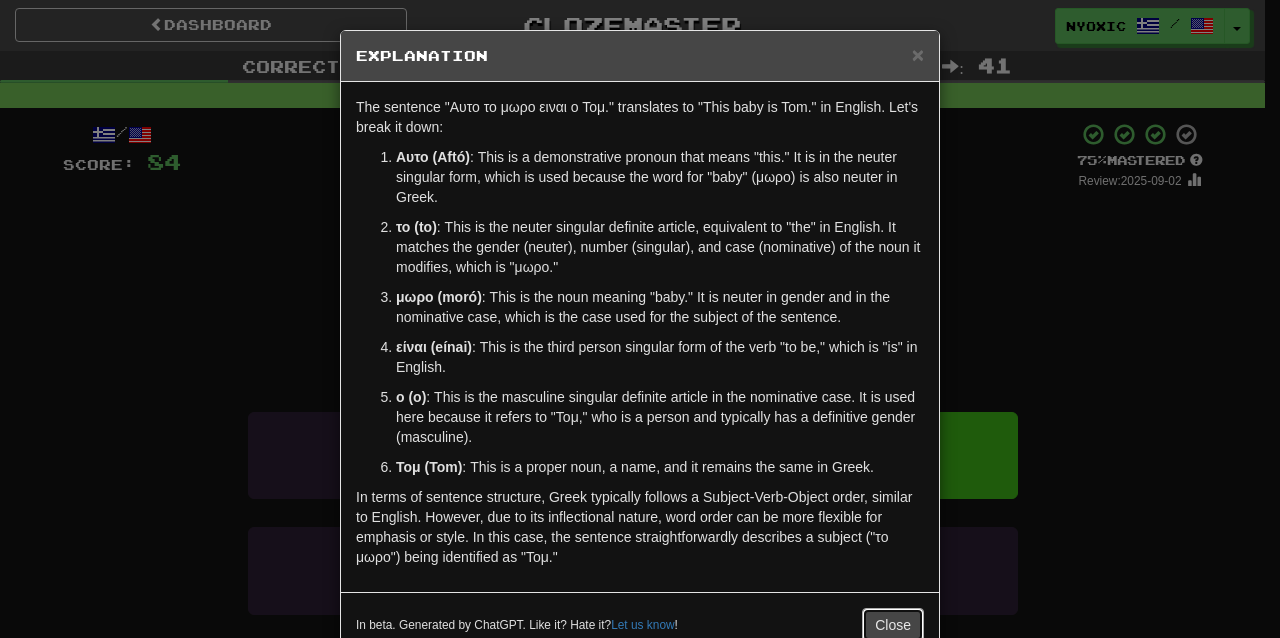 click on "Close" at bounding box center [893, 625] 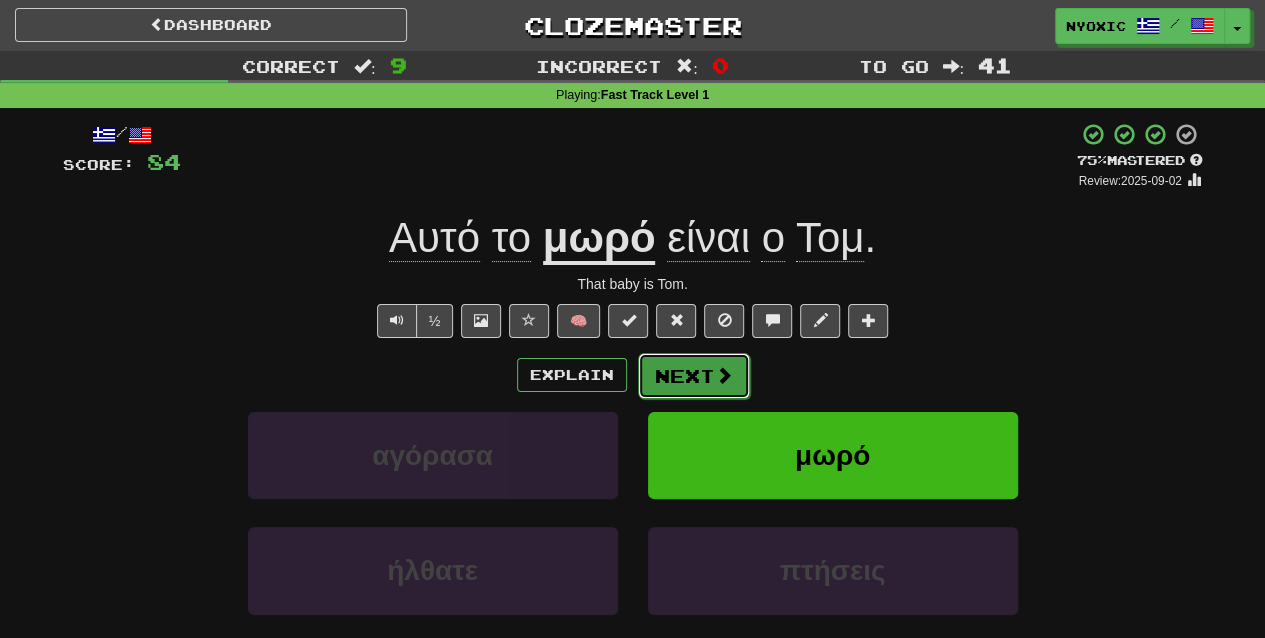 click on "Next" at bounding box center (694, 376) 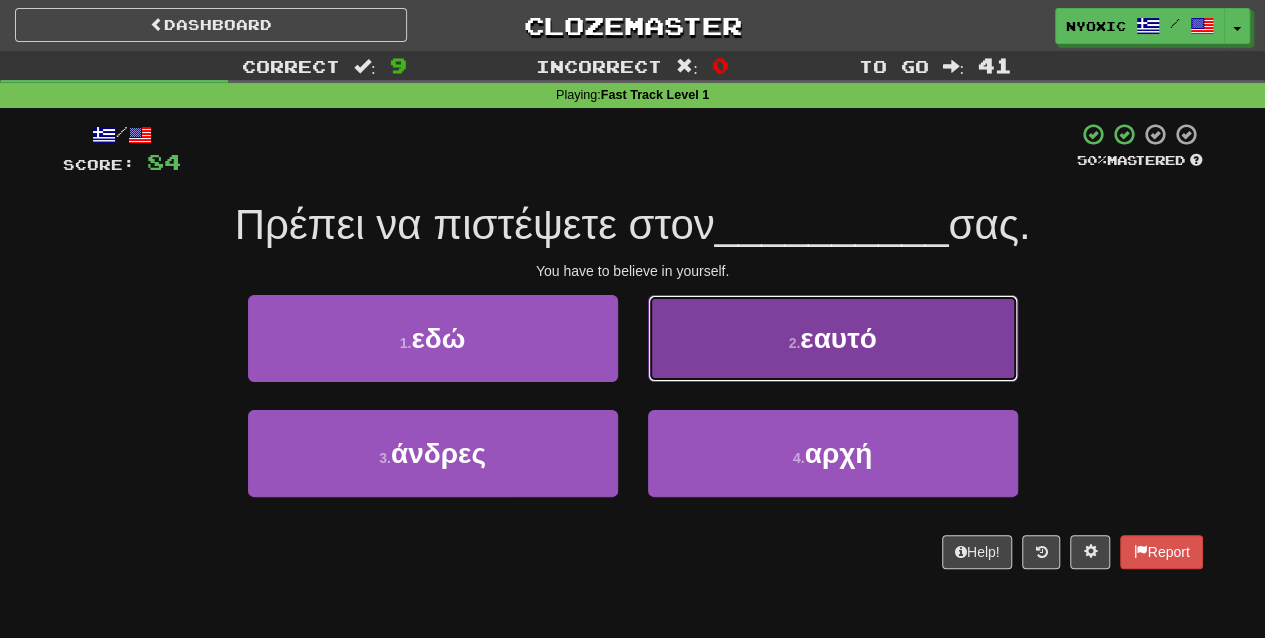 click on "2 .  εαυτό" at bounding box center (833, 338) 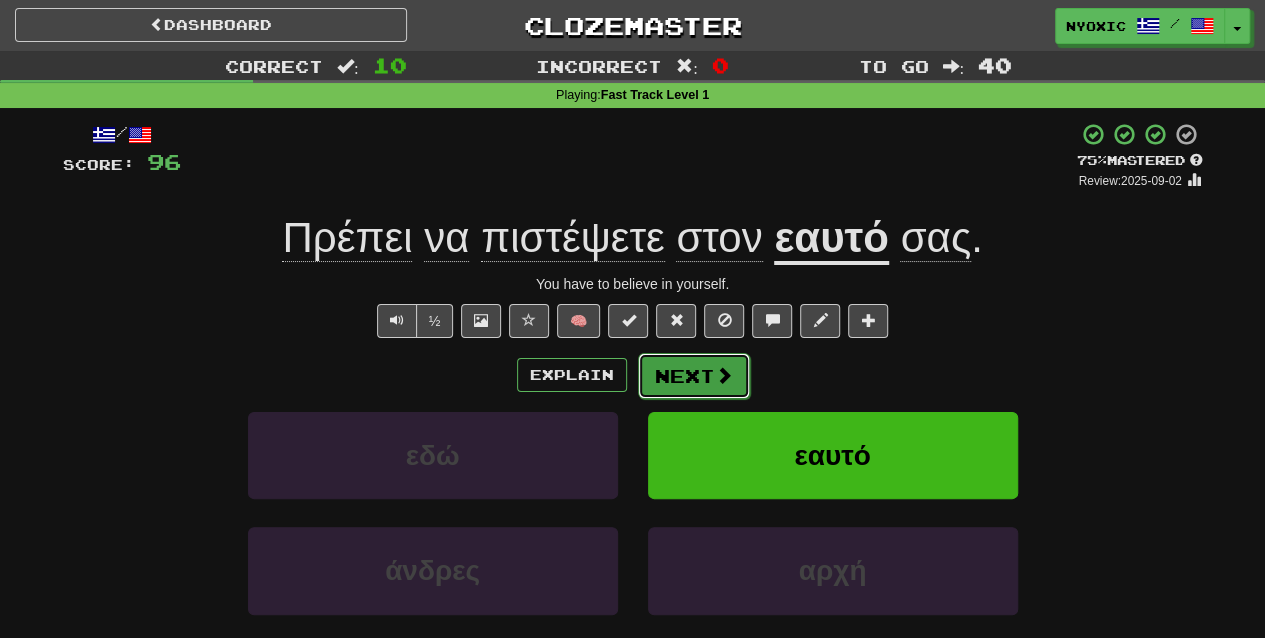 click at bounding box center [724, 375] 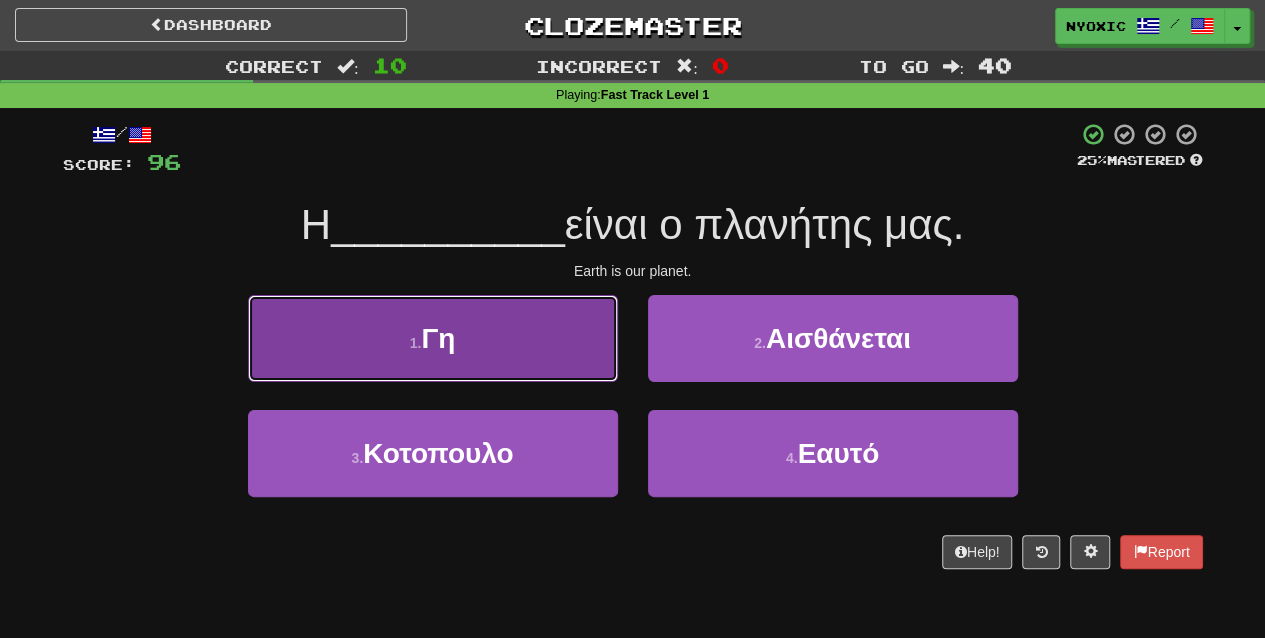 click on "[NUMBER] . Γη" at bounding box center (433, 338) 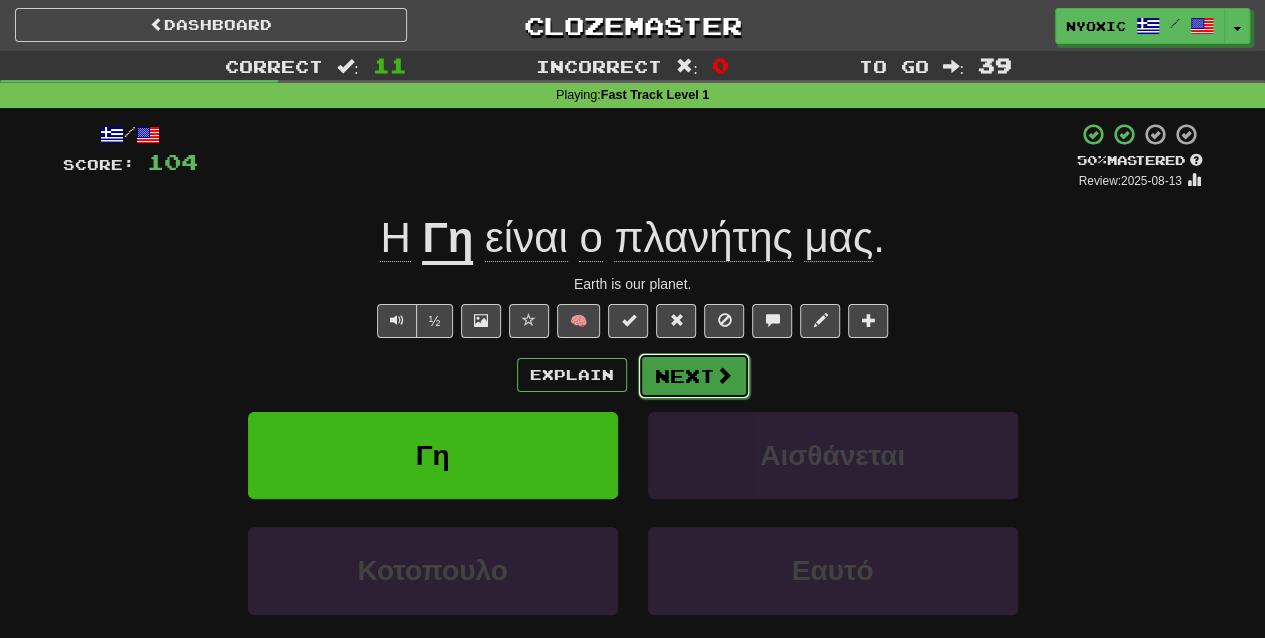 click at bounding box center [724, 375] 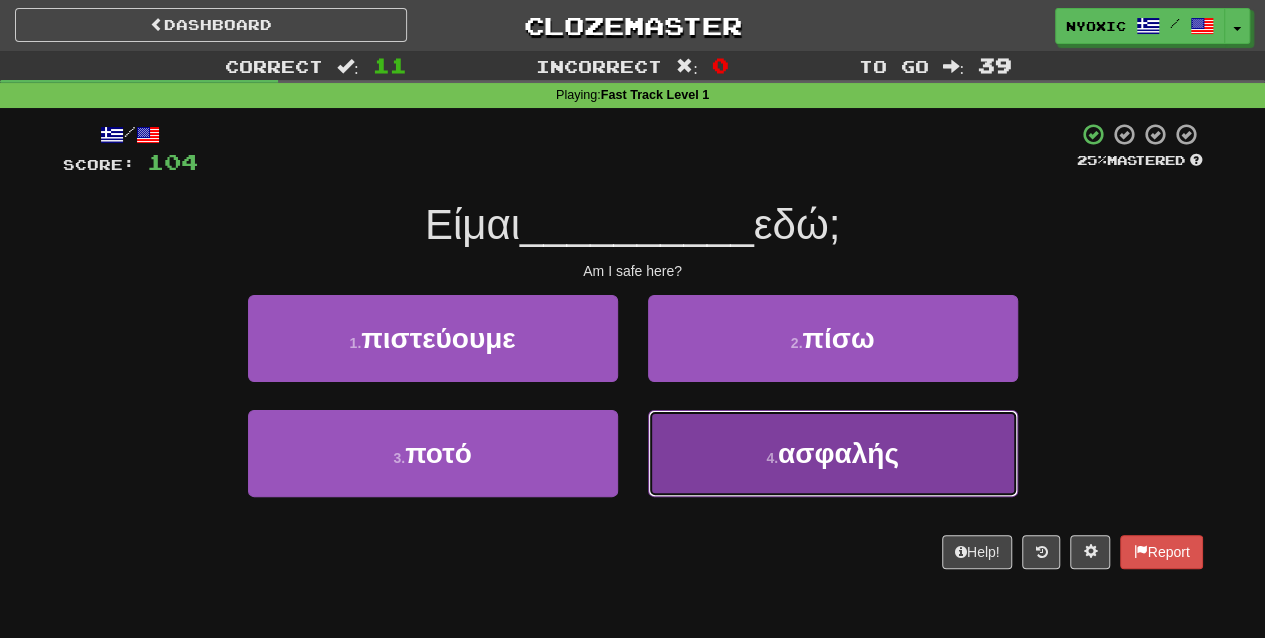 click on "[NUMBER] . ασφαλης" at bounding box center [833, 453] 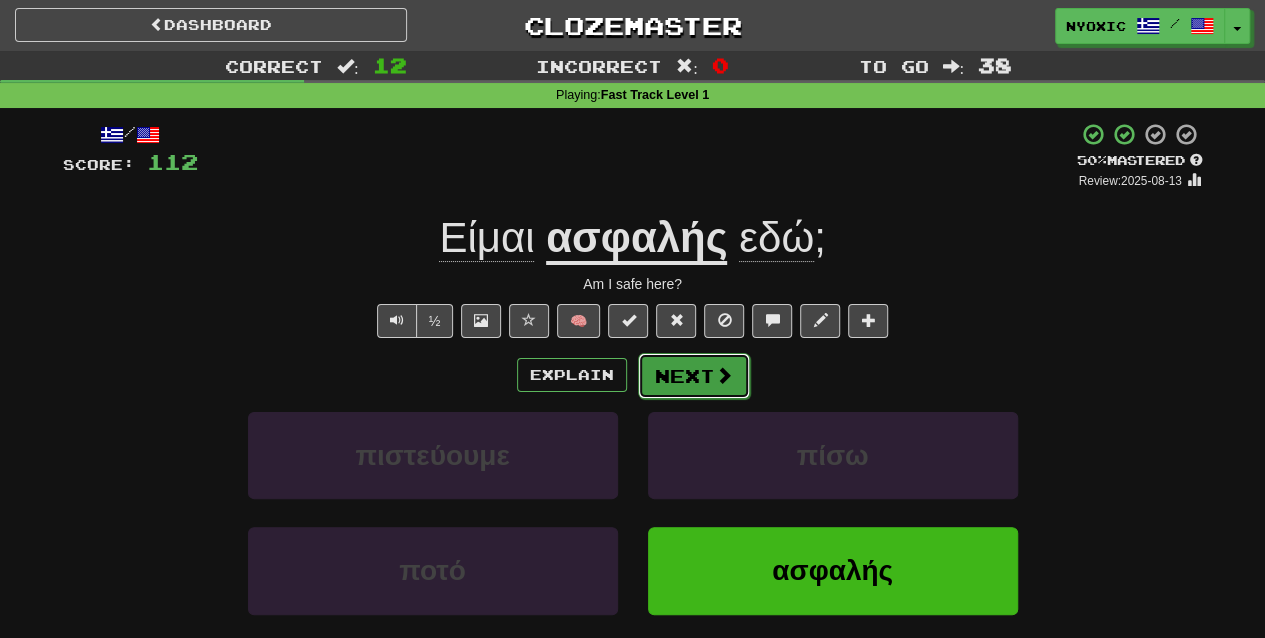 click at bounding box center (724, 375) 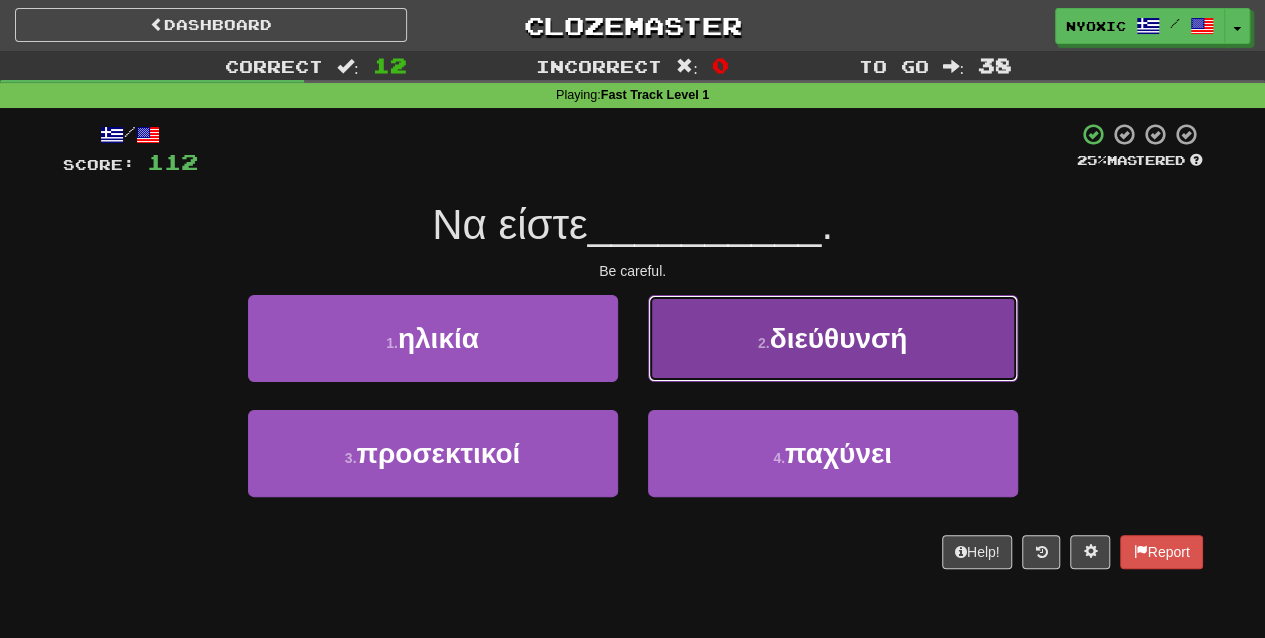 click on "[NUMBER] . διευθυνση" at bounding box center [833, 338] 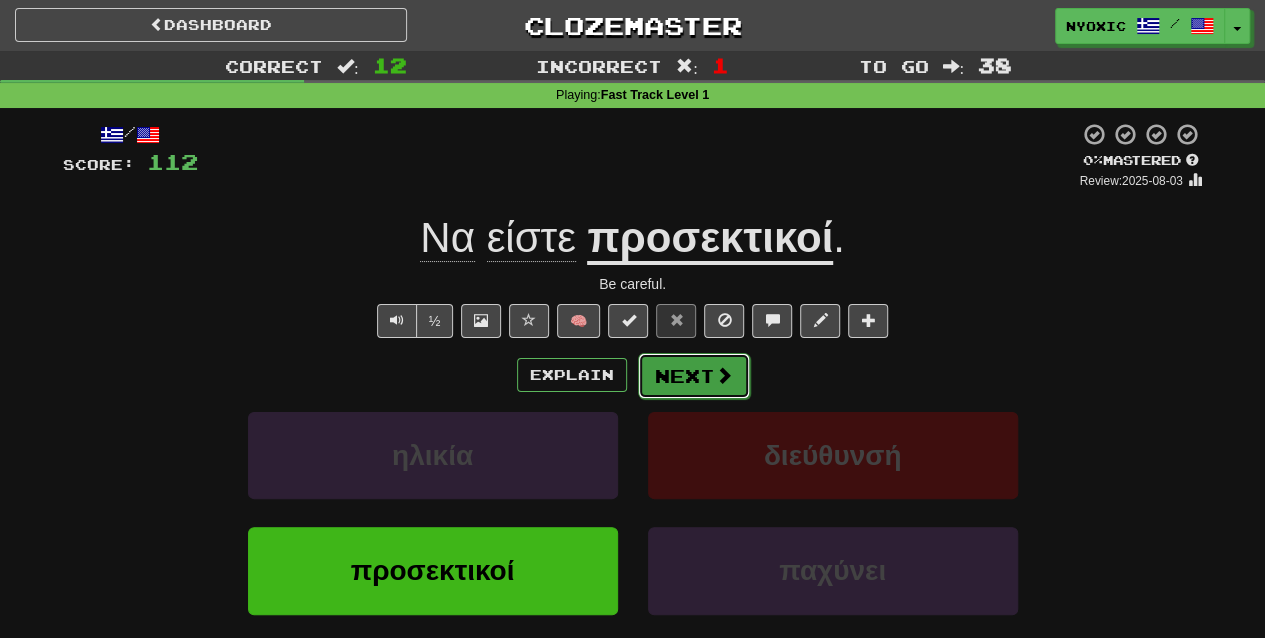 click at bounding box center [724, 375] 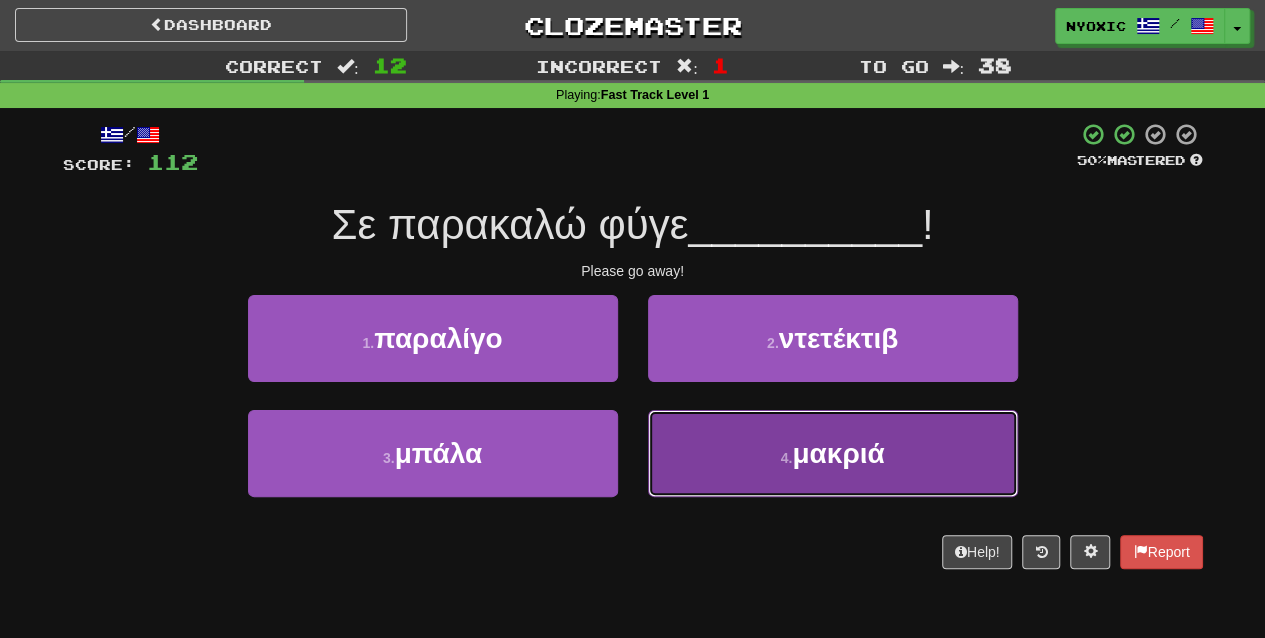 click on "4 .  μακριά" at bounding box center [833, 453] 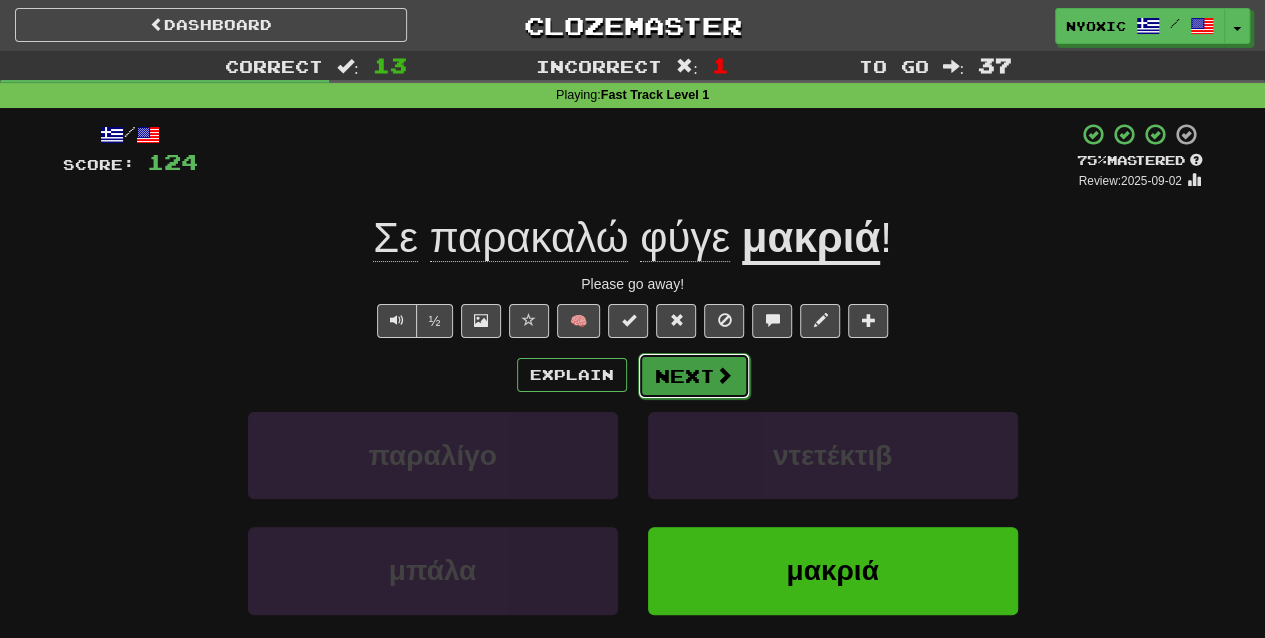 click on "Next" at bounding box center (694, 376) 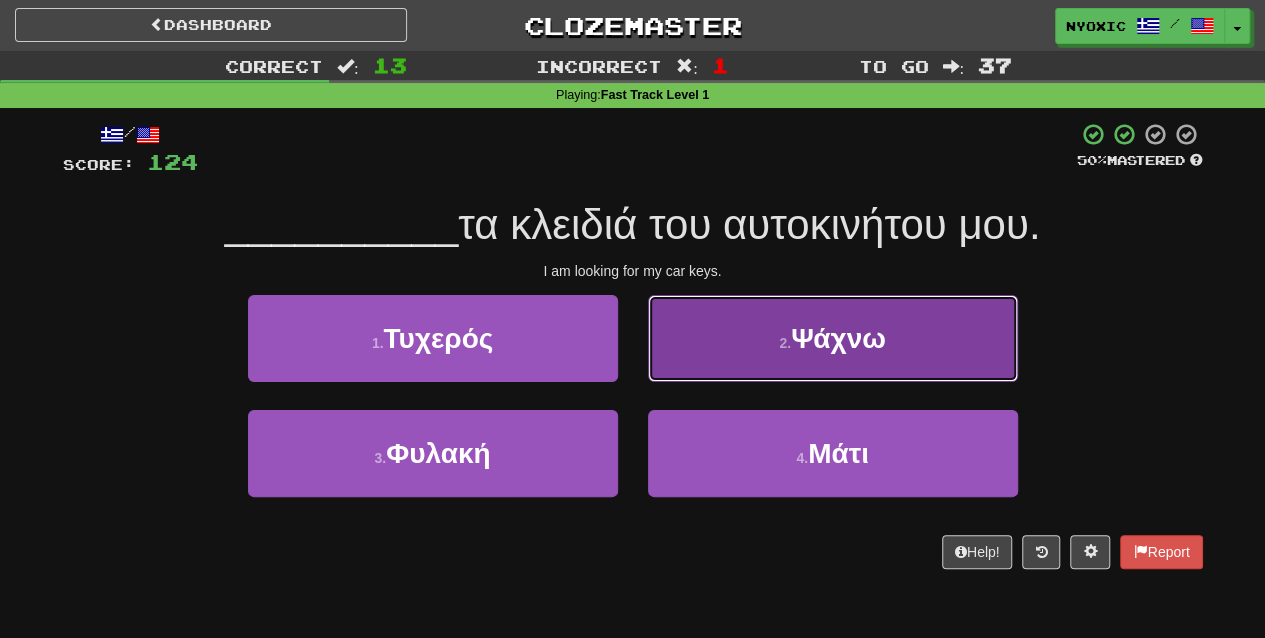 click on "2 .  Ψάχνω" at bounding box center [833, 338] 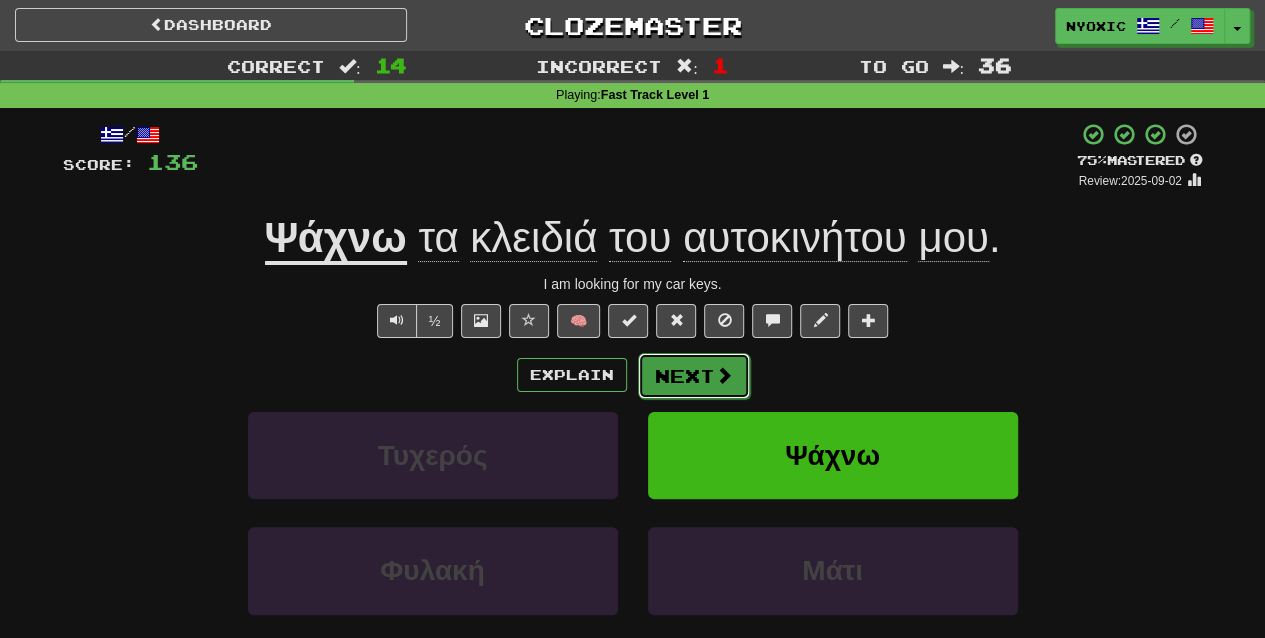 click at bounding box center (724, 375) 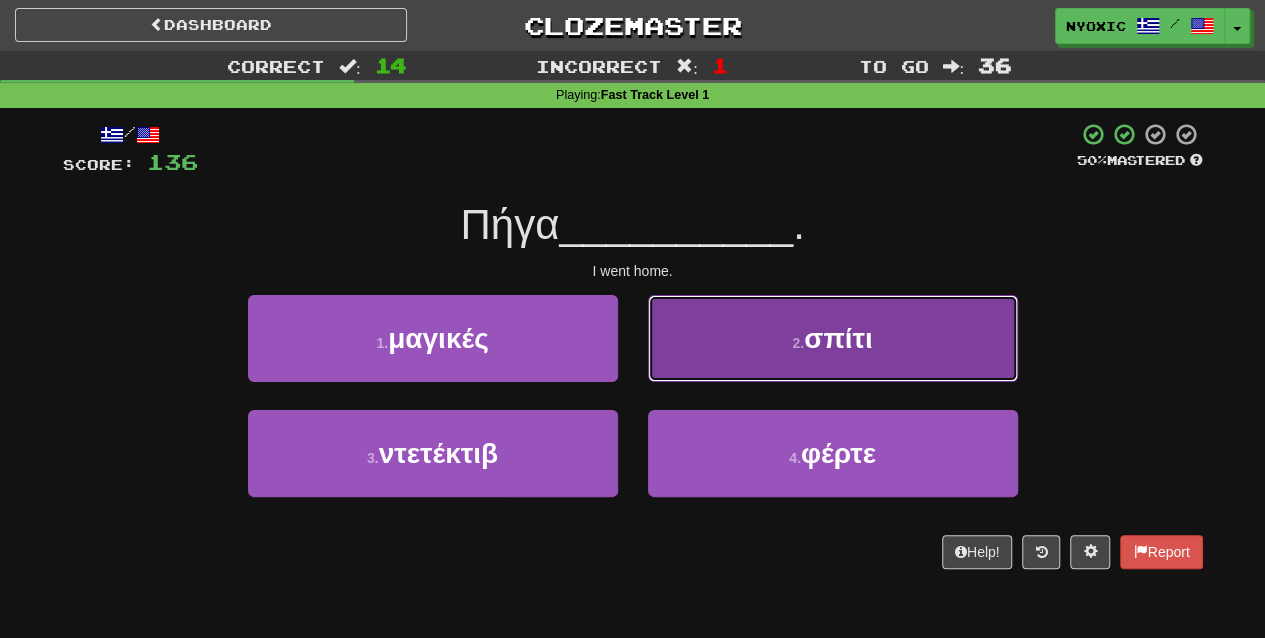 click on "2 .  σπίτι" at bounding box center [833, 338] 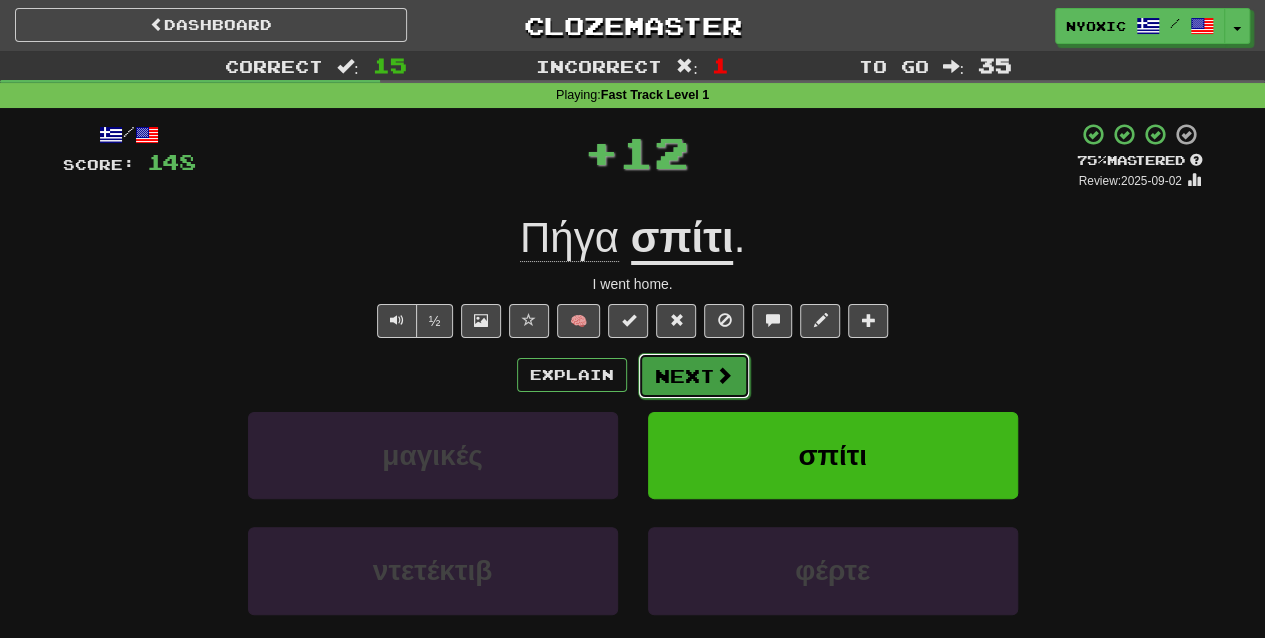 click at bounding box center [724, 375] 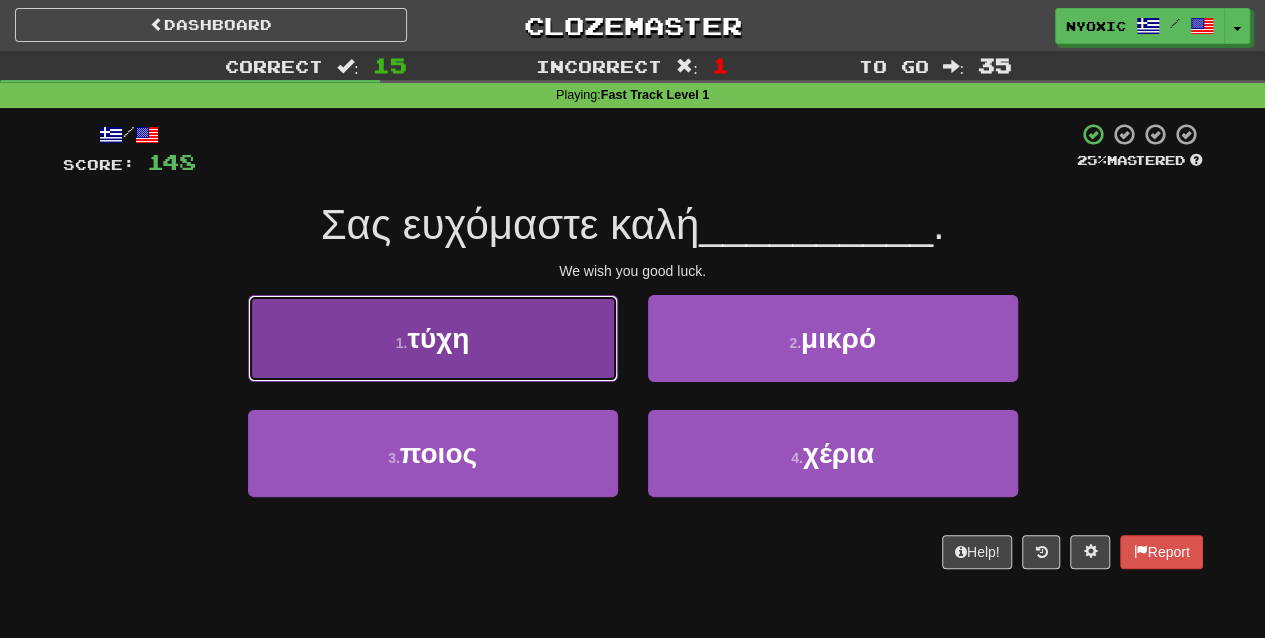 click on "[NUMBER] . τυχη" at bounding box center [433, 338] 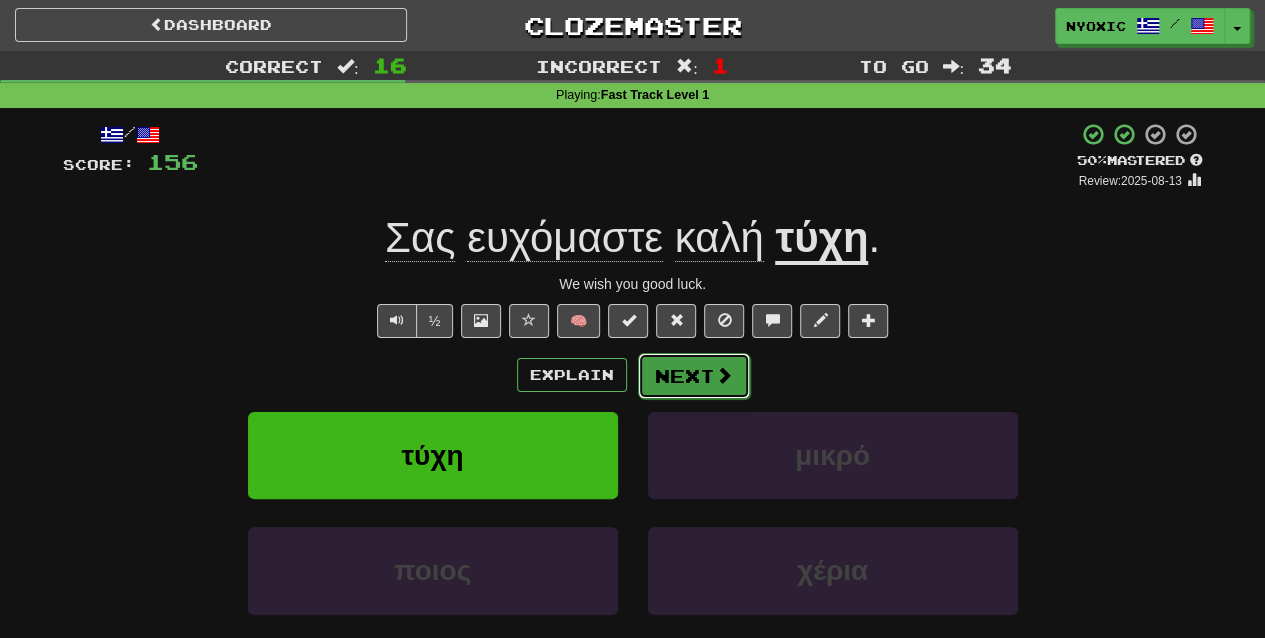 click at bounding box center (724, 375) 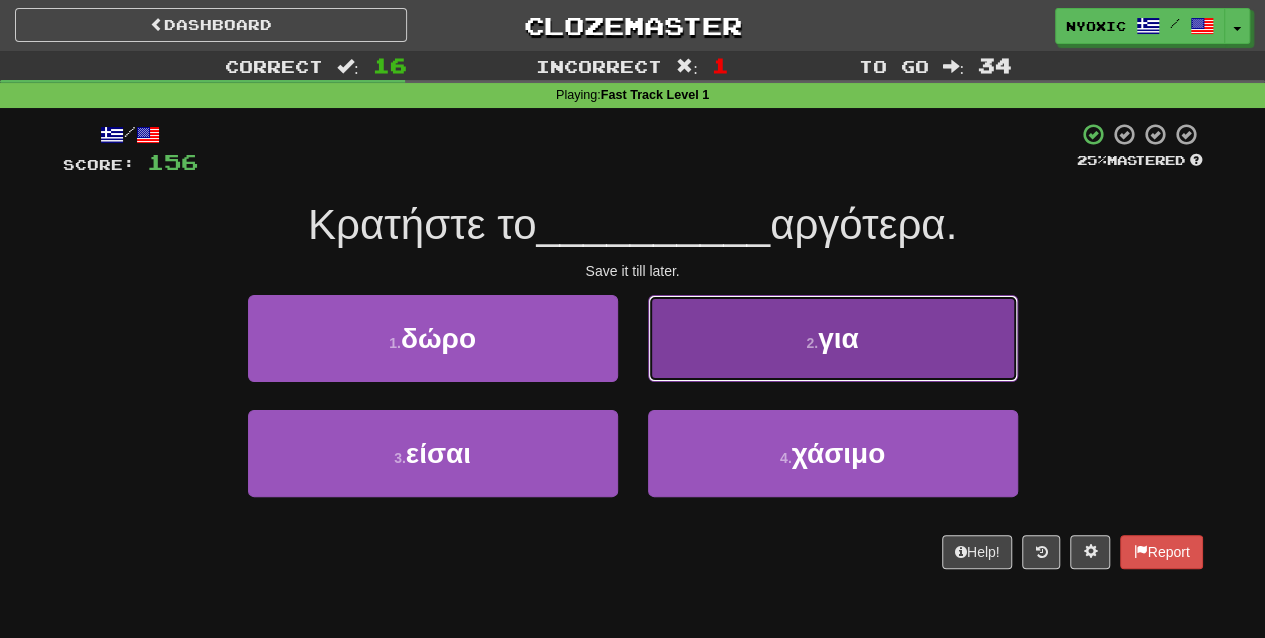 click on "[NUMBER] . για" at bounding box center [833, 338] 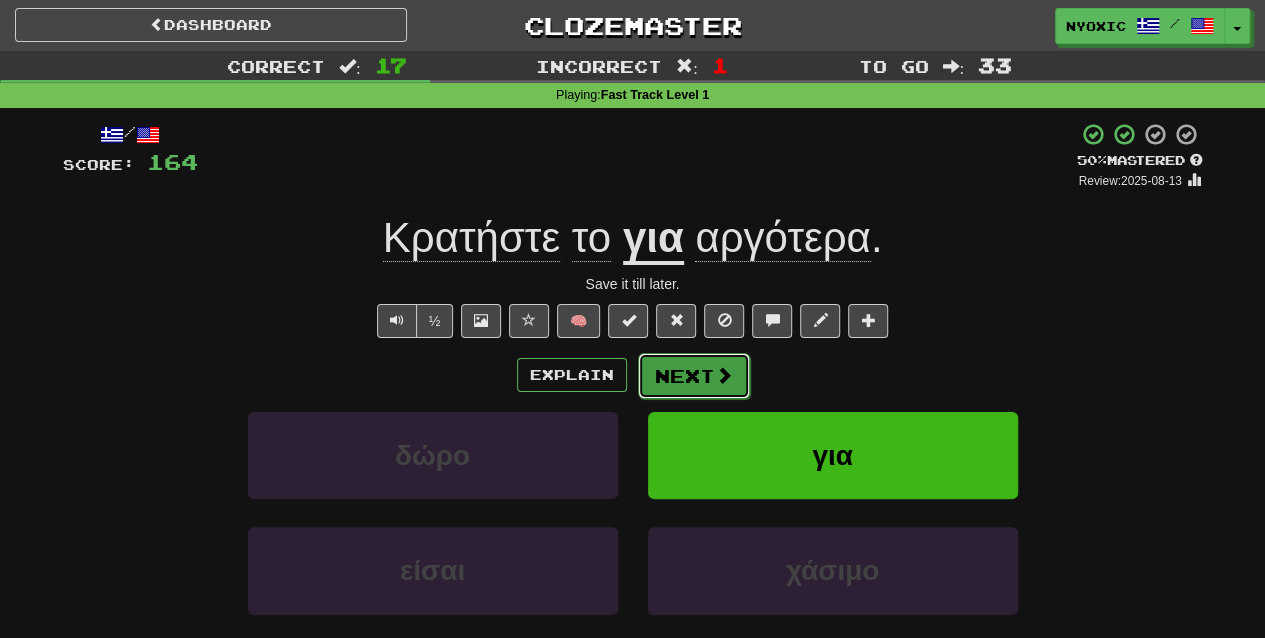 click at bounding box center (724, 375) 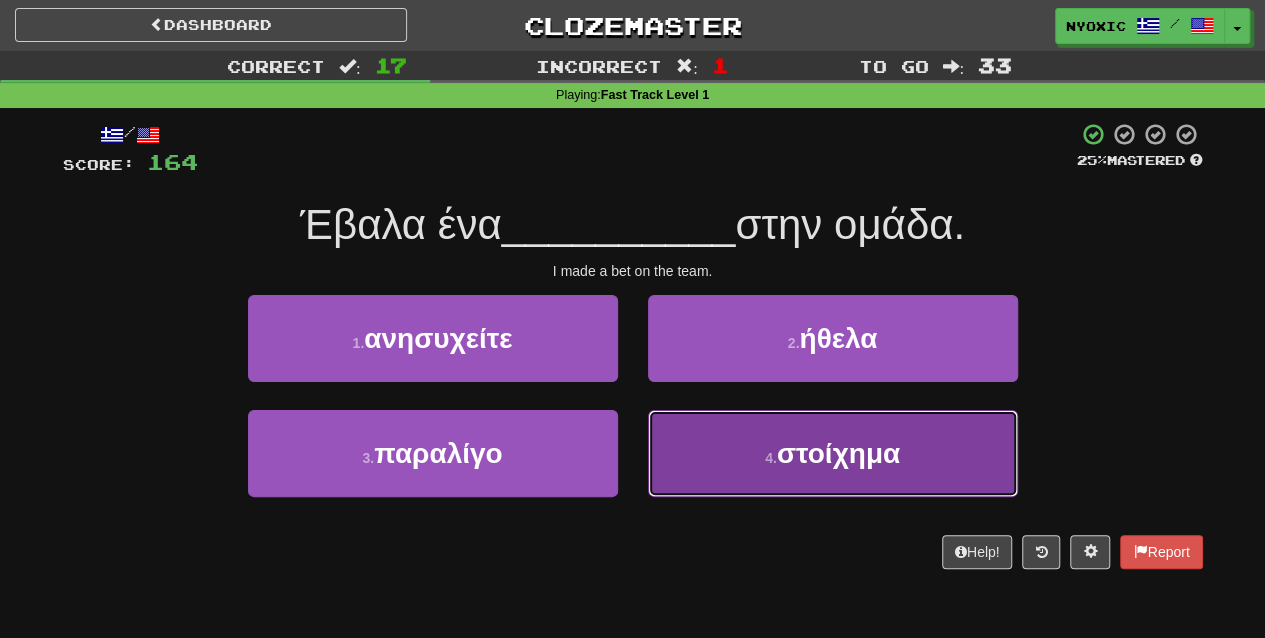 click on "[NUMBER] . στοιχημα" at bounding box center (833, 453) 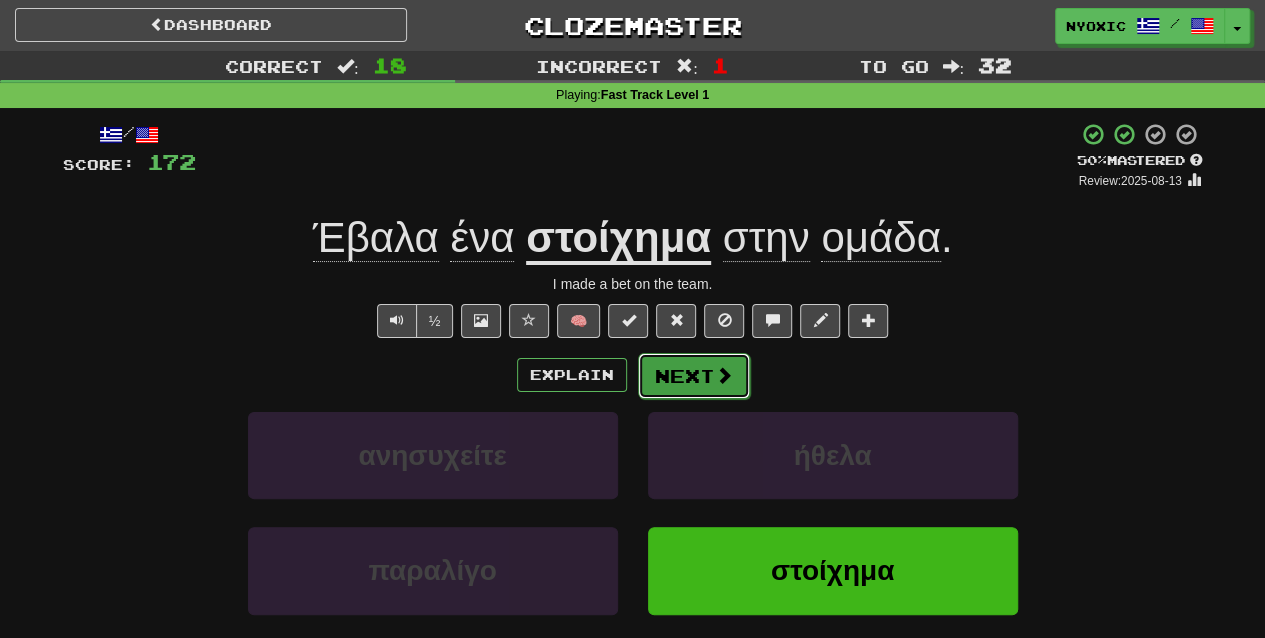 click on "Next" at bounding box center (694, 376) 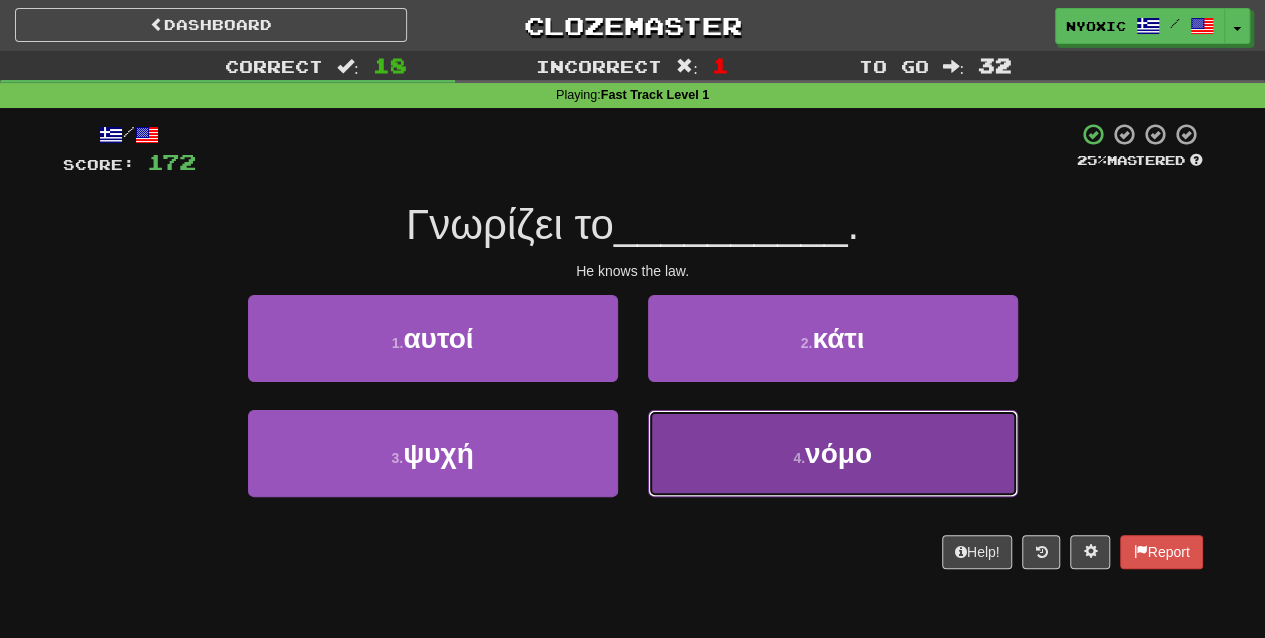 click on "νόμο" at bounding box center [838, 453] 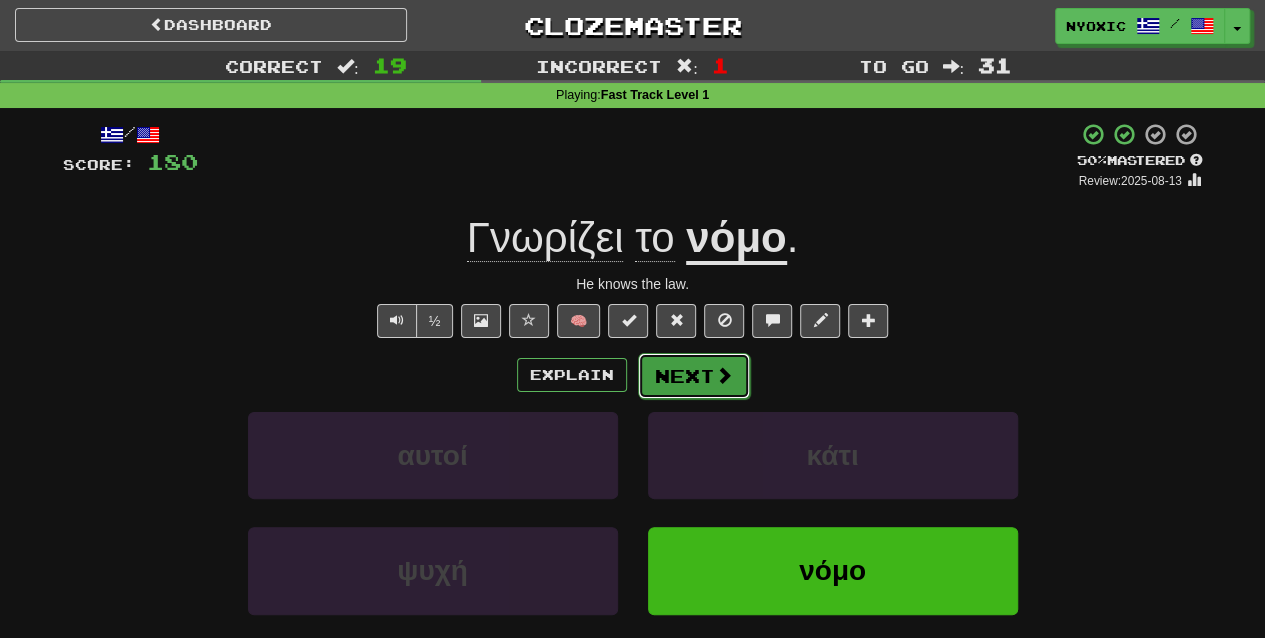 click on "Next" at bounding box center [694, 376] 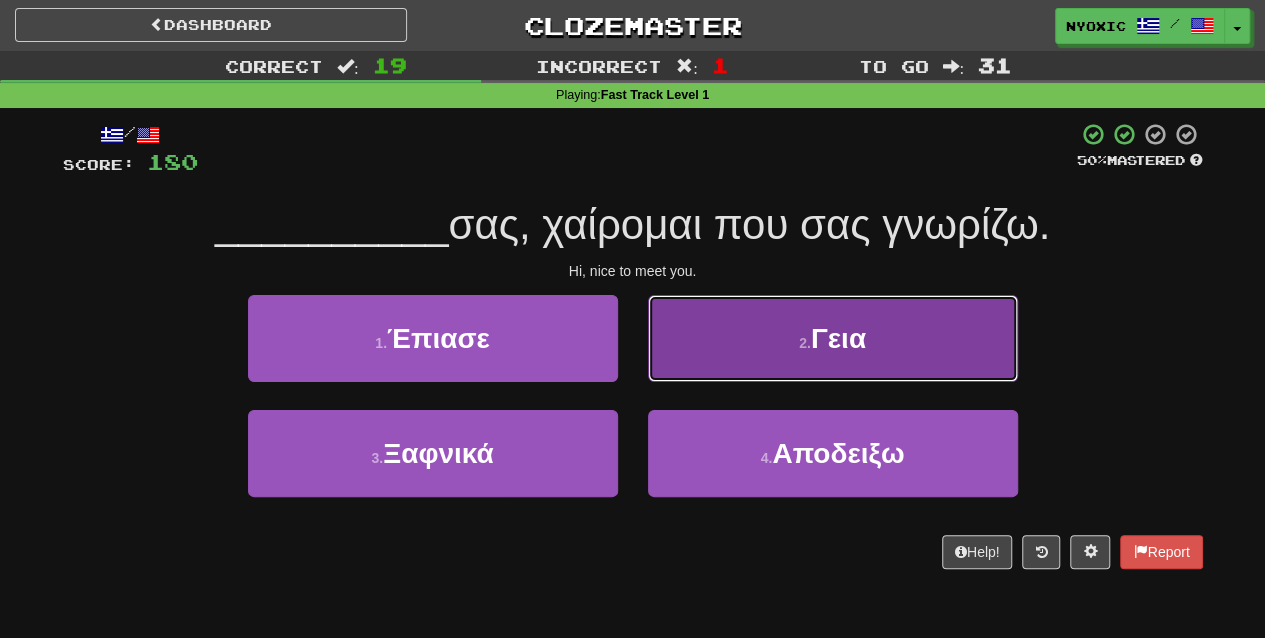 click on "[NUMBER] . Γεια" at bounding box center (833, 338) 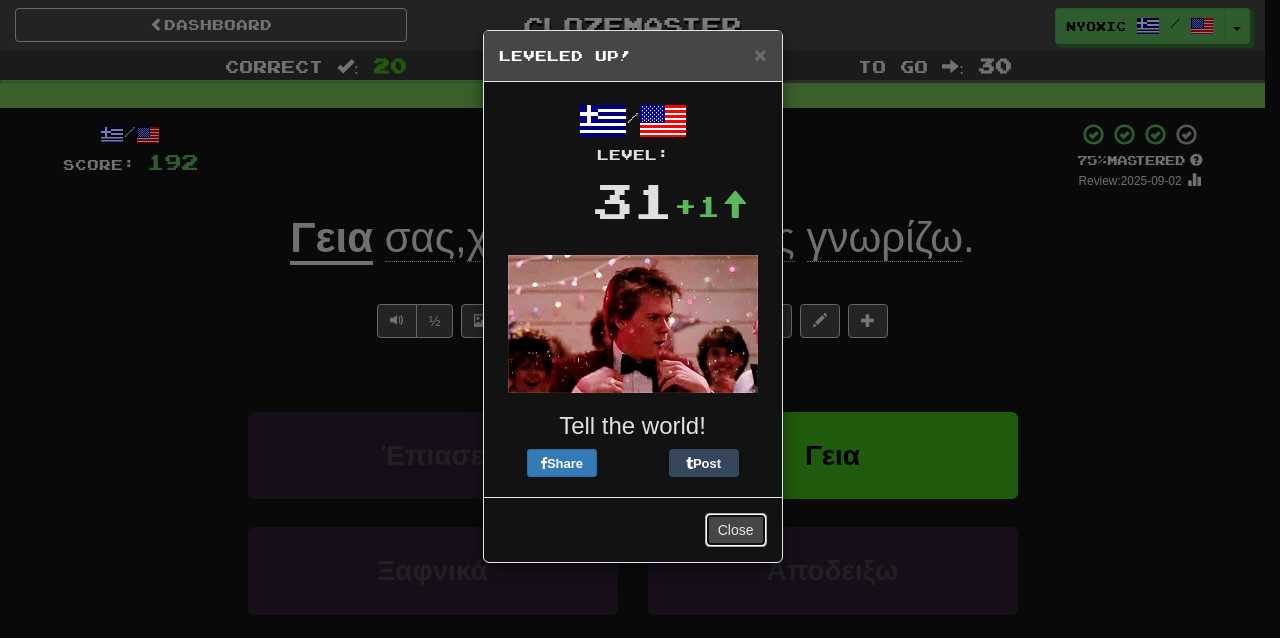 click on "Close" at bounding box center (736, 530) 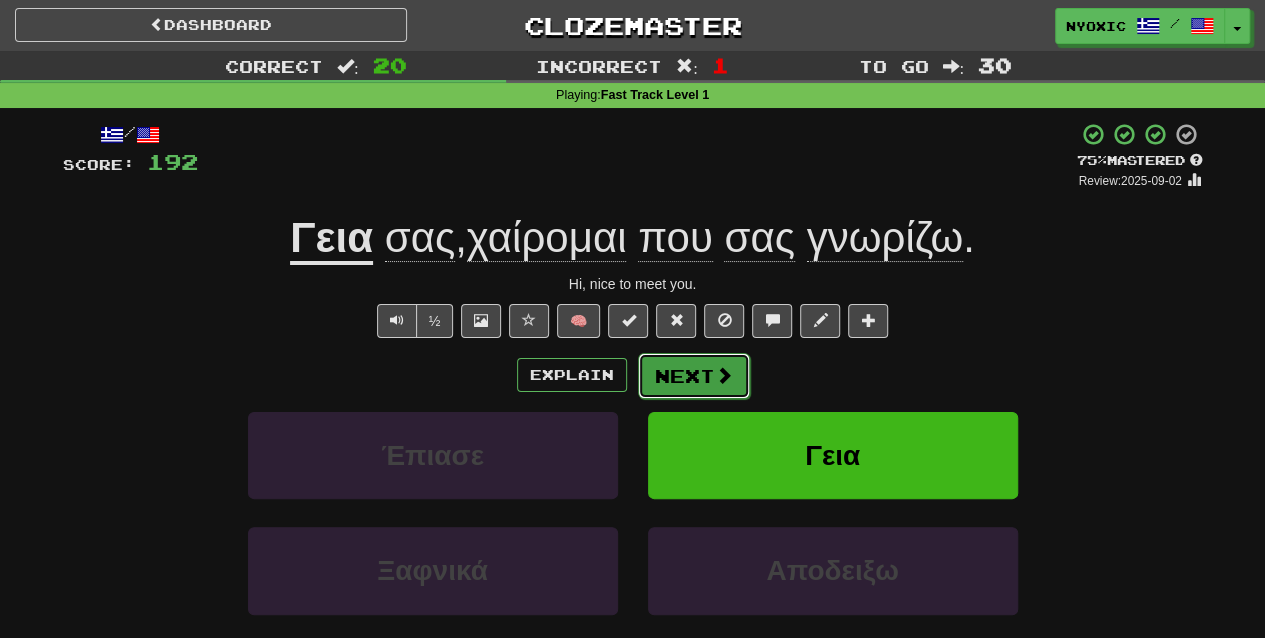 click on "Next" at bounding box center (694, 376) 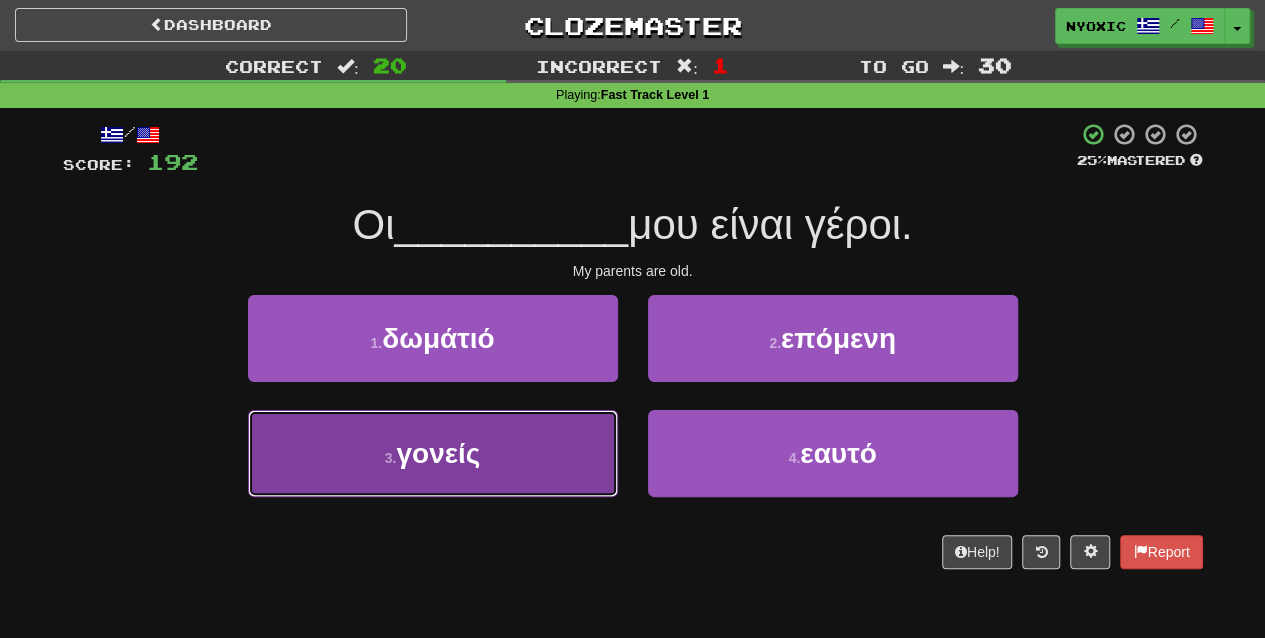 click on "3 .  γονείς" at bounding box center (433, 453) 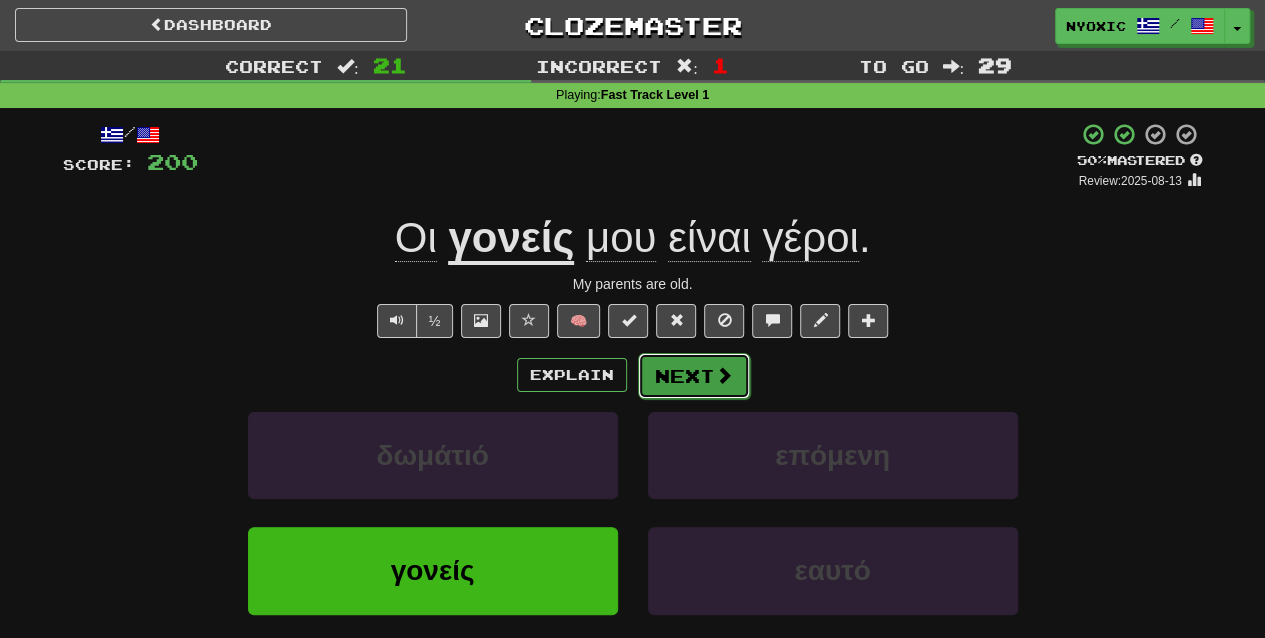 click at bounding box center [724, 375] 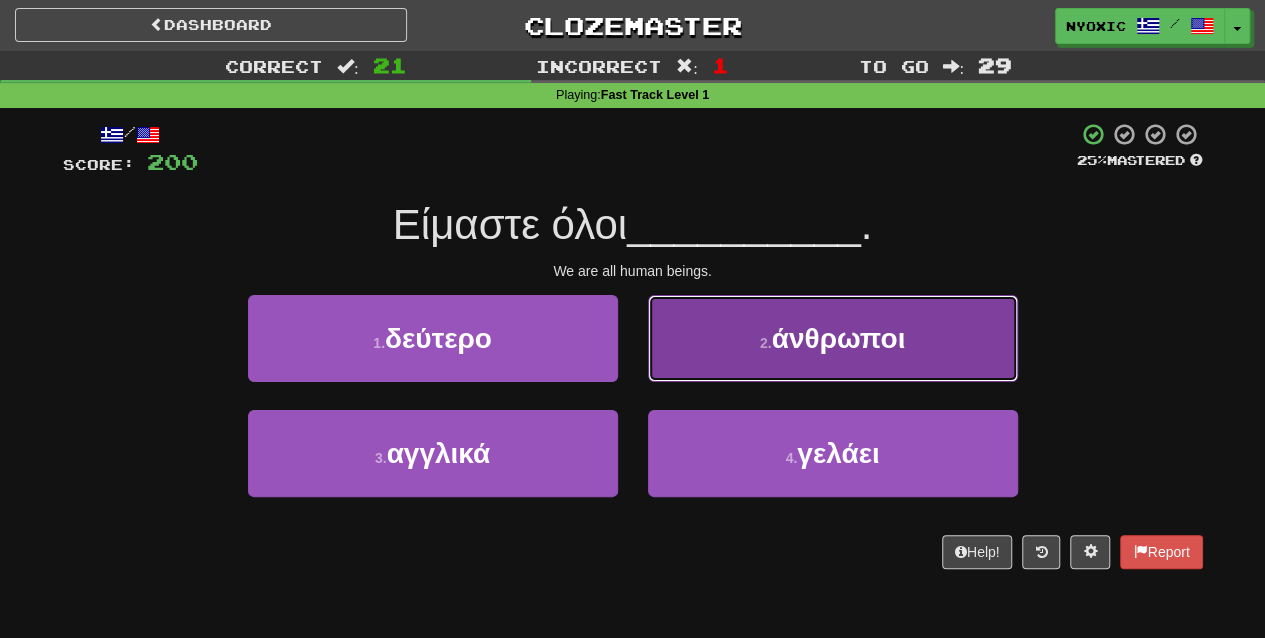 click on "[NUMBER] . ανθρωποι" at bounding box center [833, 338] 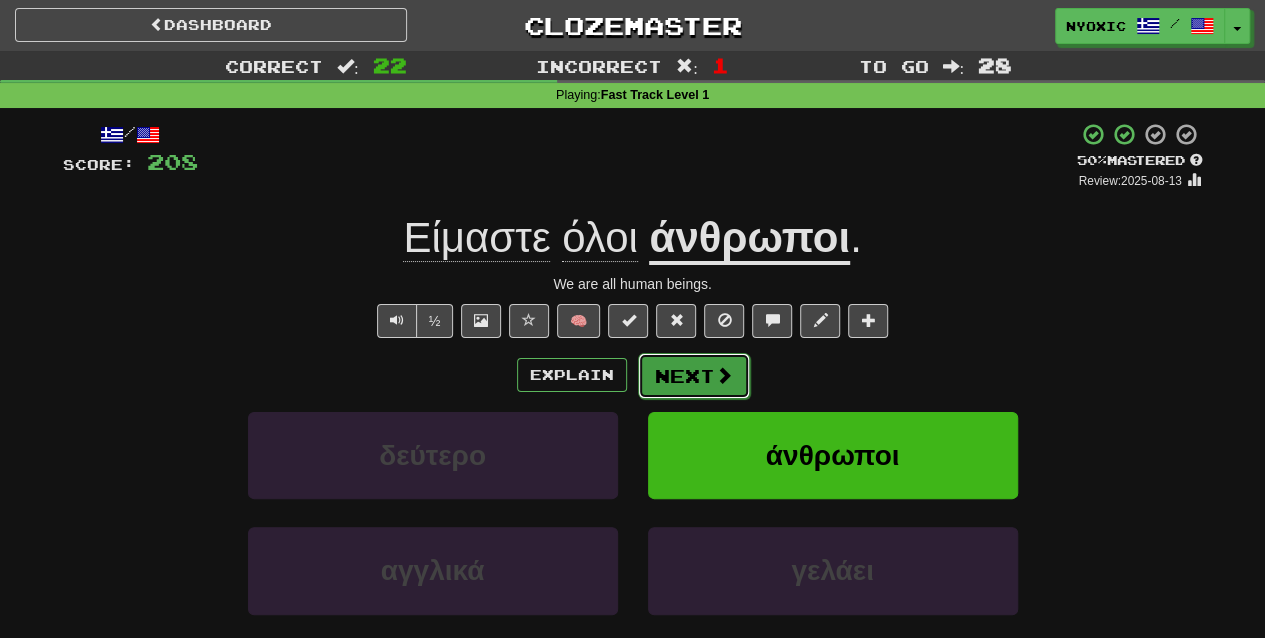 click at bounding box center (724, 375) 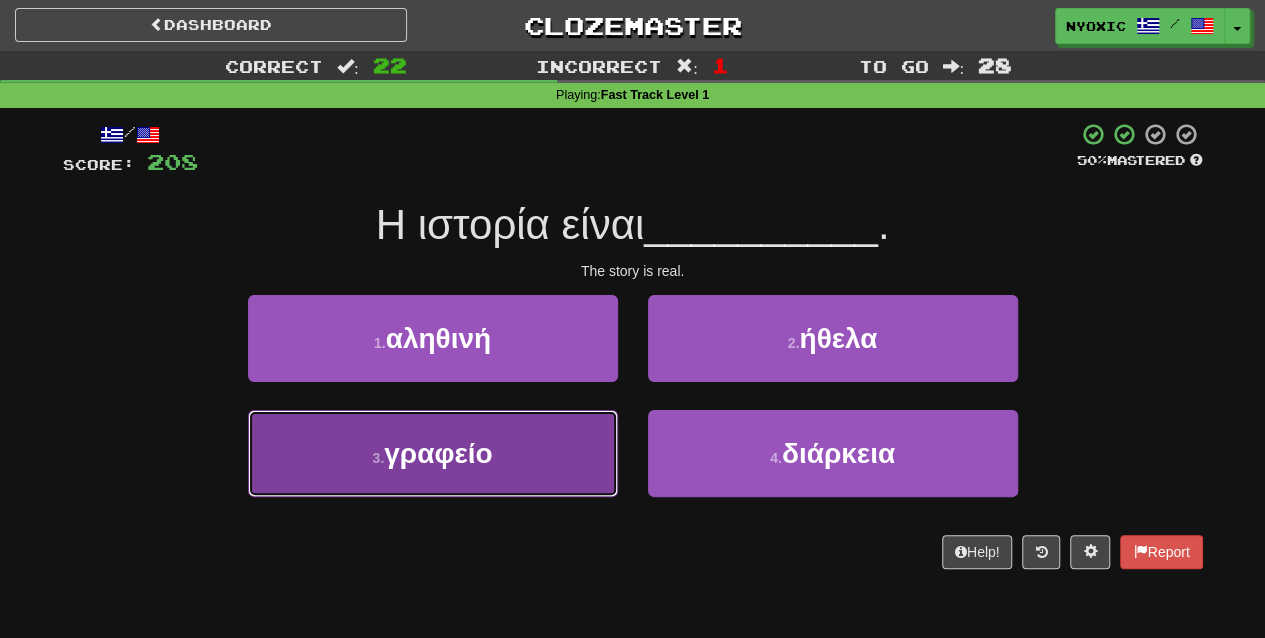click on "[NUMBER] . γραφειο" at bounding box center (433, 453) 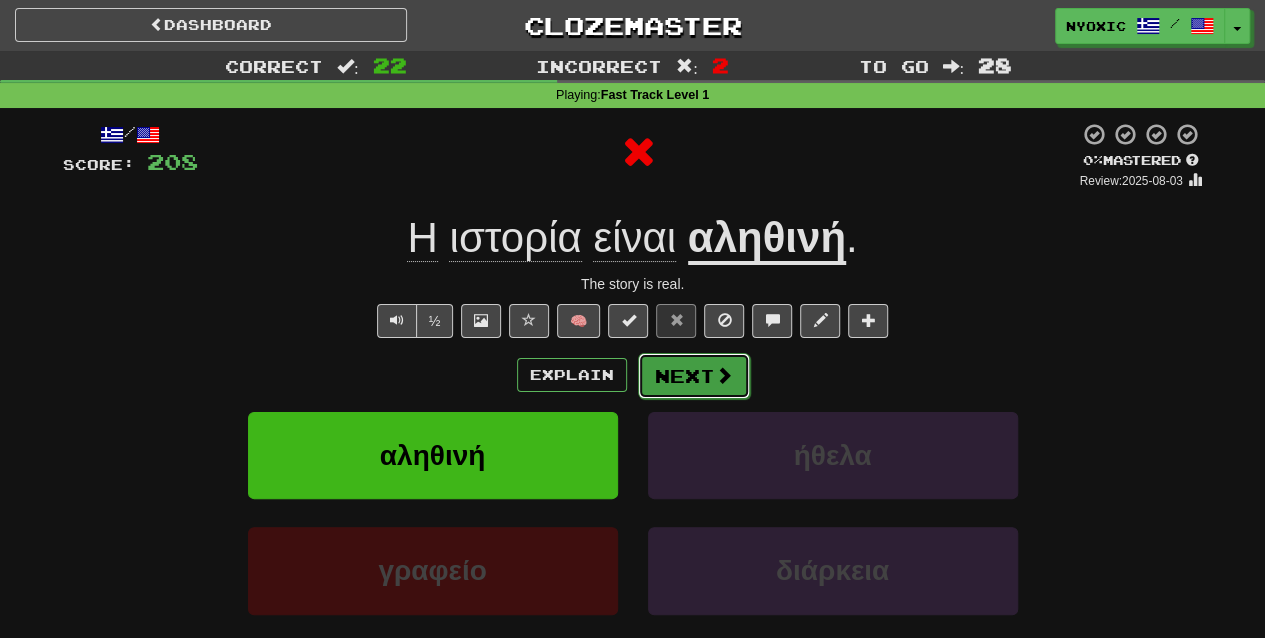 click on "Next" at bounding box center (694, 376) 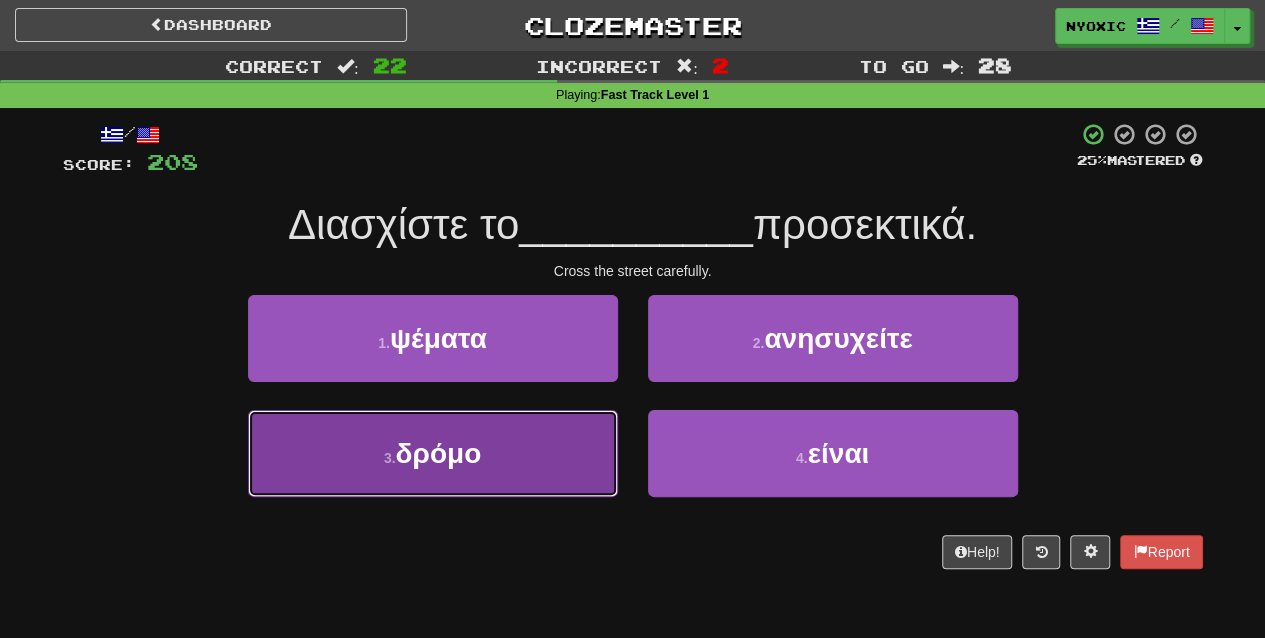 click on "δρόμο" at bounding box center [439, 453] 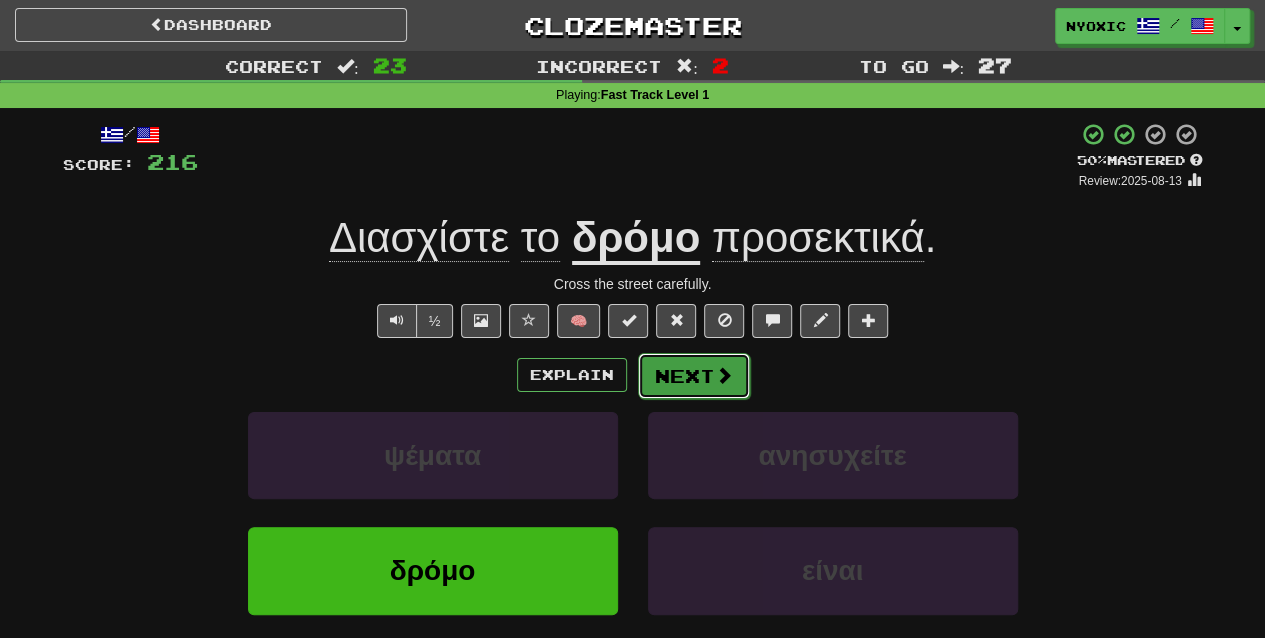 click on "Next" at bounding box center (694, 376) 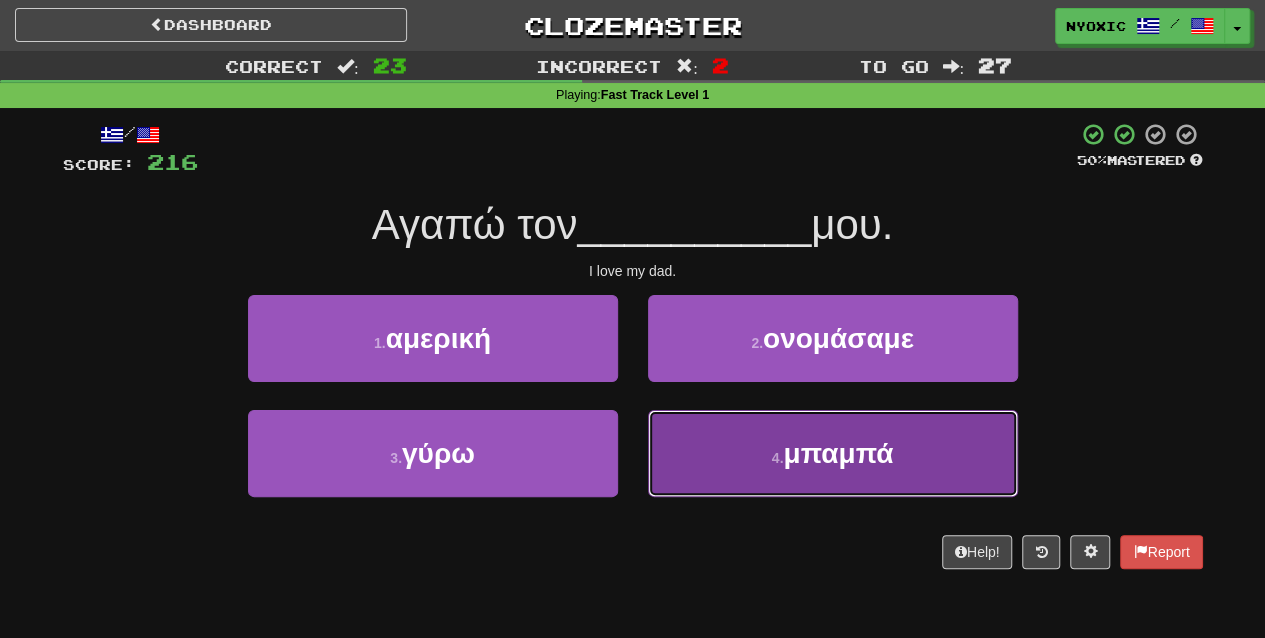 click on "[NUMBER] . μπαμπα" at bounding box center [833, 453] 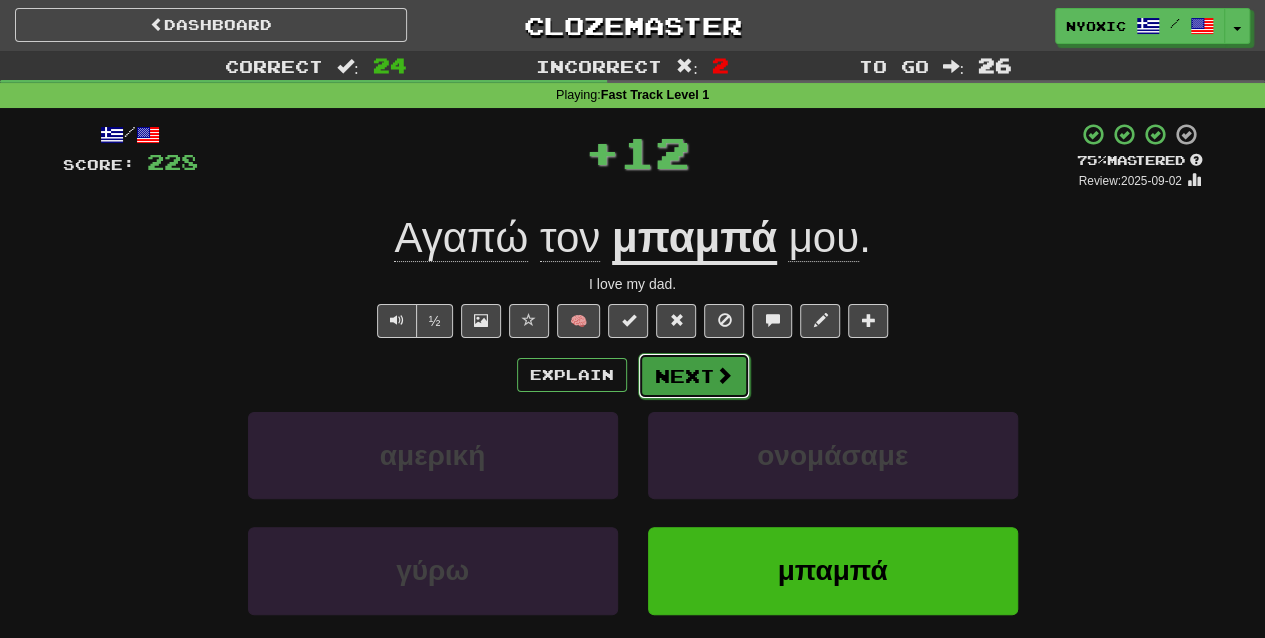 click at bounding box center [724, 375] 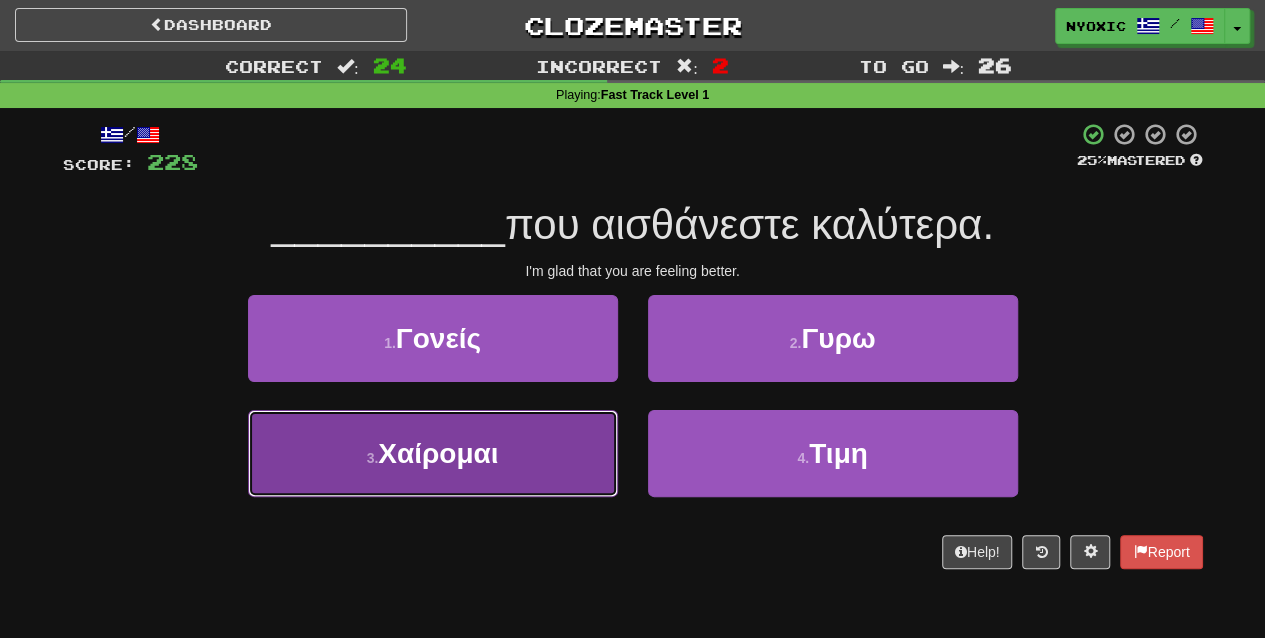 click on "[NUMBER] . Χαιρεμαι" at bounding box center [433, 453] 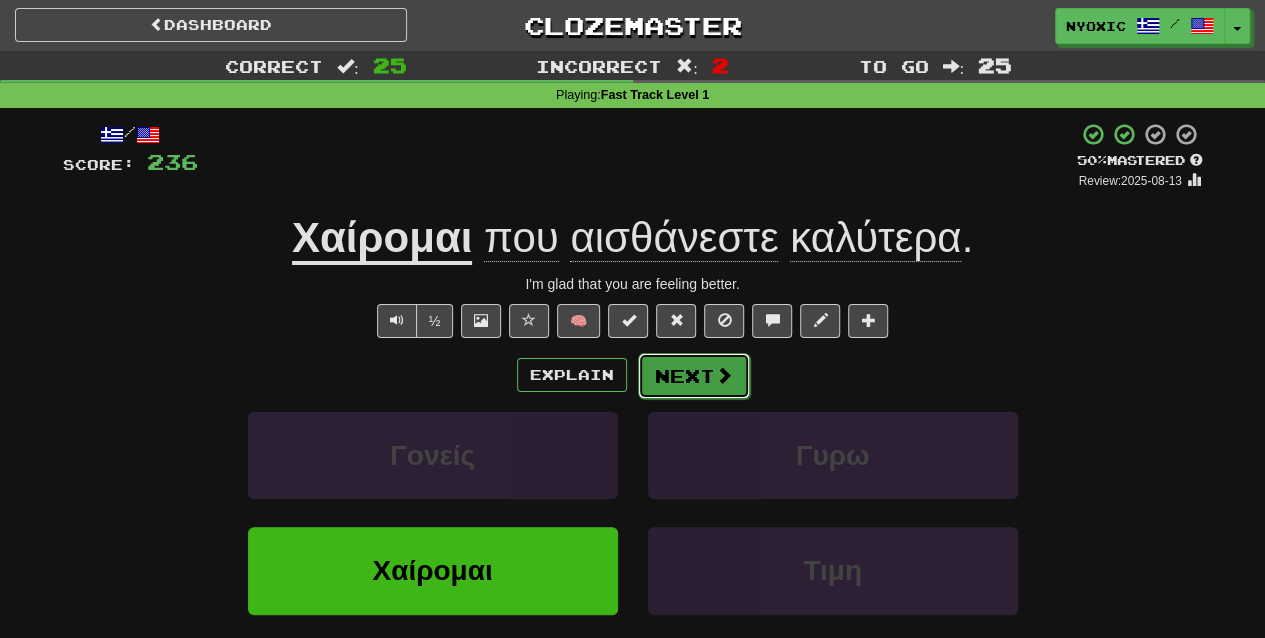 click at bounding box center (724, 375) 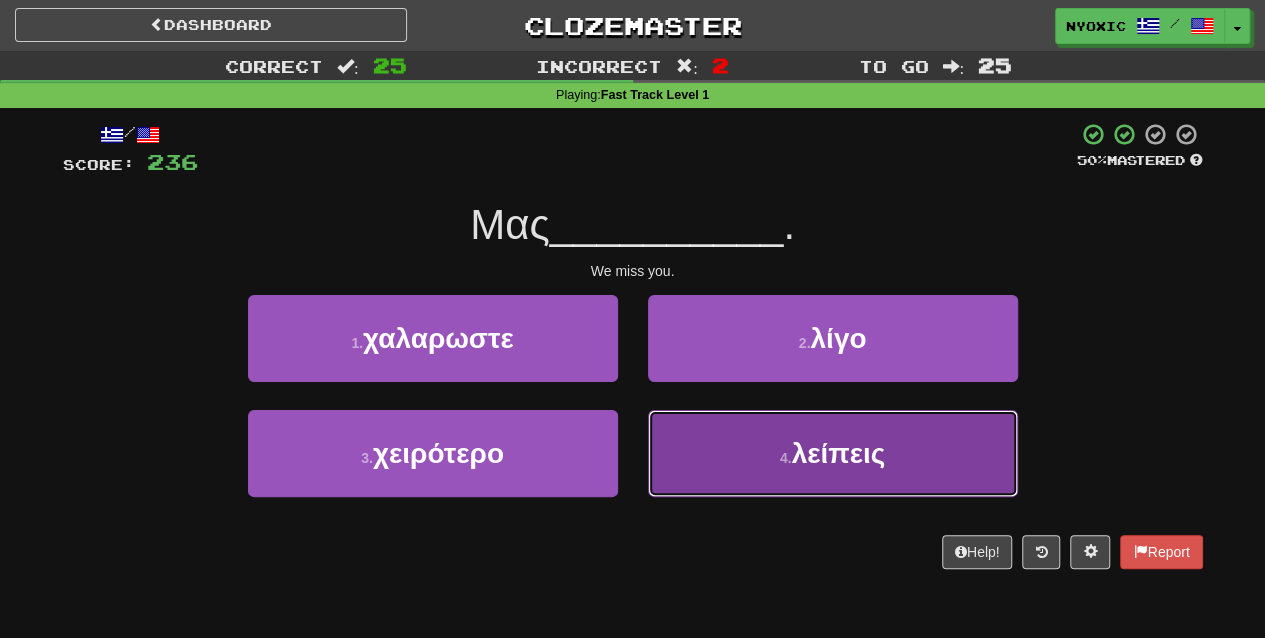 click on "[NUMBER] . λειπεις" at bounding box center [833, 453] 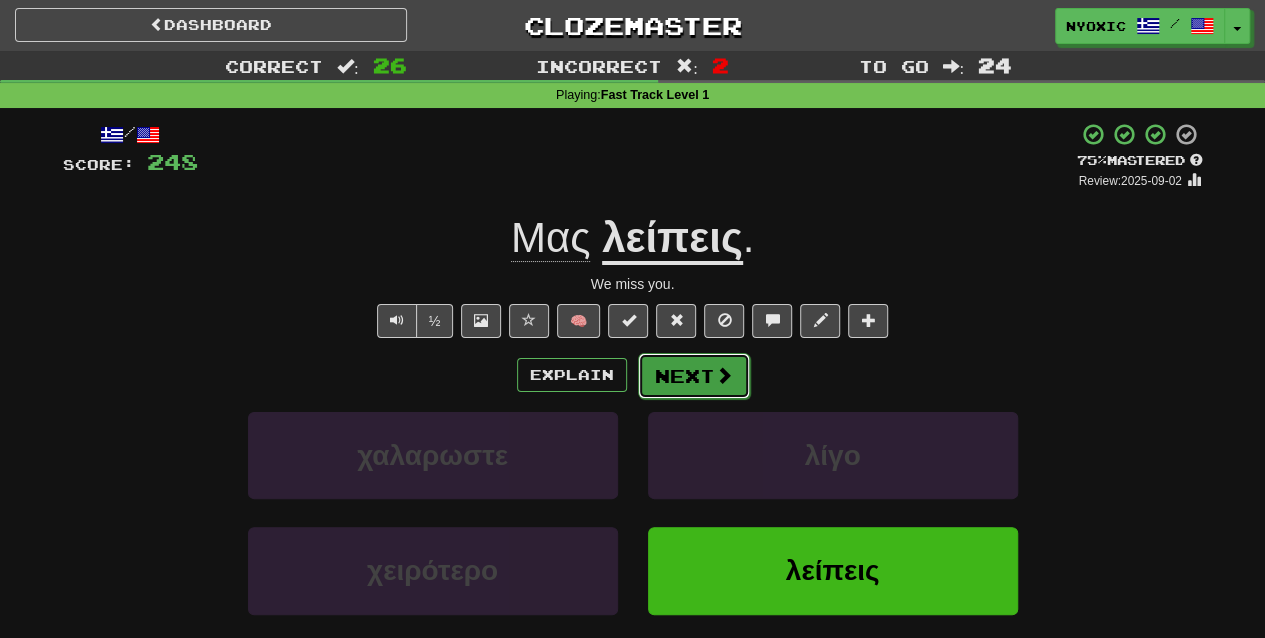 click on "Next" at bounding box center (694, 376) 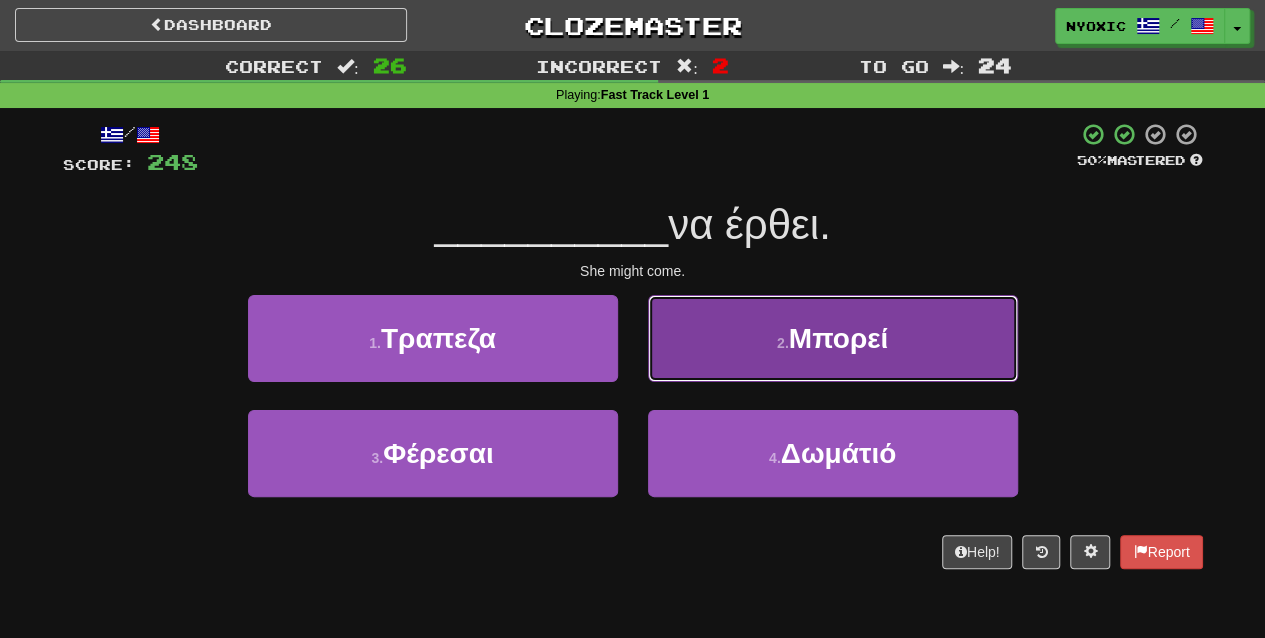 click on "2 .  Μπορεί" at bounding box center (833, 338) 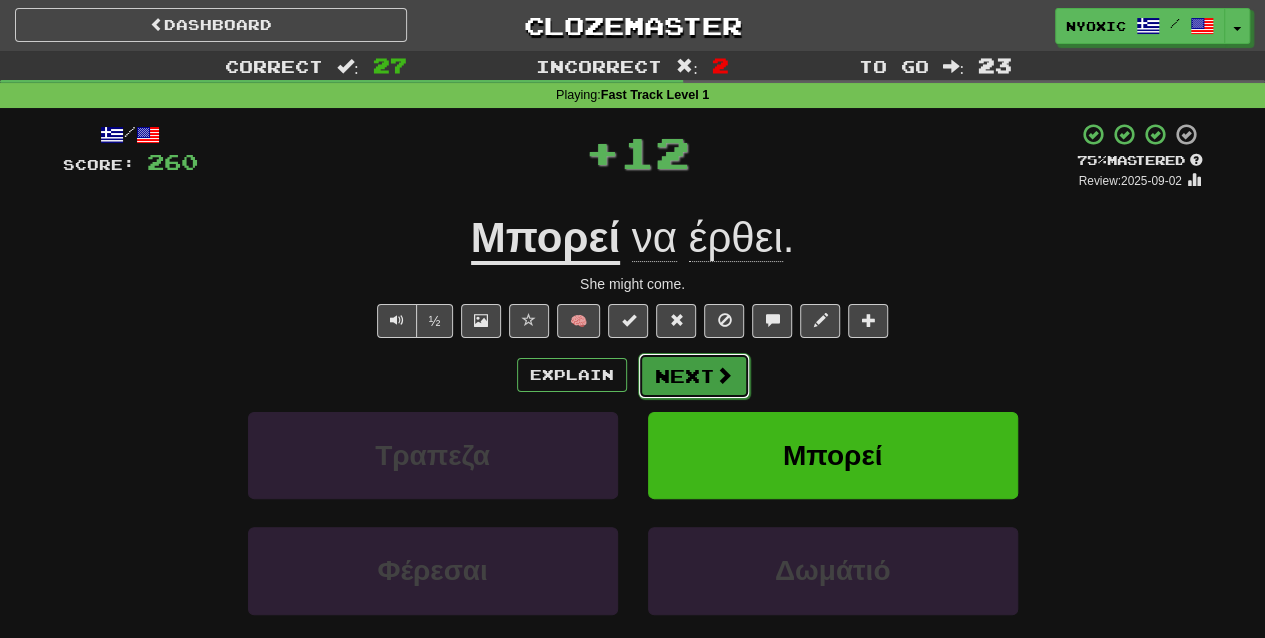 click on "Next" at bounding box center (694, 376) 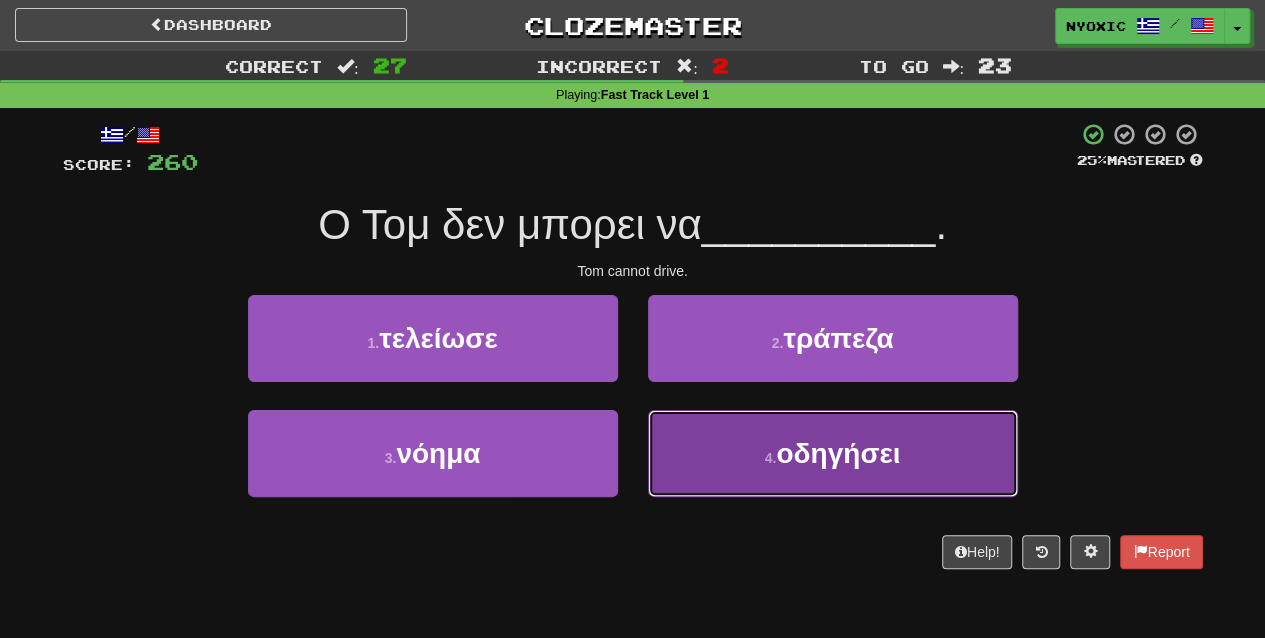 click on "[NUMBER] . οδηγησει" at bounding box center (833, 453) 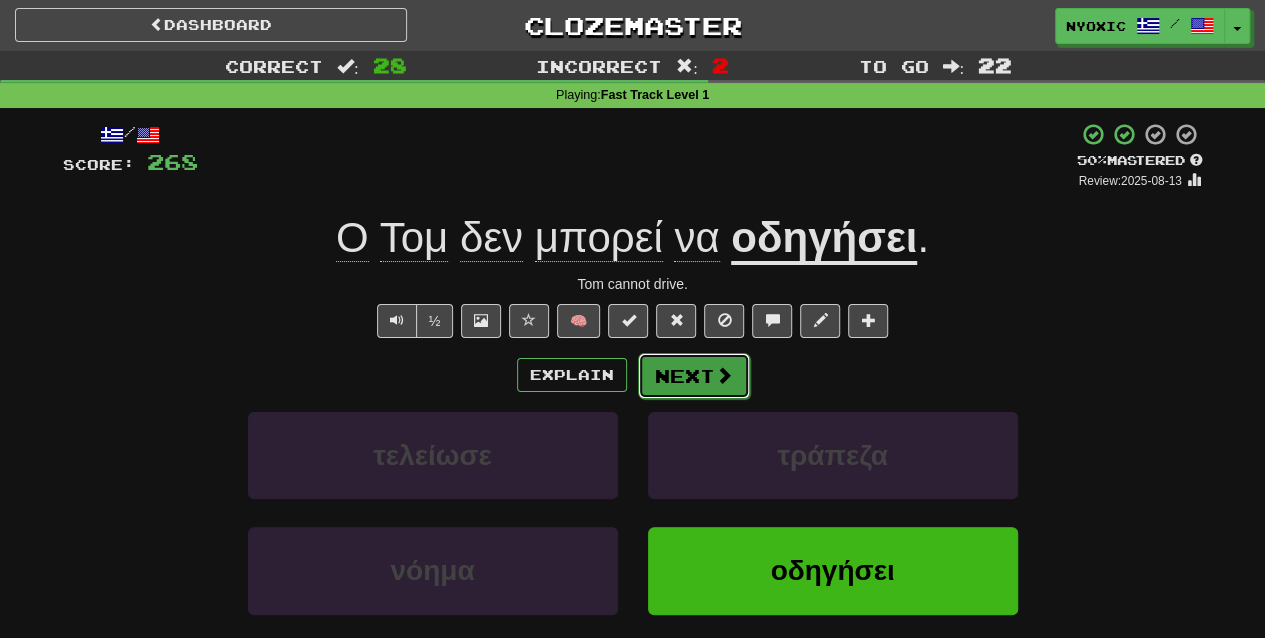 click at bounding box center (724, 375) 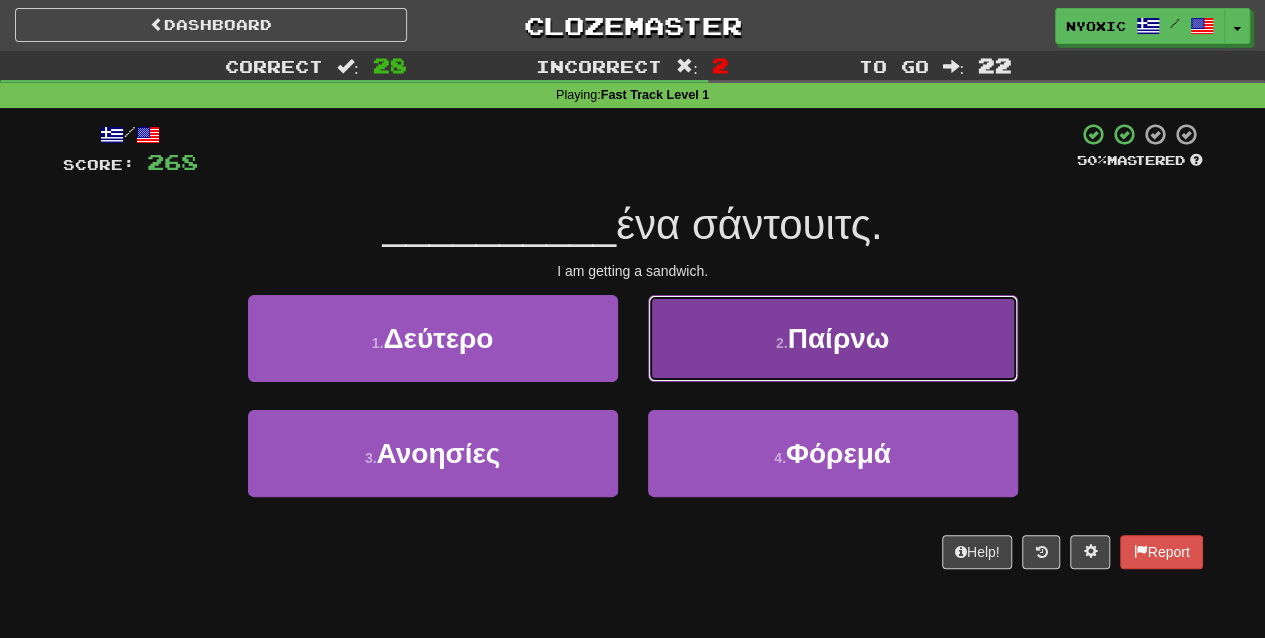 click on "2 ." at bounding box center [782, 343] 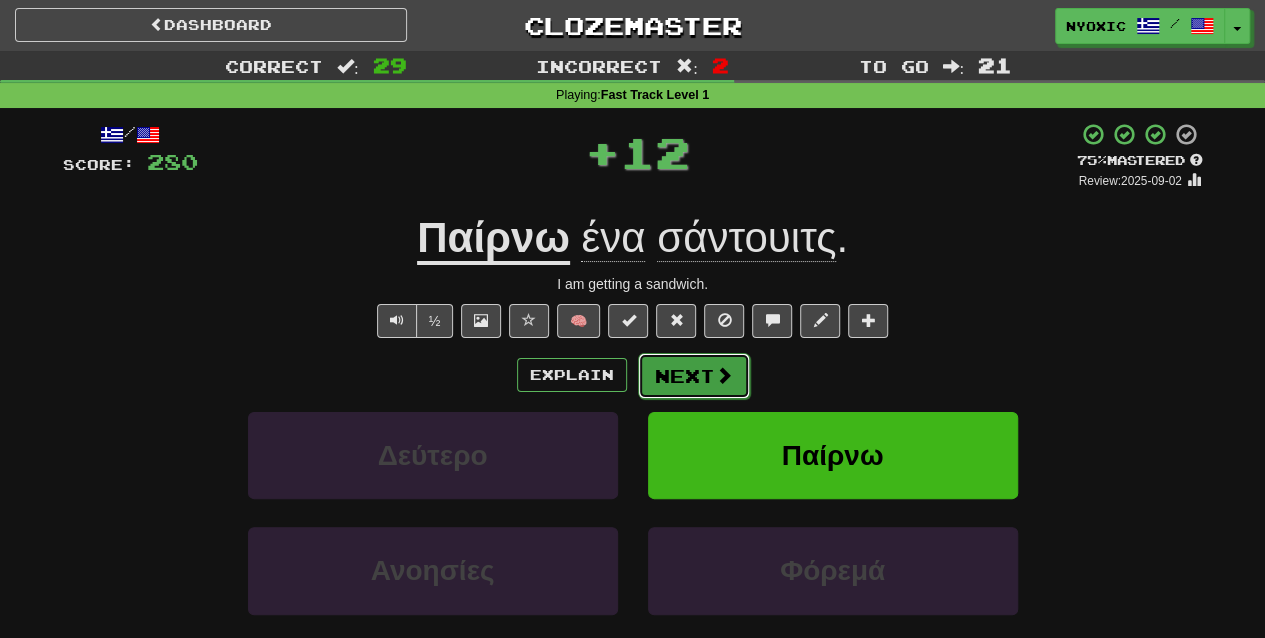 click on "Next" at bounding box center [694, 376] 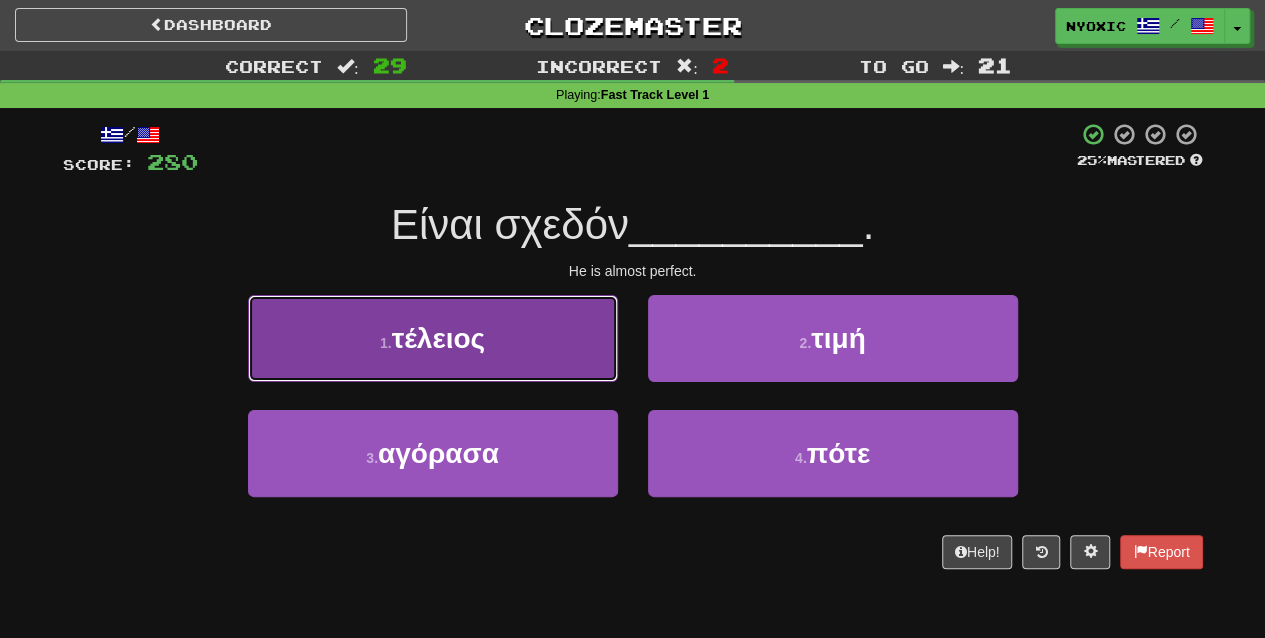 click on "[NUMBER] . τελειος" at bounding box center (433, 338) 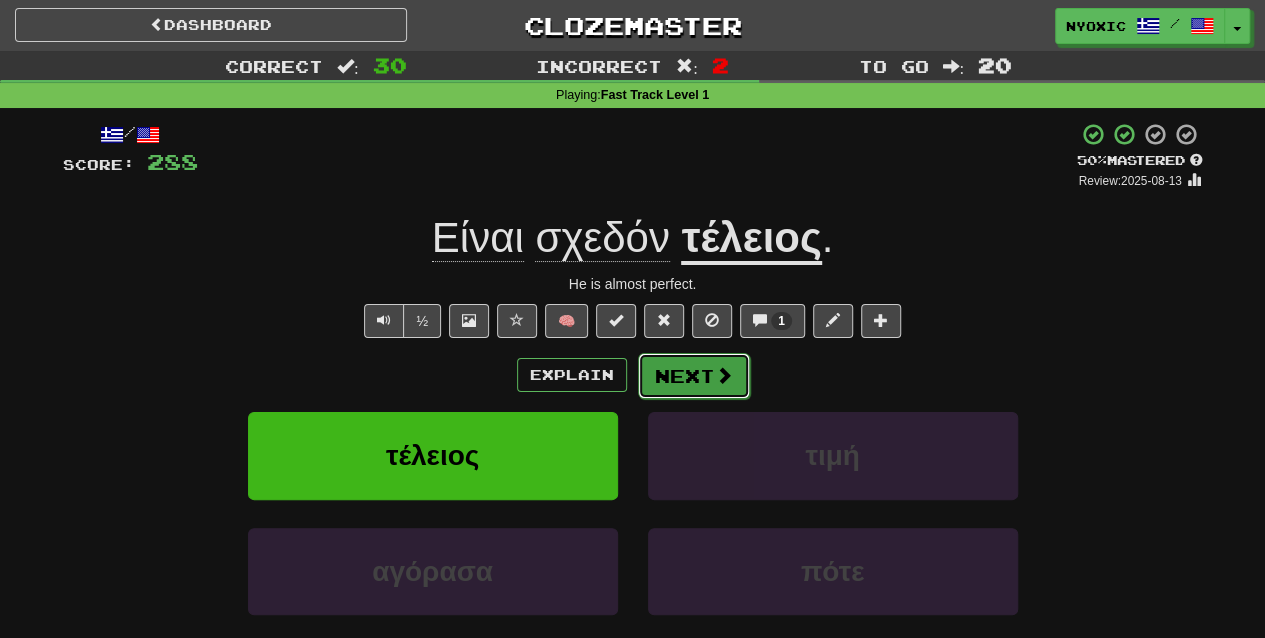 click on "Next" at bounding box center (694, 376) 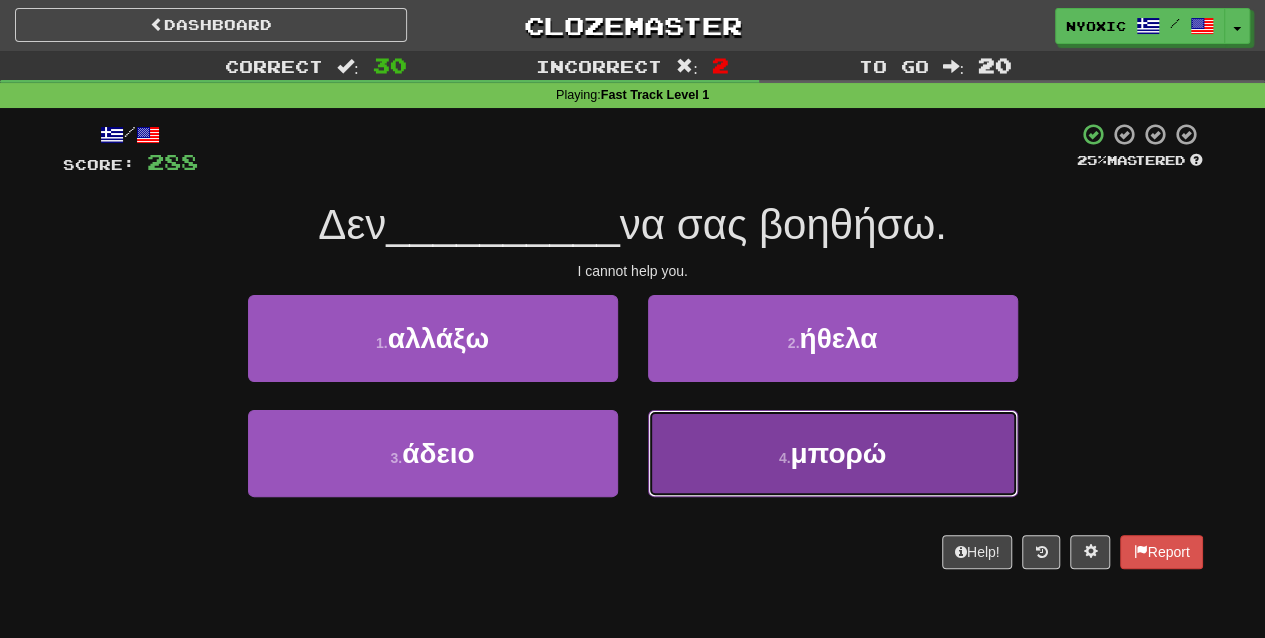 click on "[NUMBER] . μπορω" at bounding box center [833, 453] 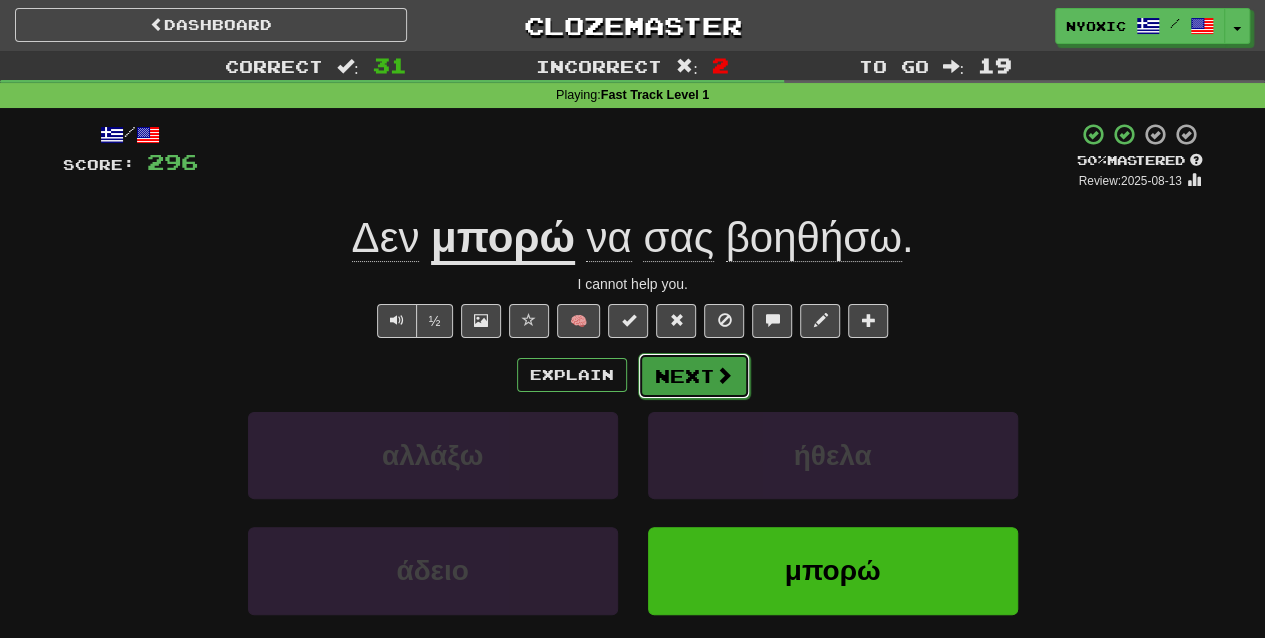 click at bounding box center (724, 375) 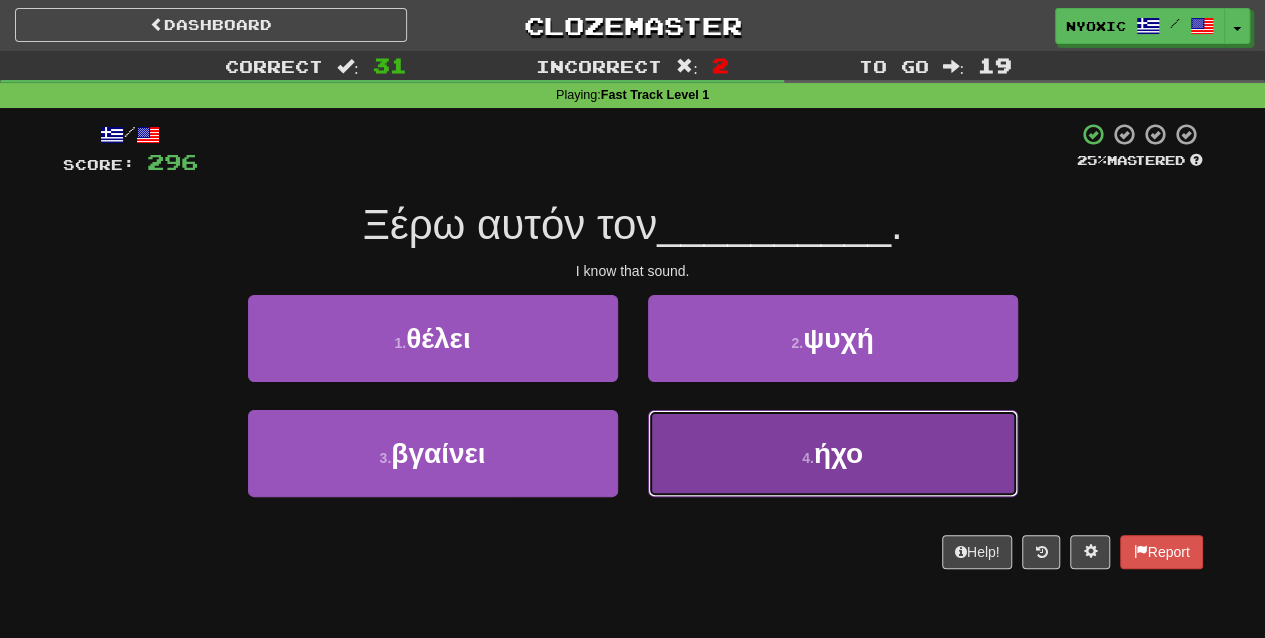 click on "4 .  ήχο" at bounding box center [833, 453] 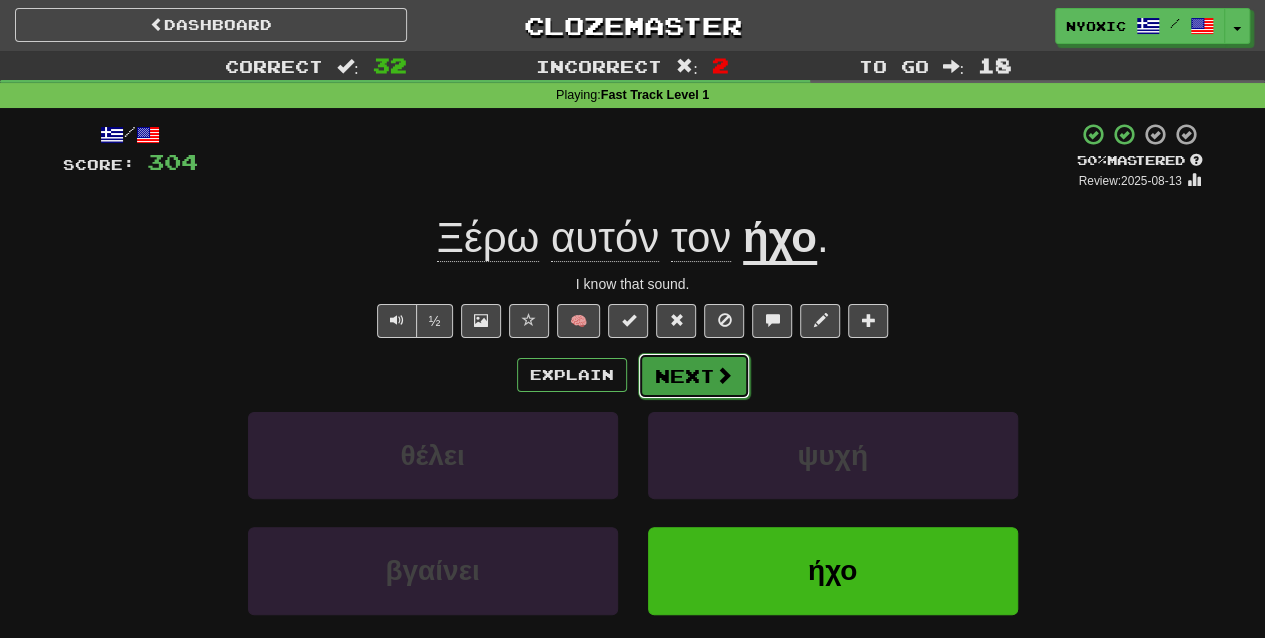 click on "Next" at bounding box center (694, 376) 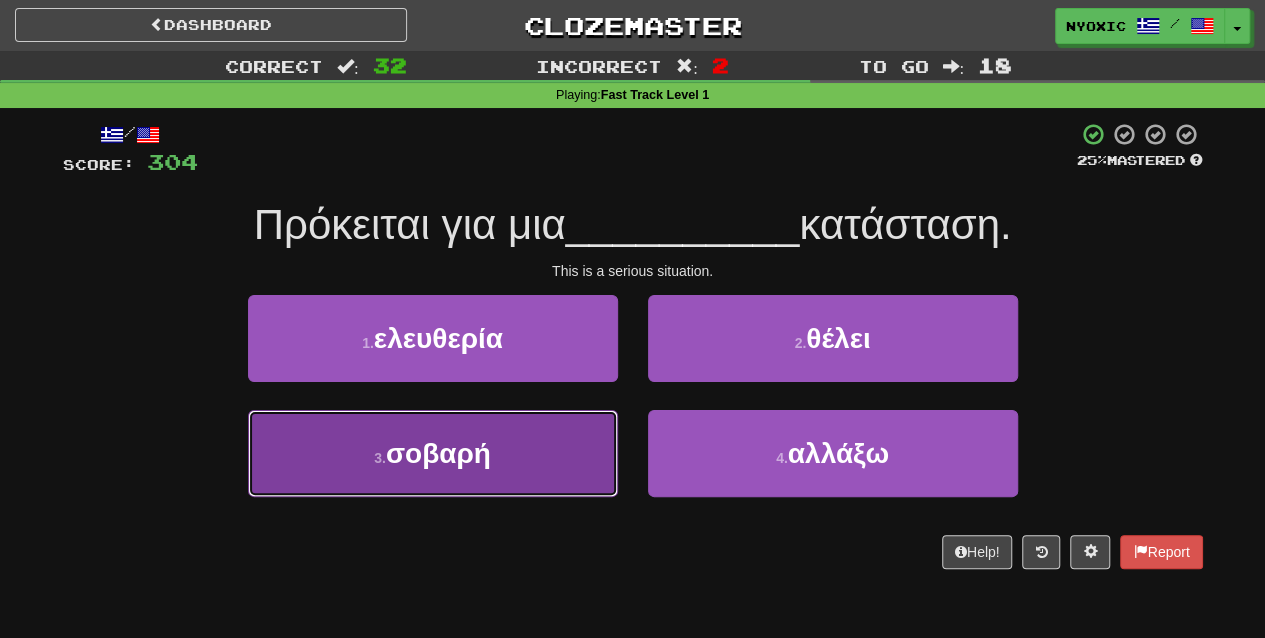click on "[NUMBER] . σοβαρη" at bounding box center (433, 453) 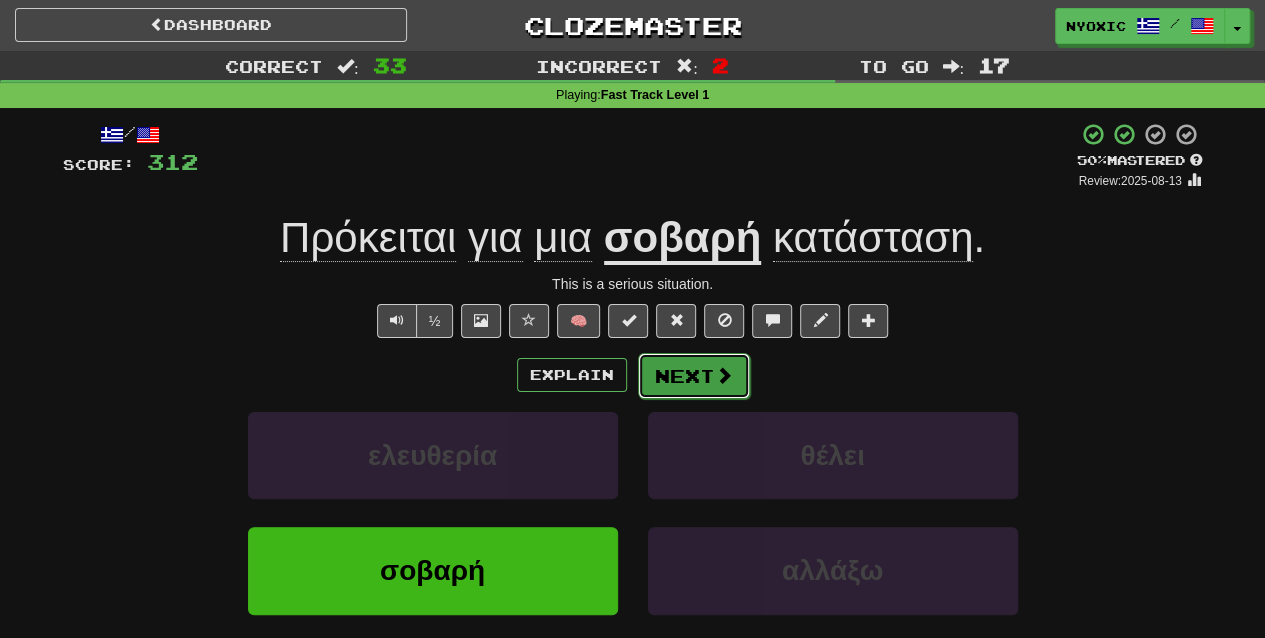click on "Next" at bounding box center [694, 376] 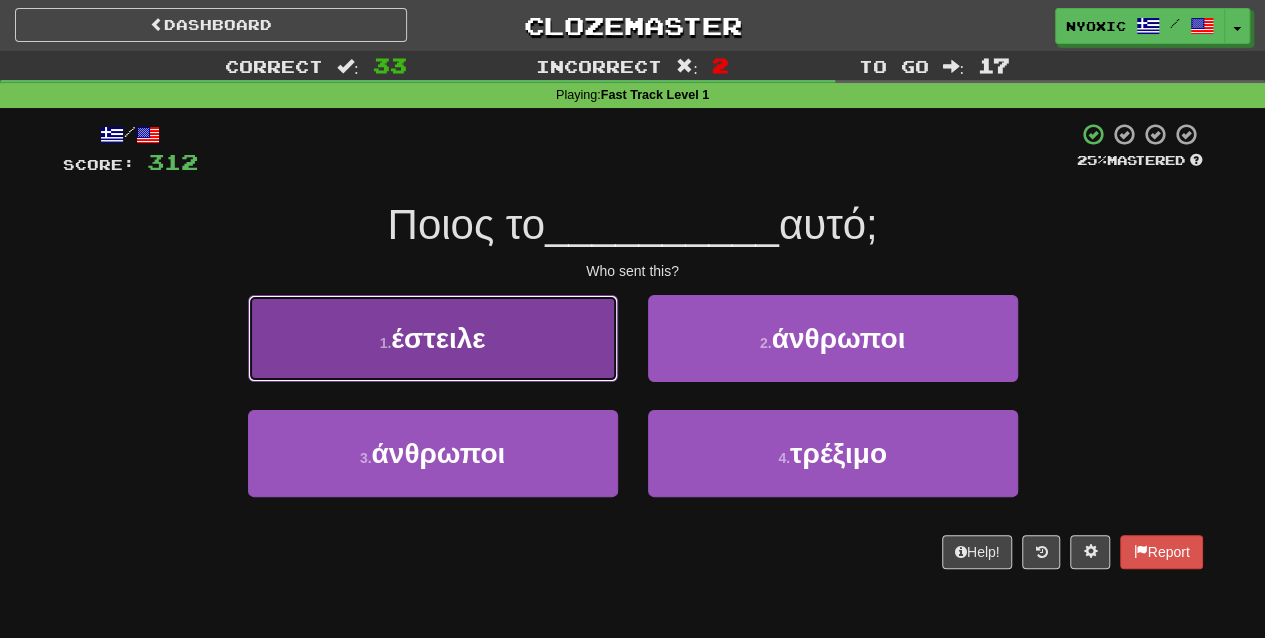 click on "[NUMBER] . εστειλε" at bounding box center [433, 338] 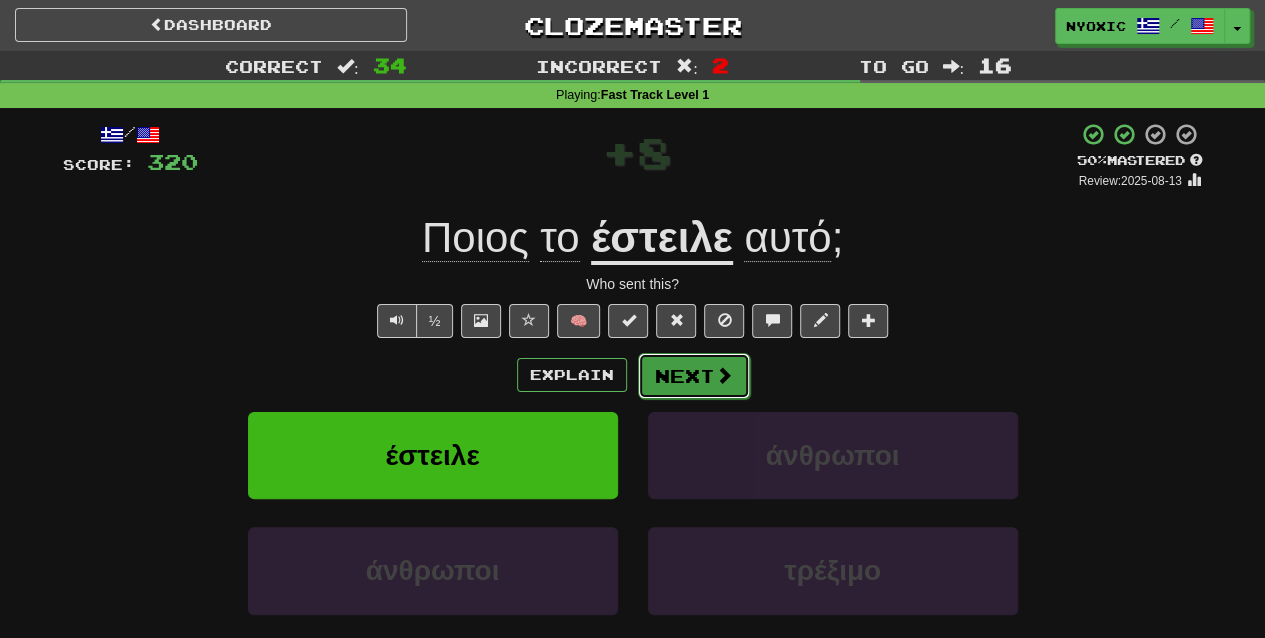 click at bounding box center [724, 375] 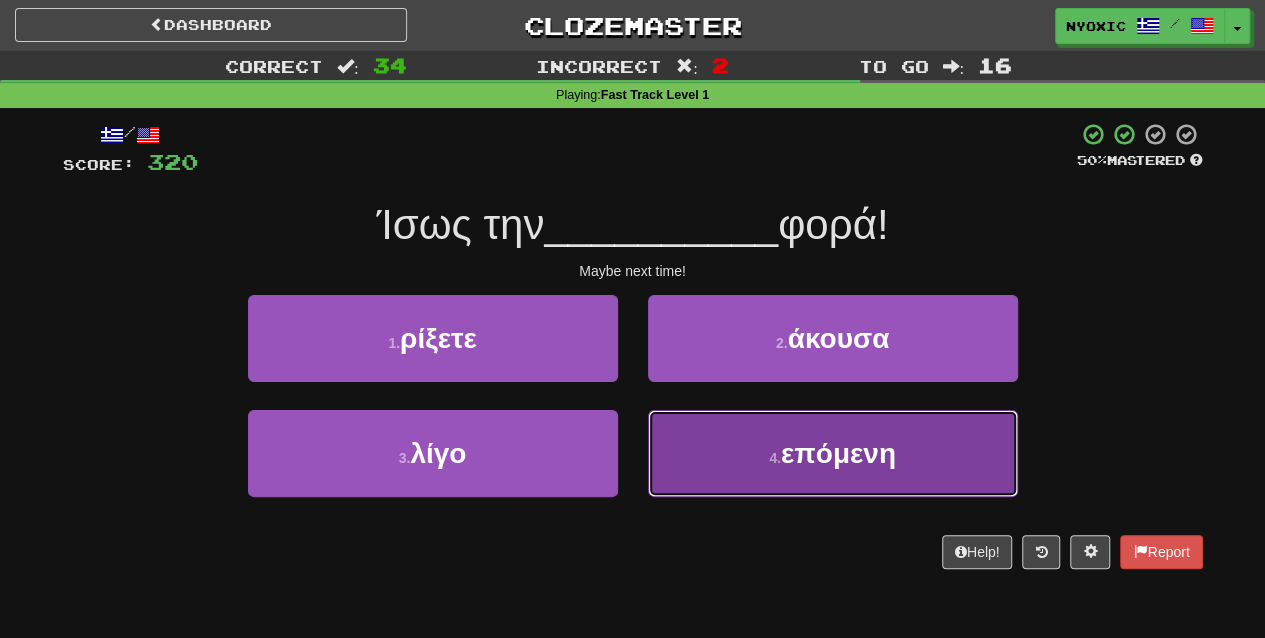 click on "4 .  επόμενη" at bounding box center [833, 453] 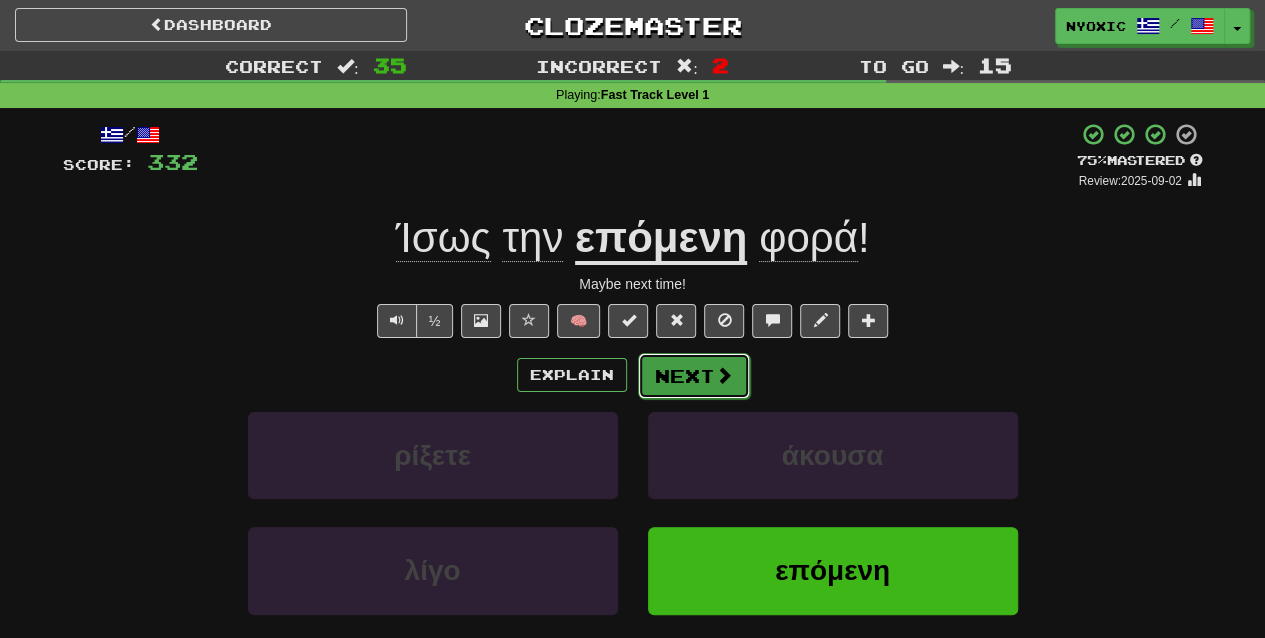 click at bounding box center (724, 375) 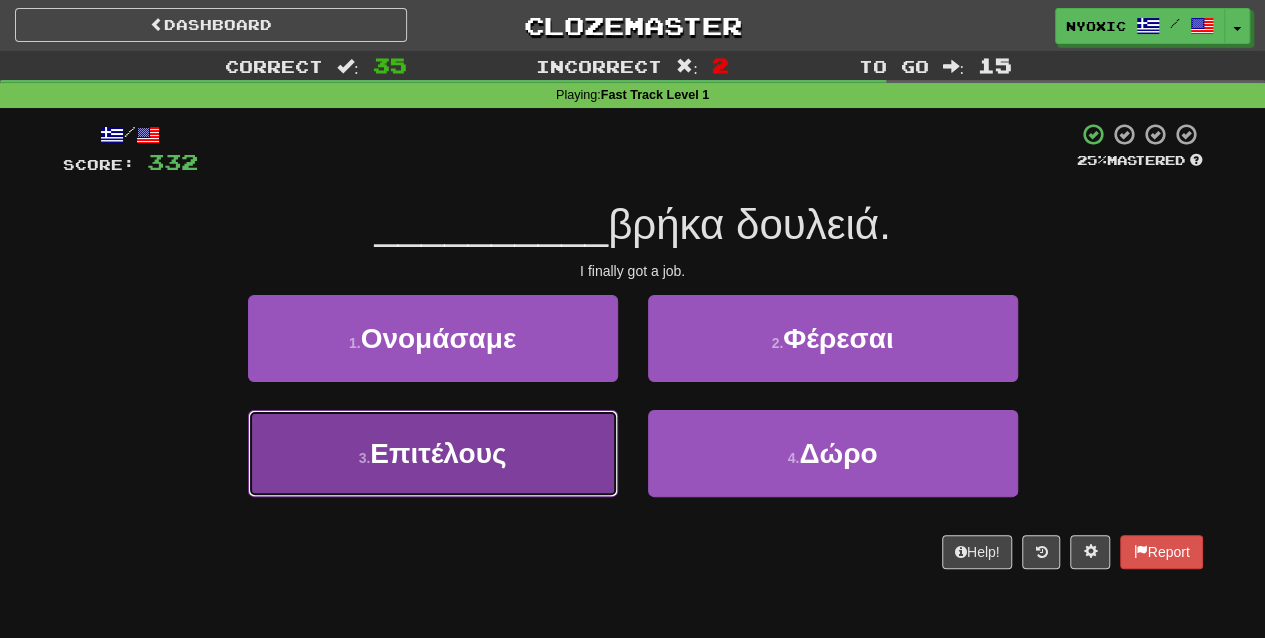 click on "3 .  Επιτέλους" at bounding box center (433, 453) 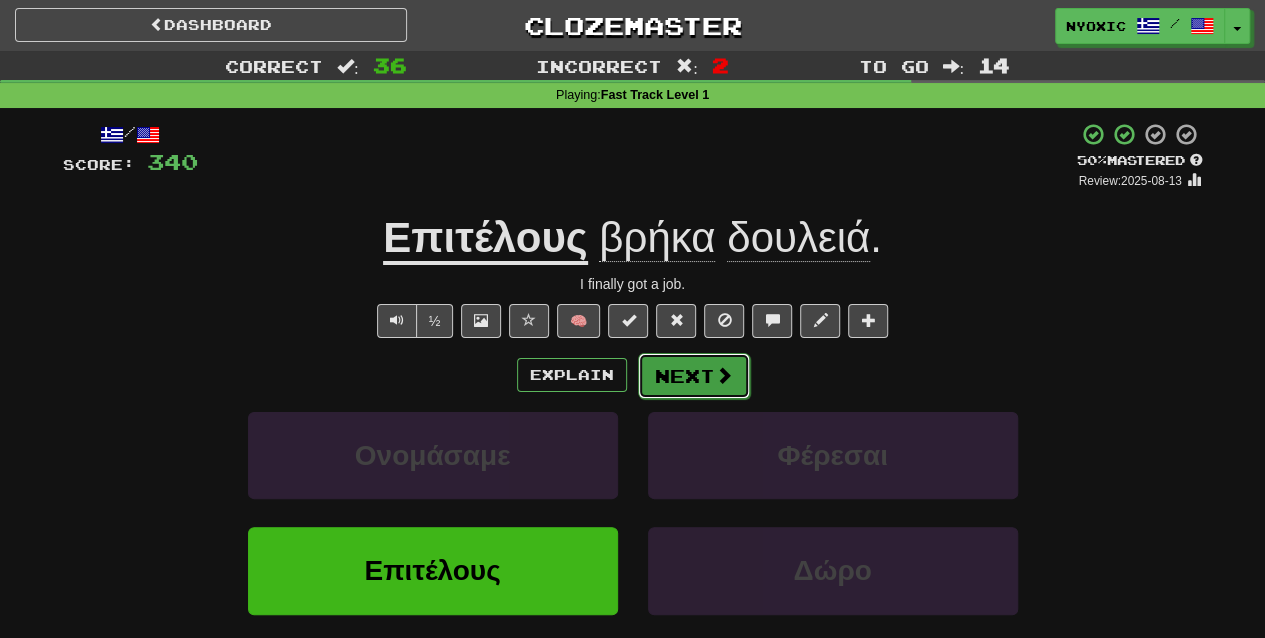 click on "Next" at bounding box center [694, 376] 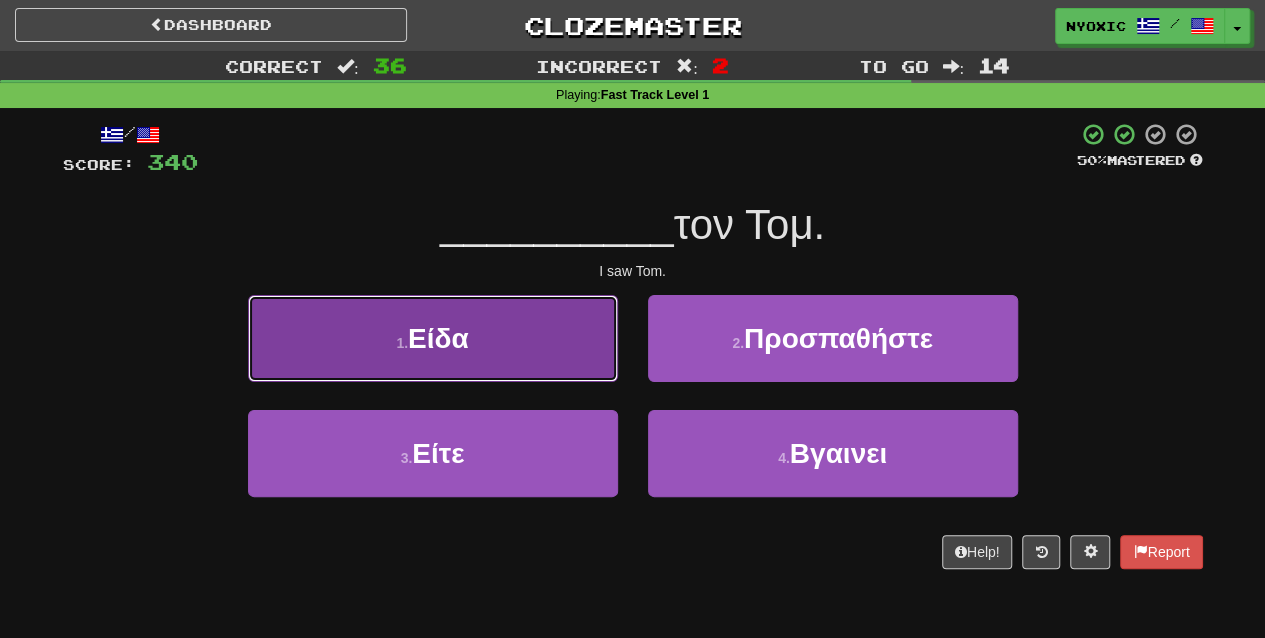 click on "1 .  Είδα" at bounding box center [433, 338] 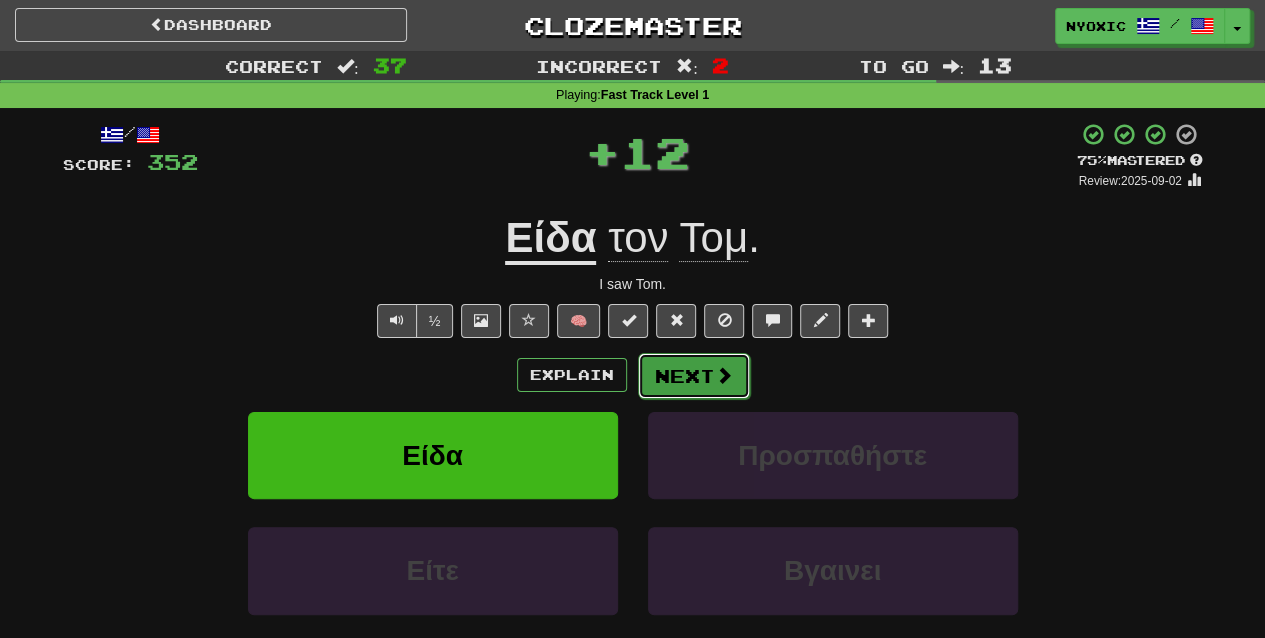 click on "Next" at bounding box center [694, 376] 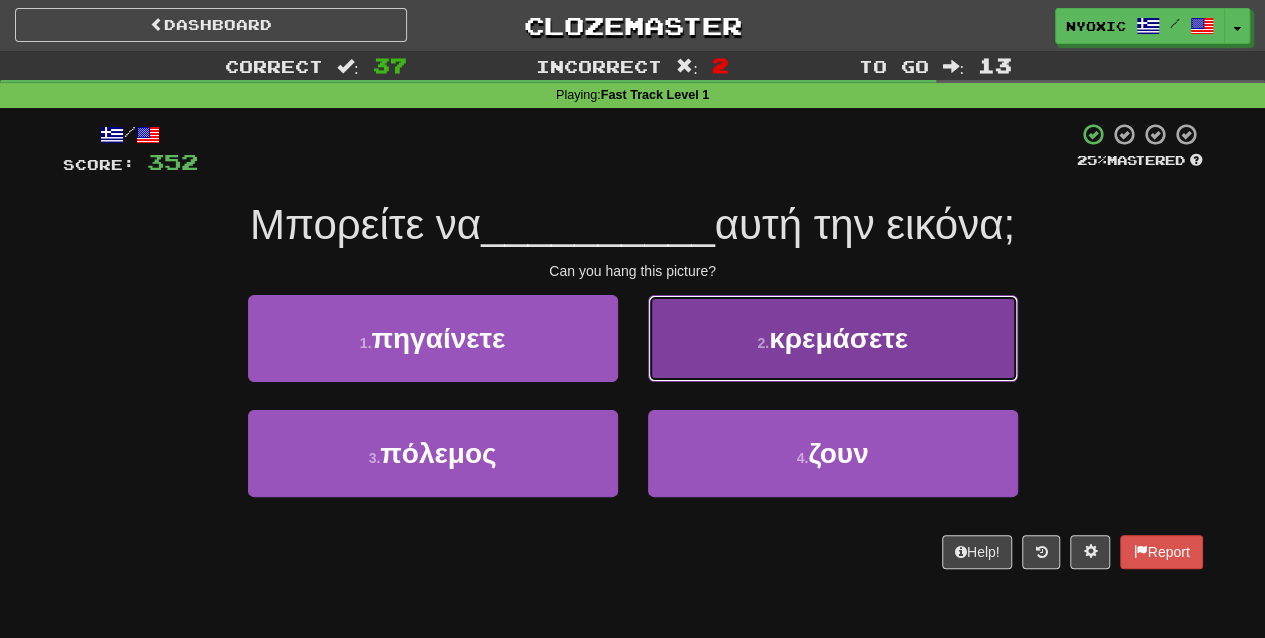 click on "2 .  κρεμάσετε" at bounding box center [833, 338] 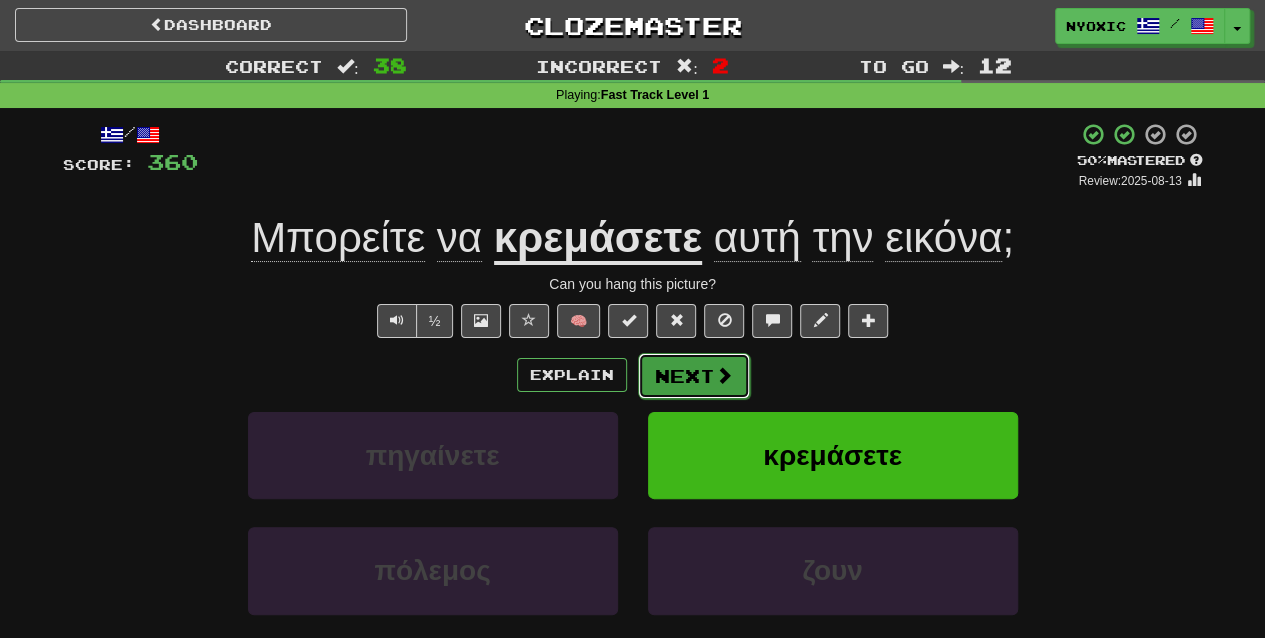 click at bounding box center (724, 375) 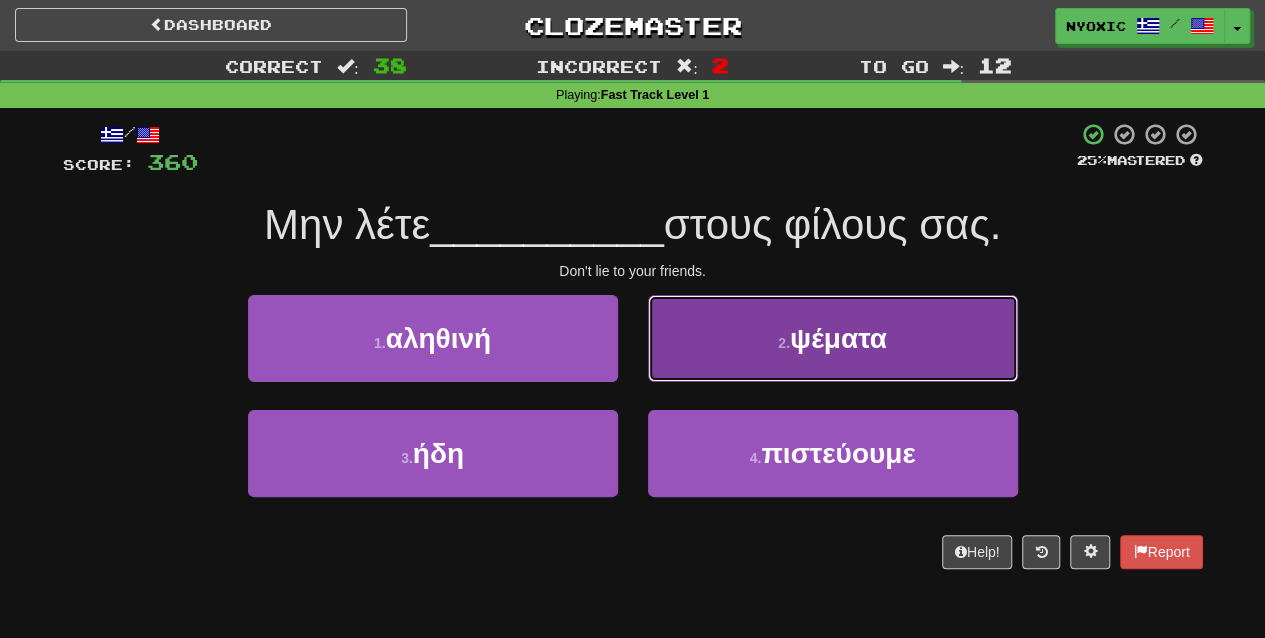 click on "ψέματα" at bounding box center [838, 338] 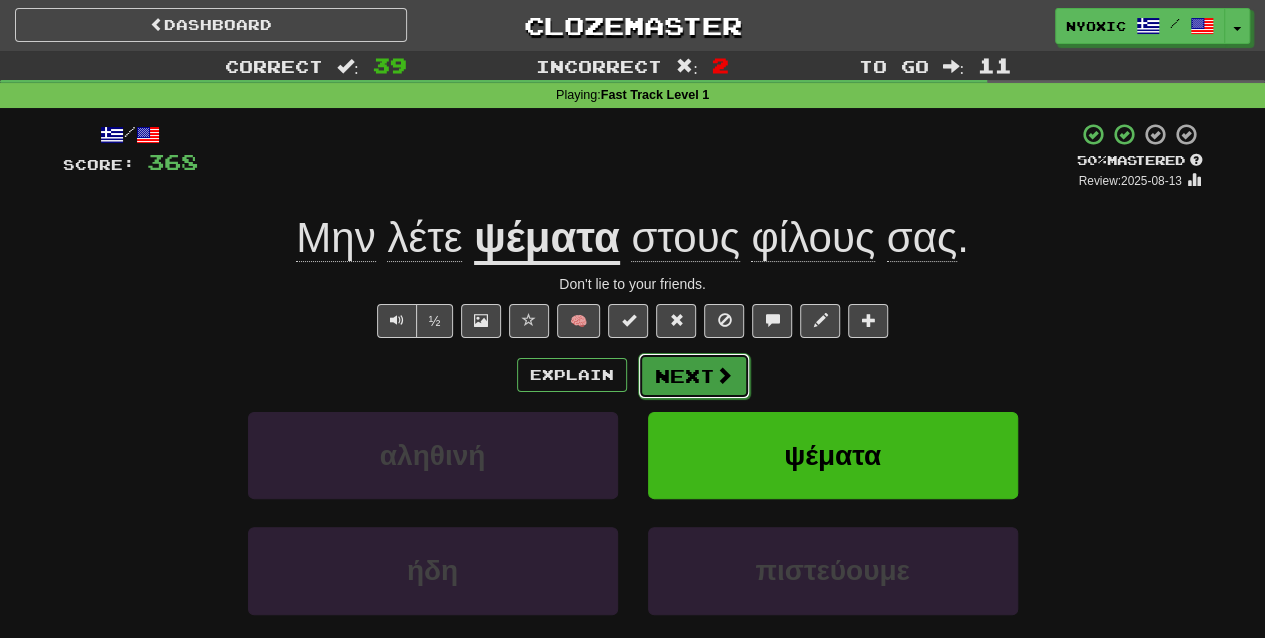 click on "Next" at bounding box center [694, 376] 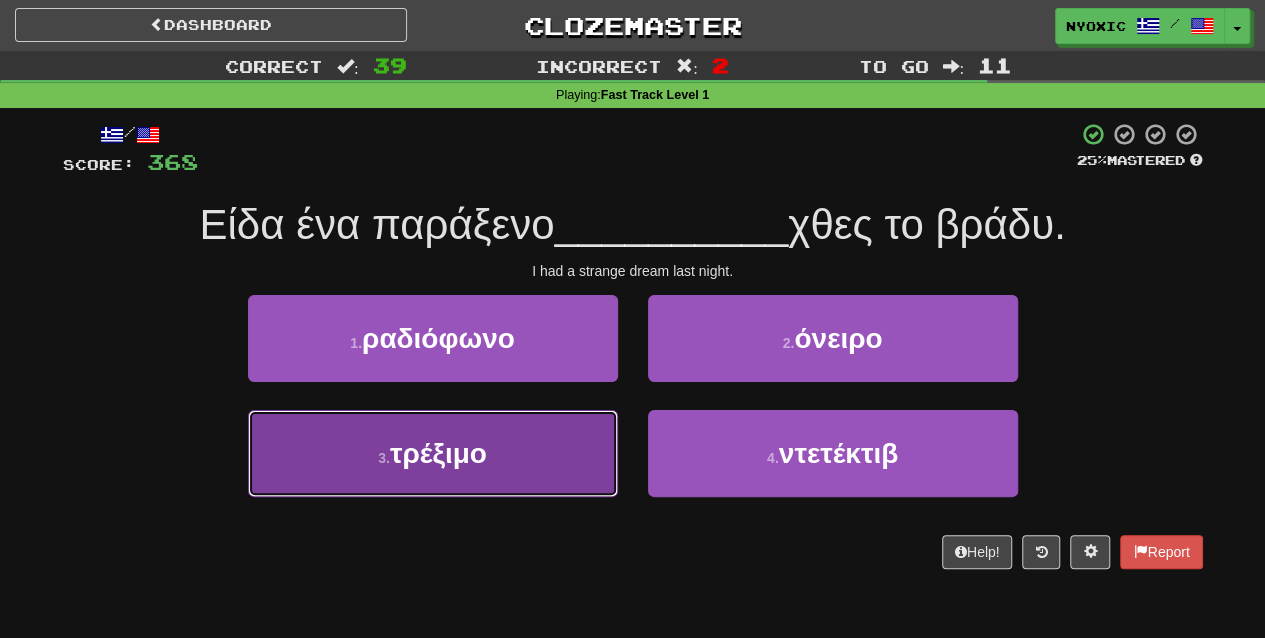 click on "3 .  τρέξιμο" at bounding box center [433, 453] 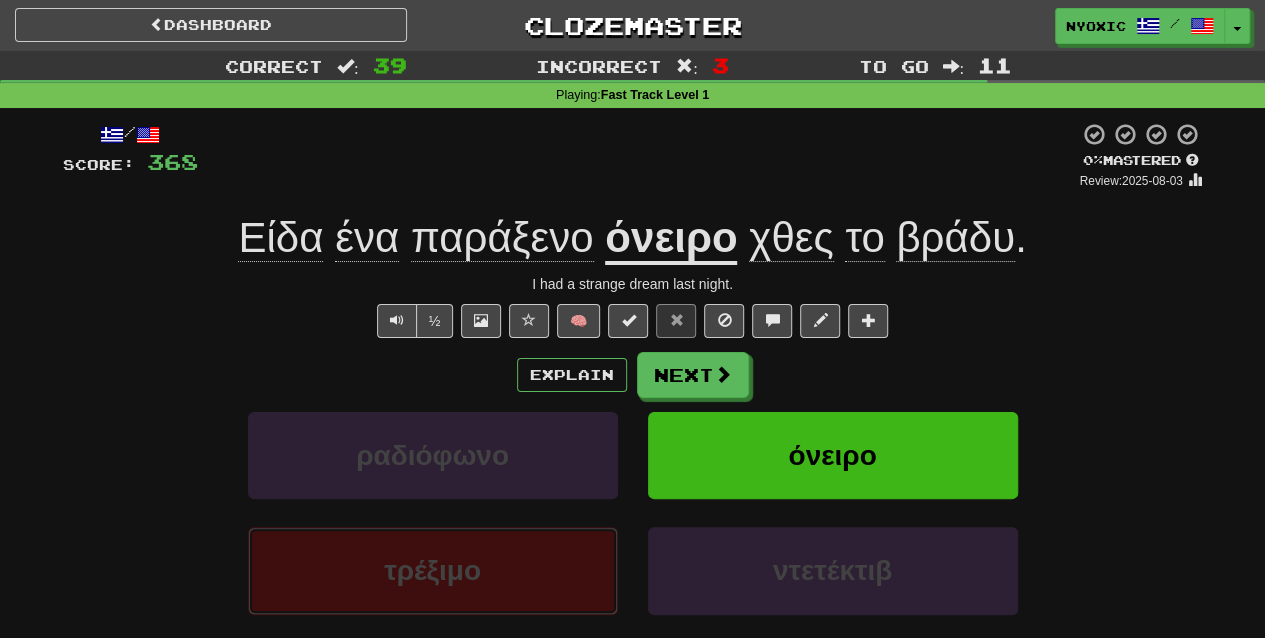 type 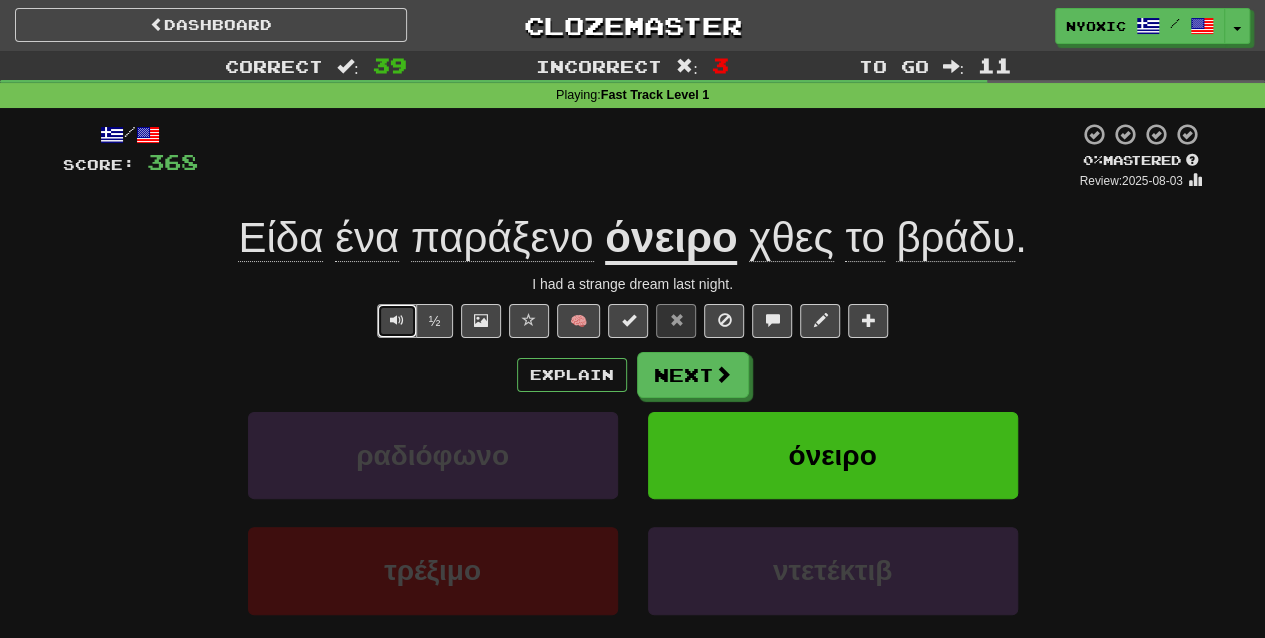 click at bounding box center [397, 321] 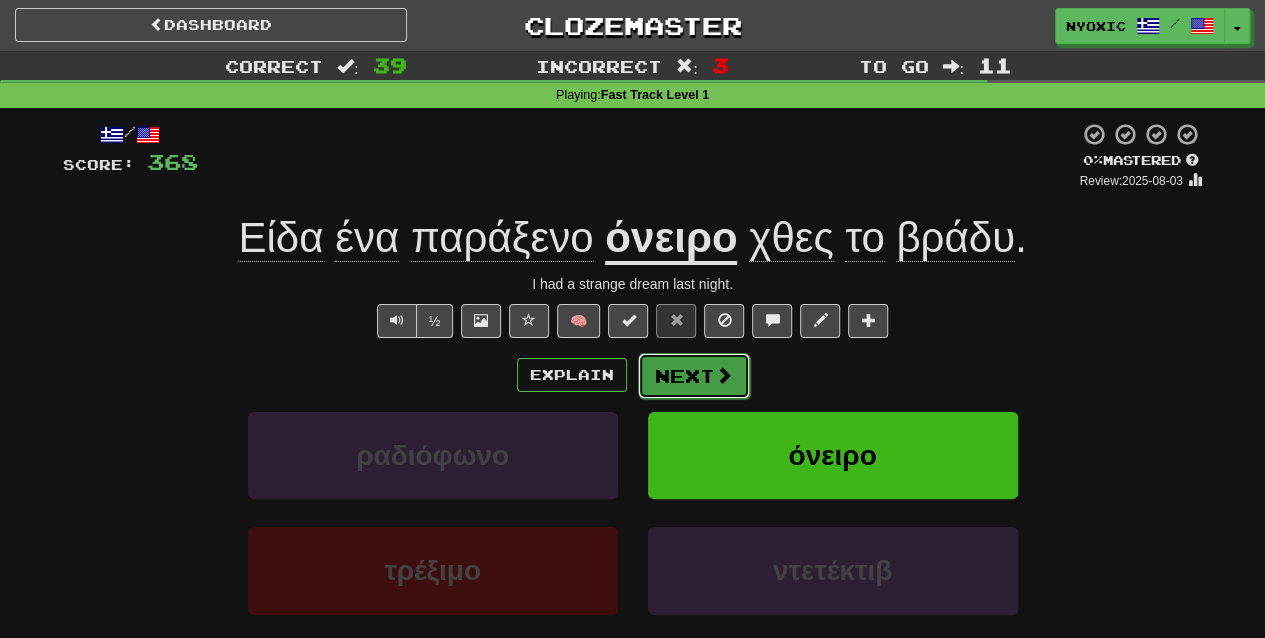 click at bounding box center [724, 375] 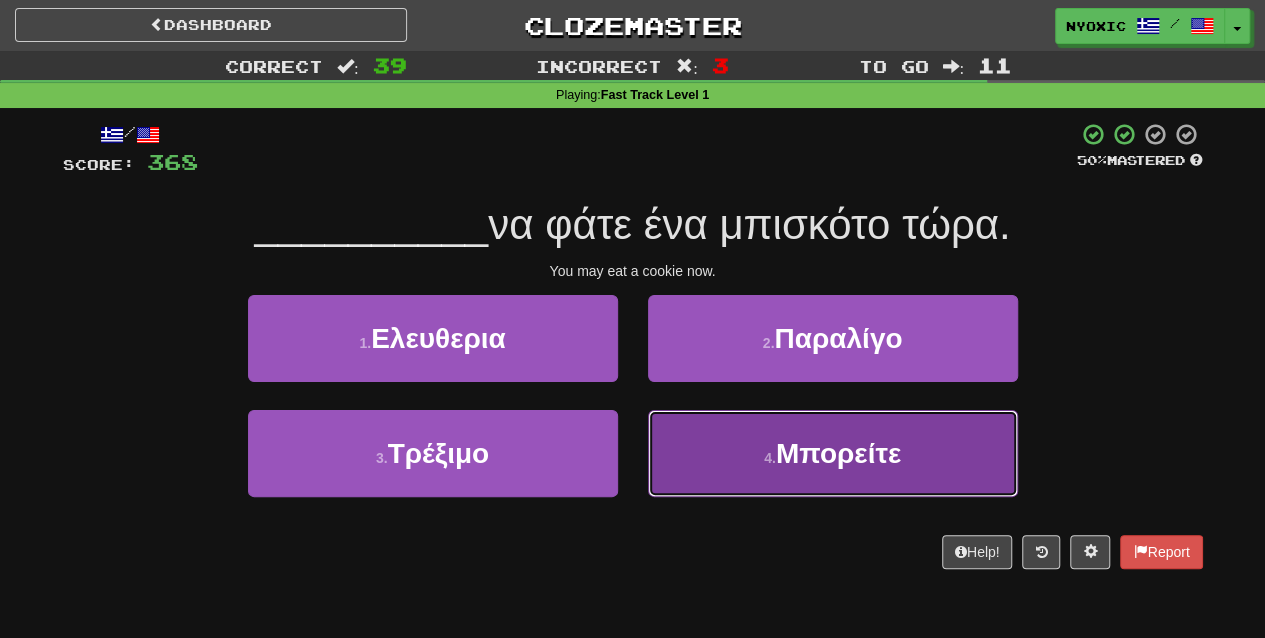 click on "4 .  Μπορείτε" at bounding box center (833, 453) 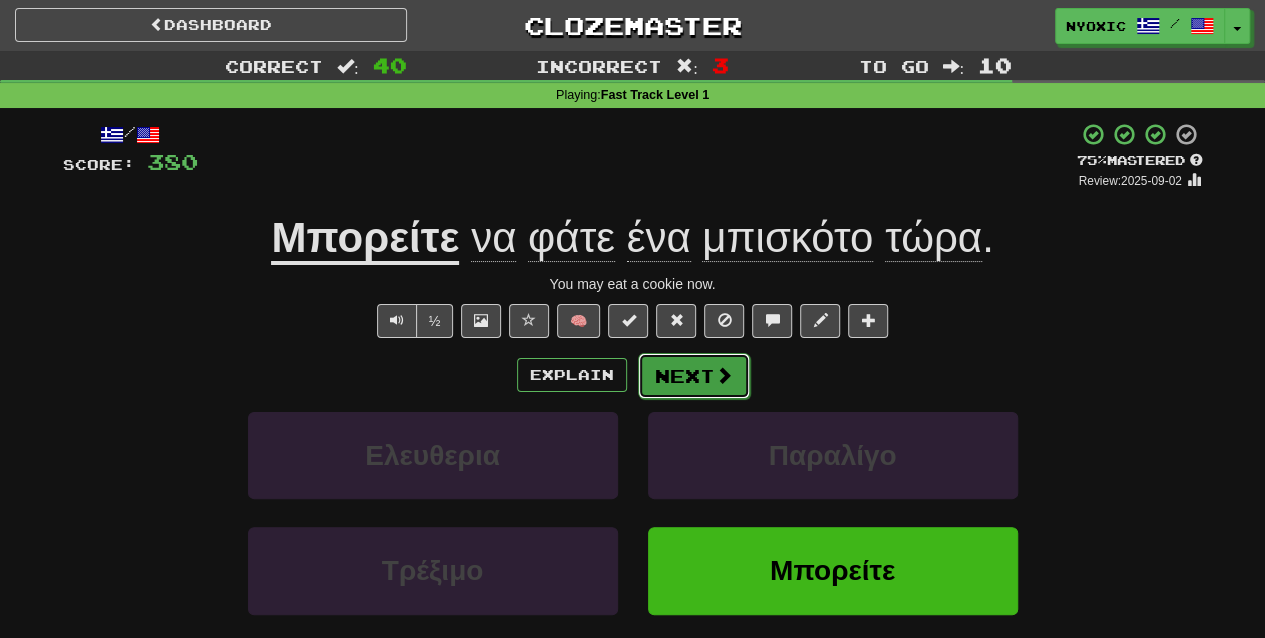 click at bounding box center [724, 375] 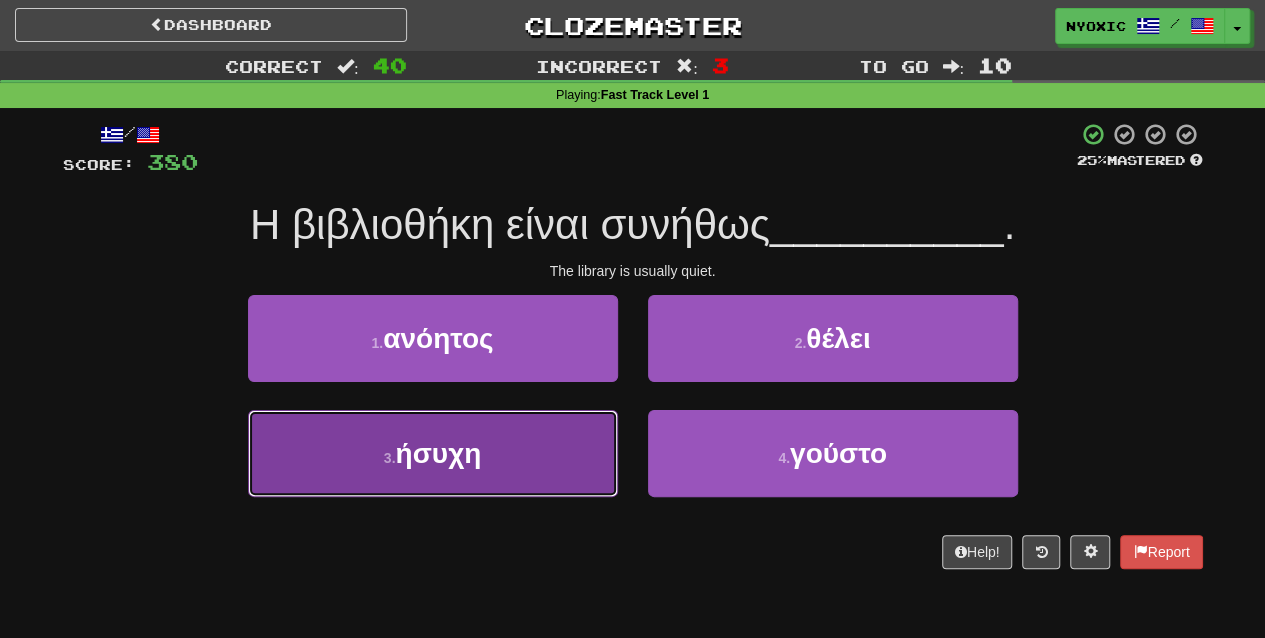 click on "[NUMBER] . ησυχη" at bounding box center [433, 453] 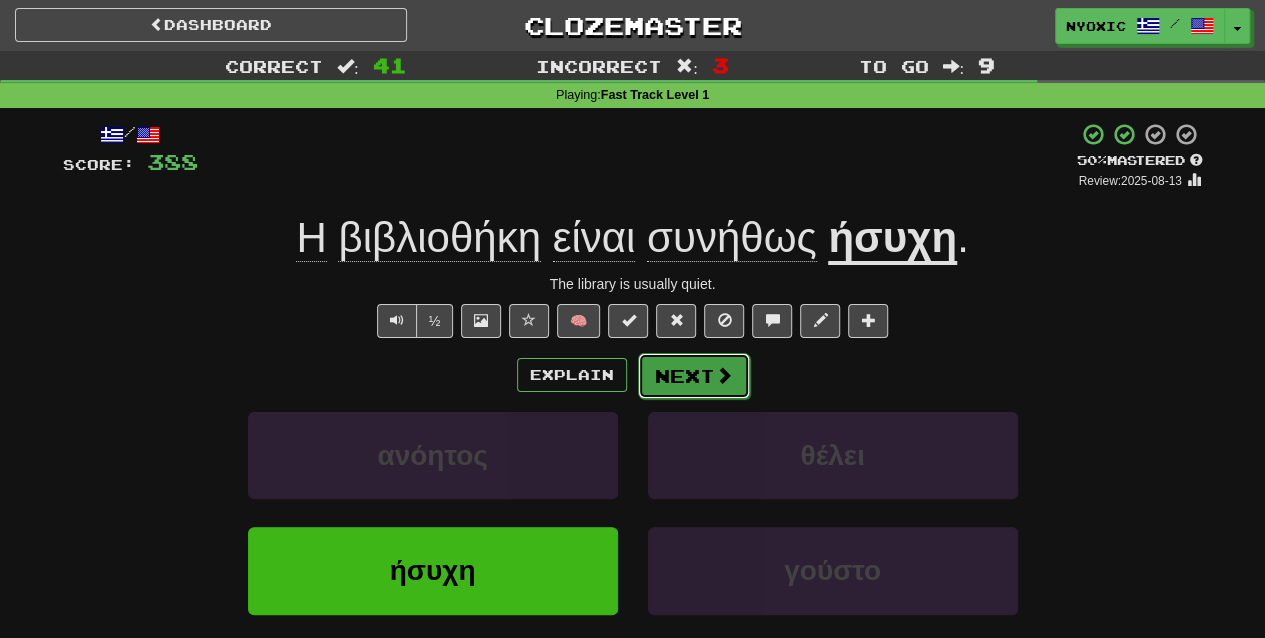 click at bounding box center (724, 375) 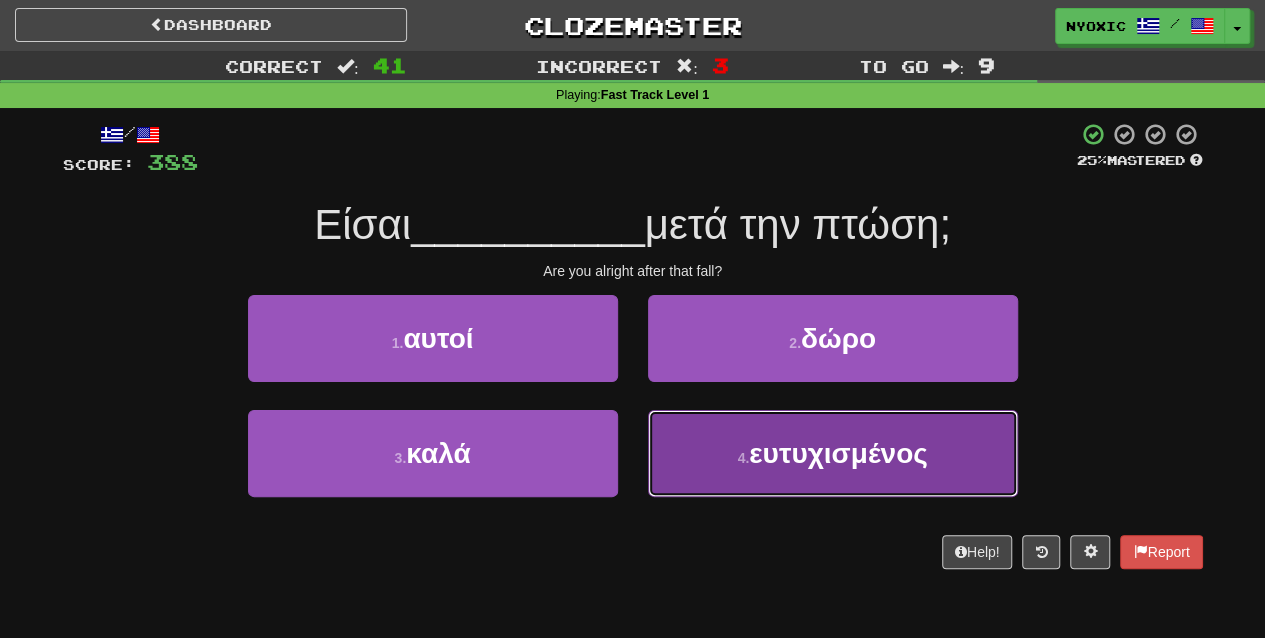 click on "[NUMBER] . ευτυχισμενος" at bounding box center (833, 453) 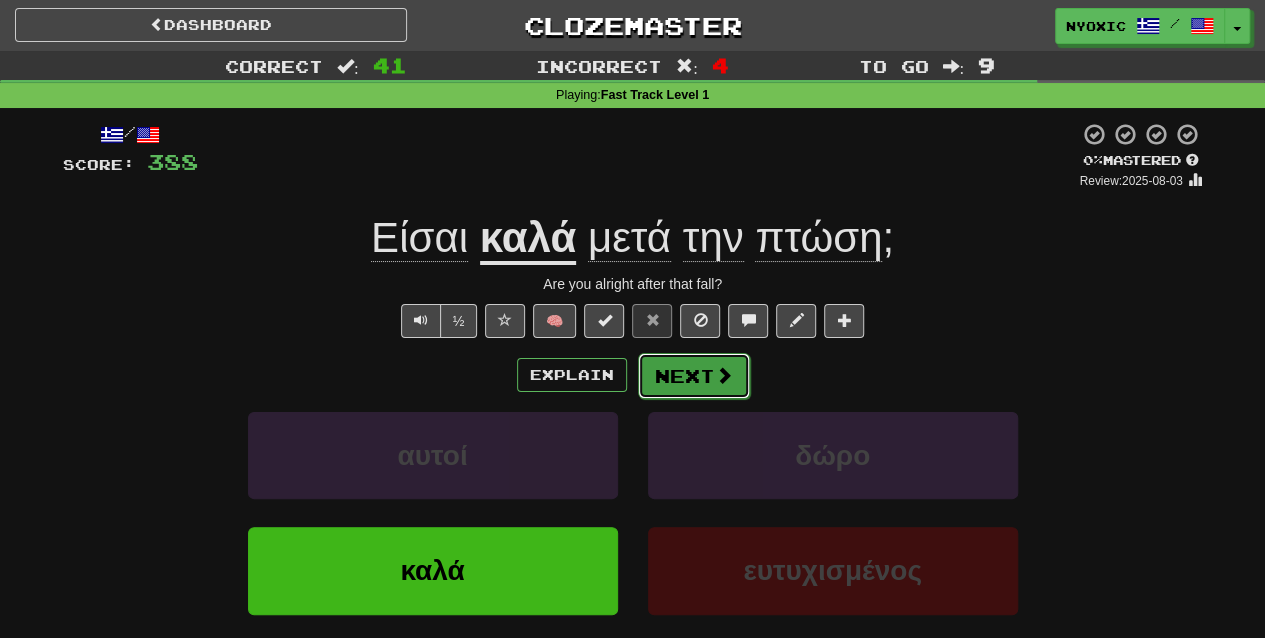 click on "Next" at bounding box center (694, 376) 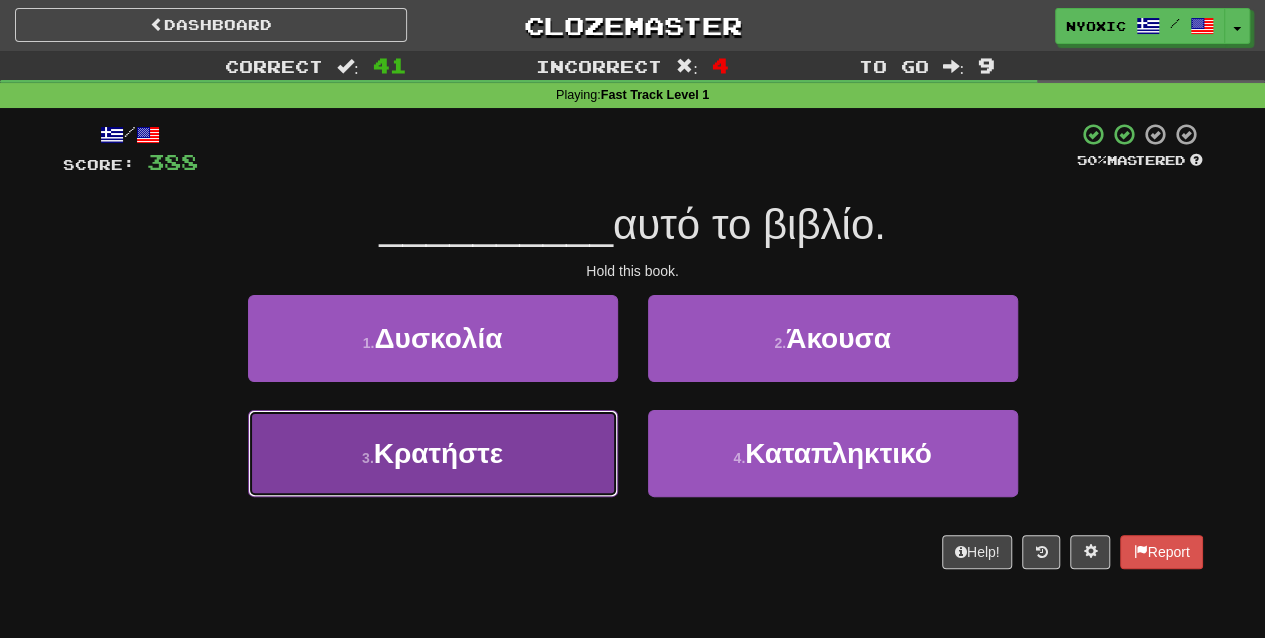 click on "[NUMBER] . Κρατηστε" at bounding box center (433, 453) 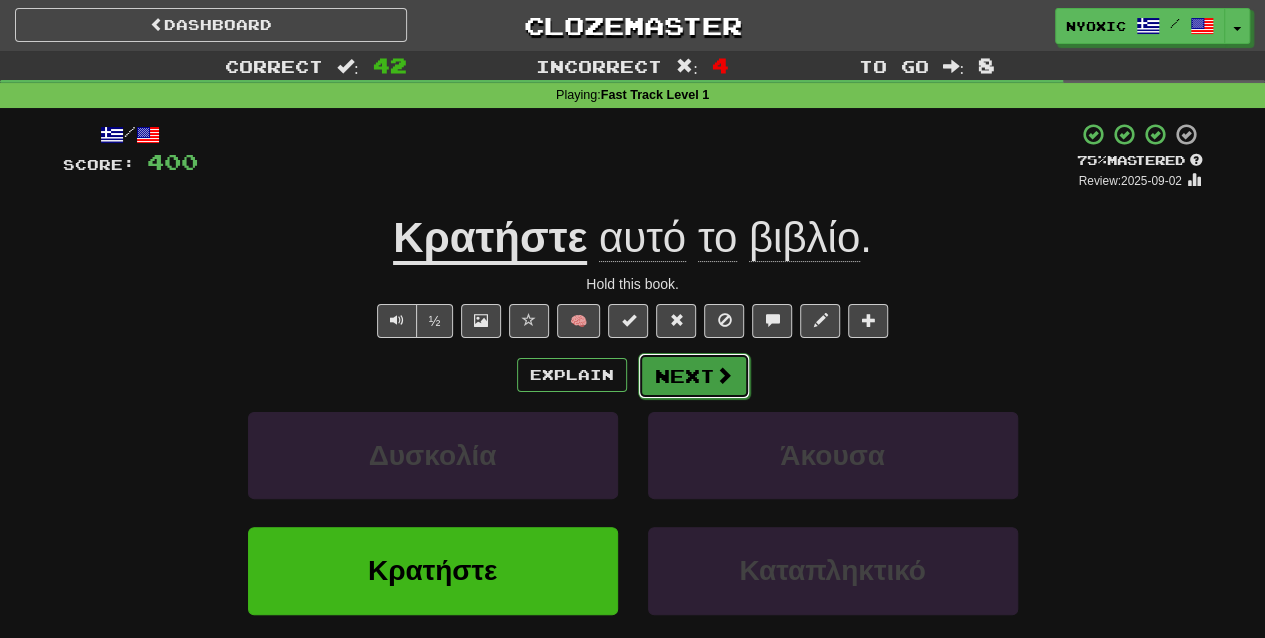 click on "Next" at bounding box center (694, 376) 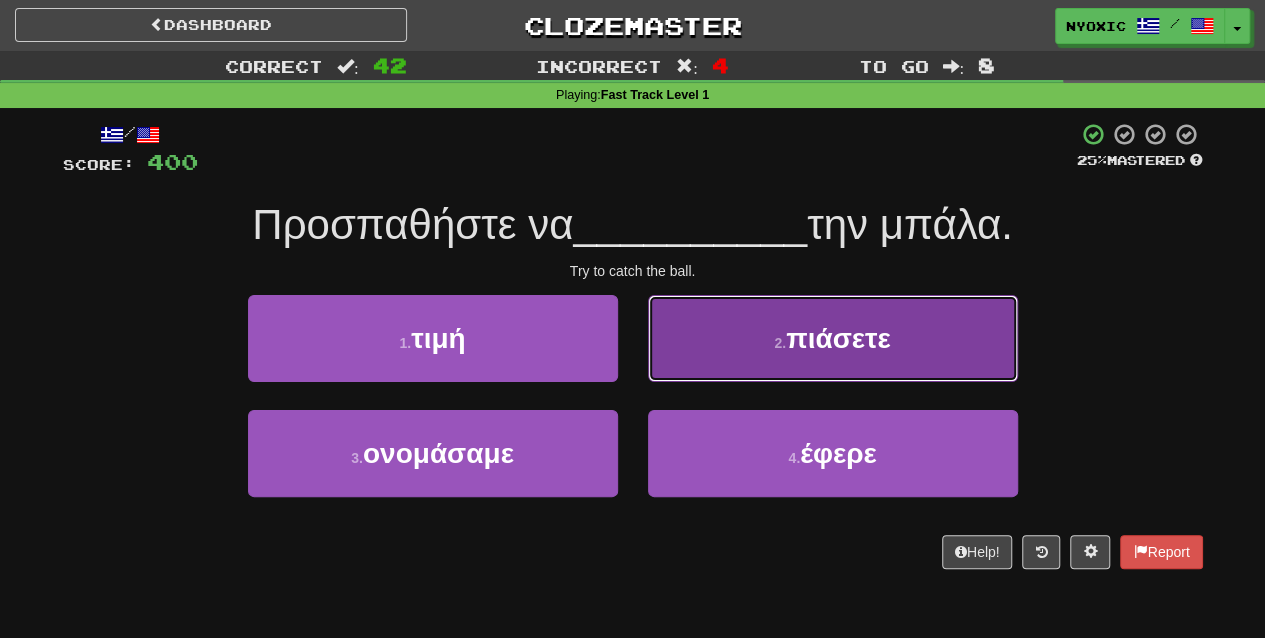 click on "[NUMBER] . πιασετε" at bounding box center [833, 338] 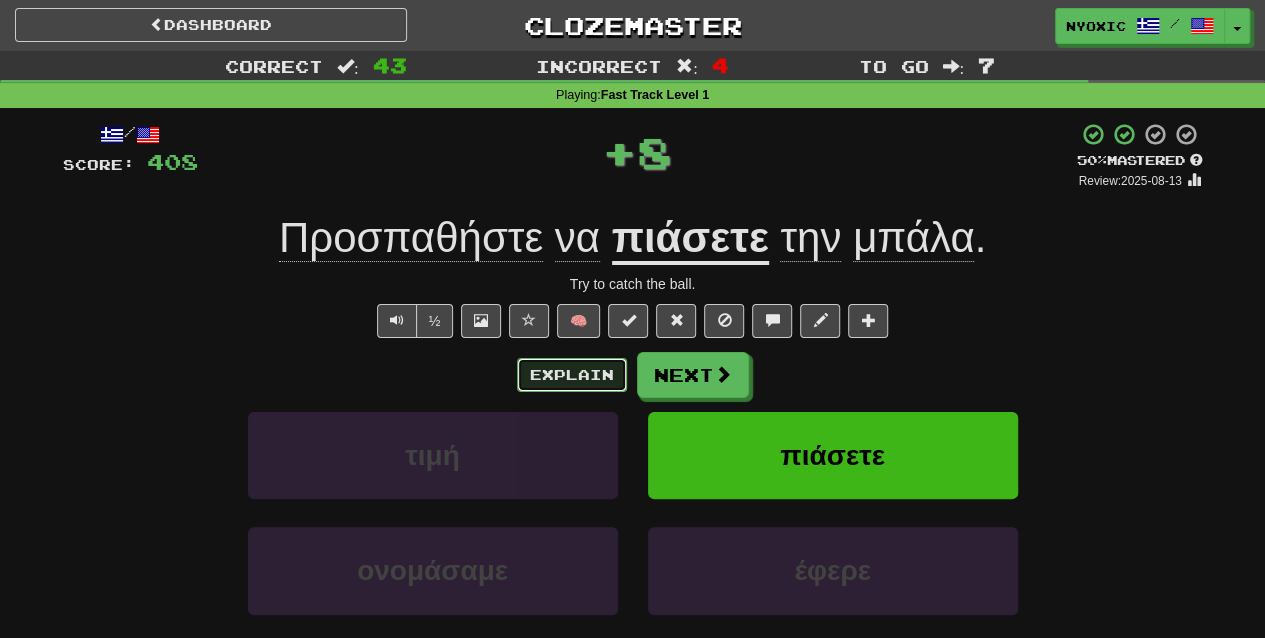 click on "Explain" at bounding box center [572, 375] 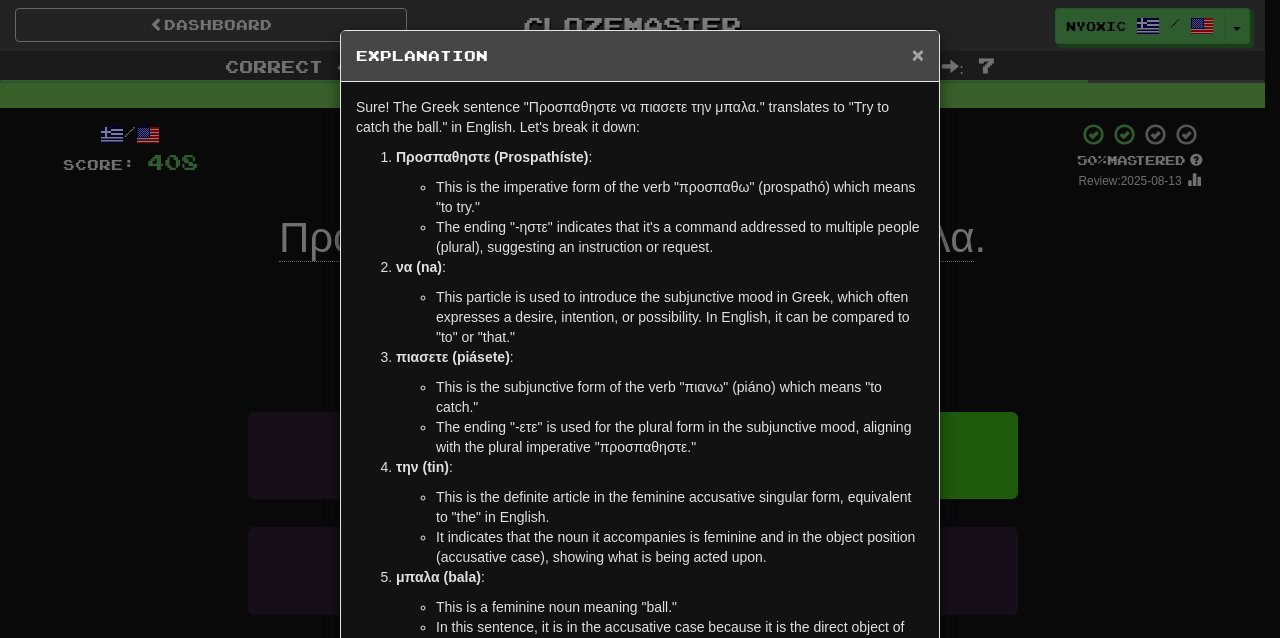 click on "×" at bounding box center (918, 54) 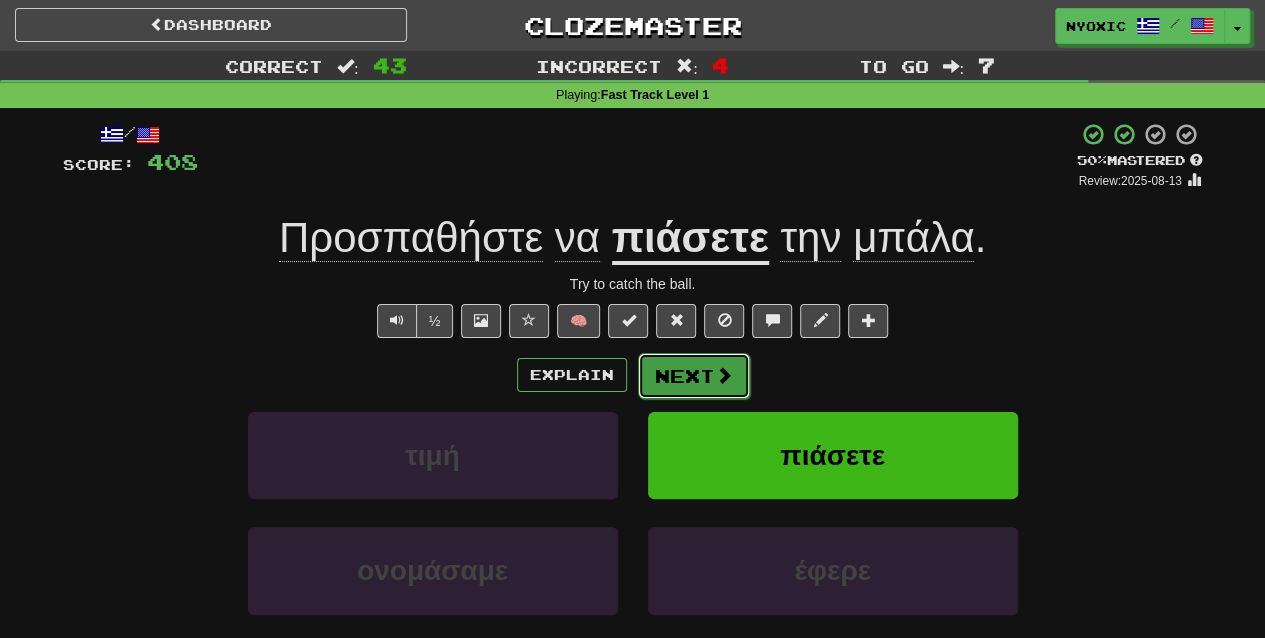 click on "Next" at bounding box center [694, 376] 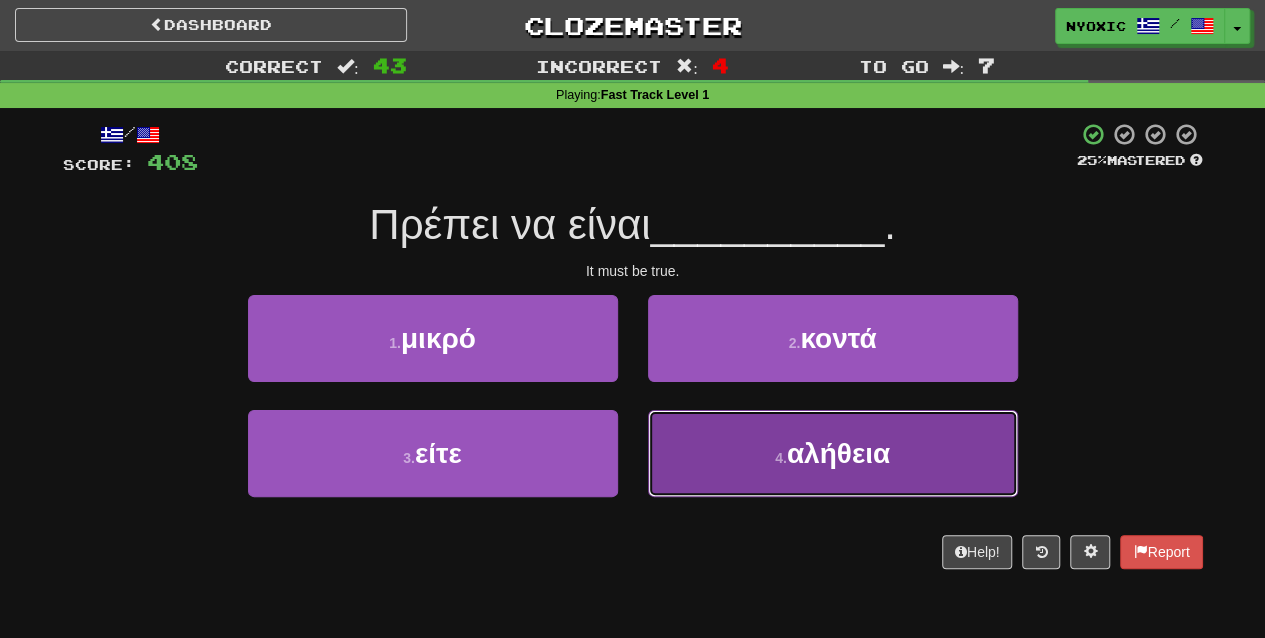 click on "[NUMBER] . αληθεια" at bounding box center [833, 453] 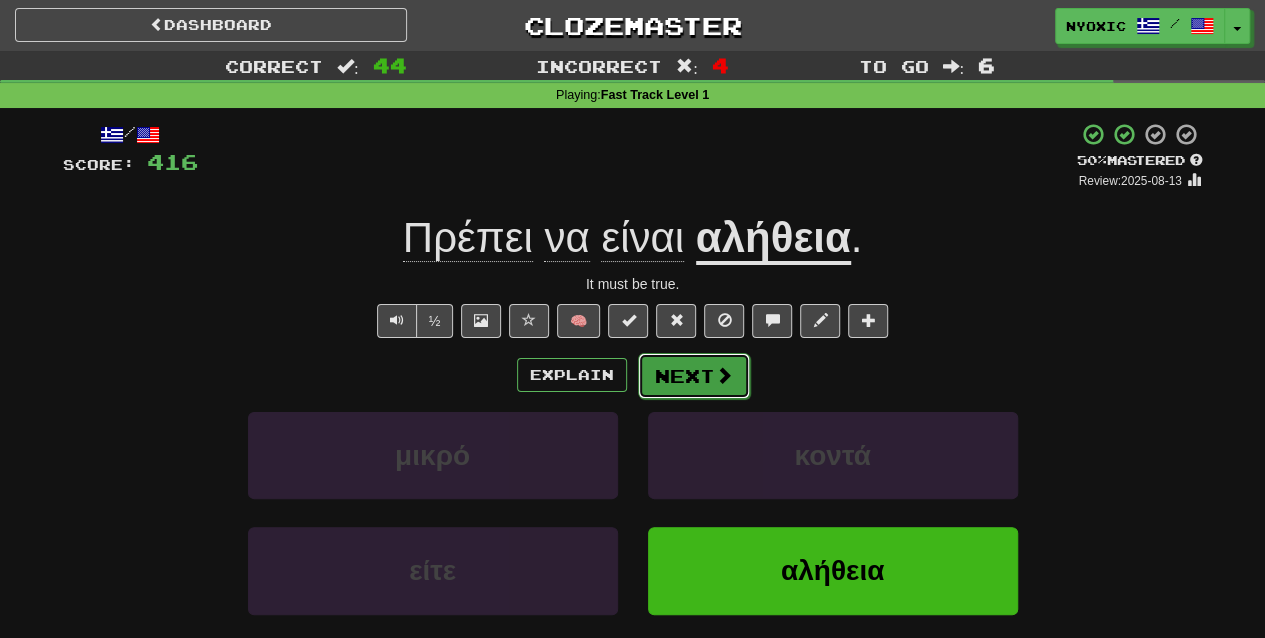 click on "Next" at bounding box center (694, 376) 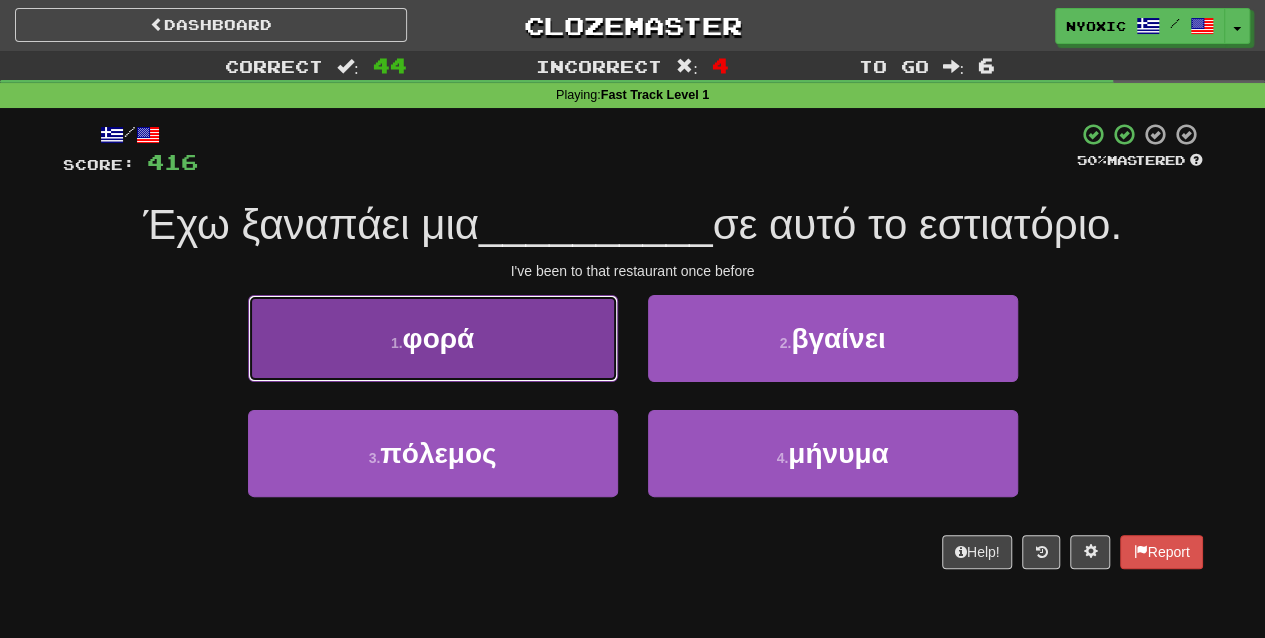 click on "[NUMBER] . φορα" at bounding box center (433, 338) 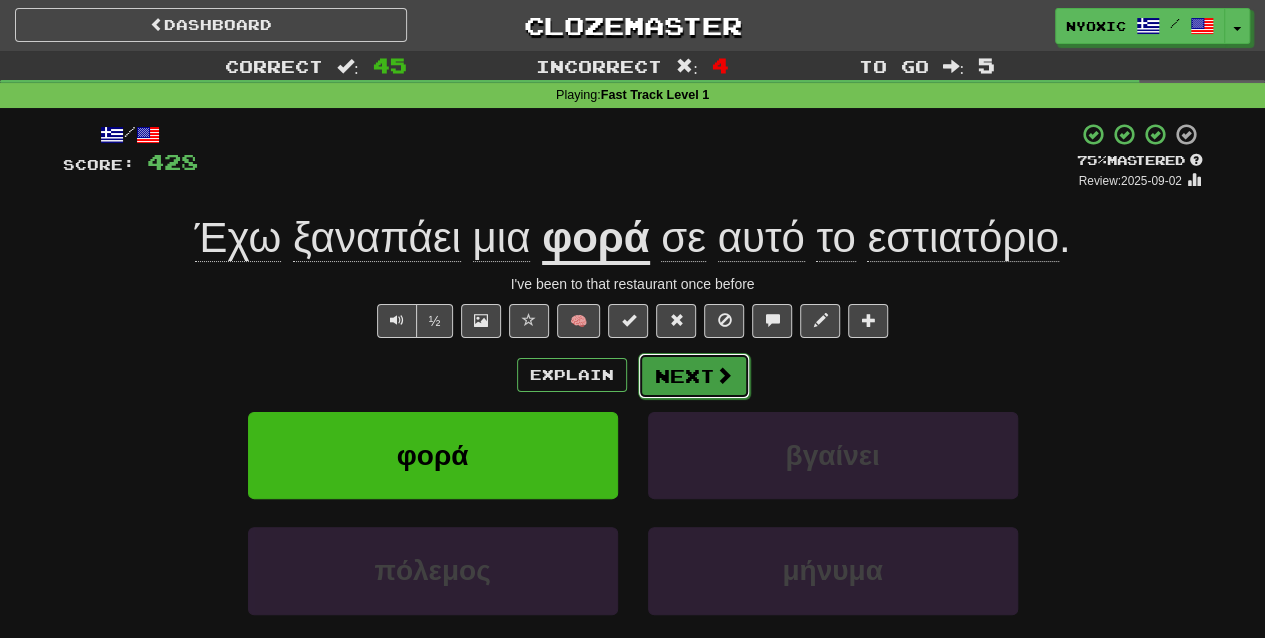 click on "Next" at bounding box center (694, 376) 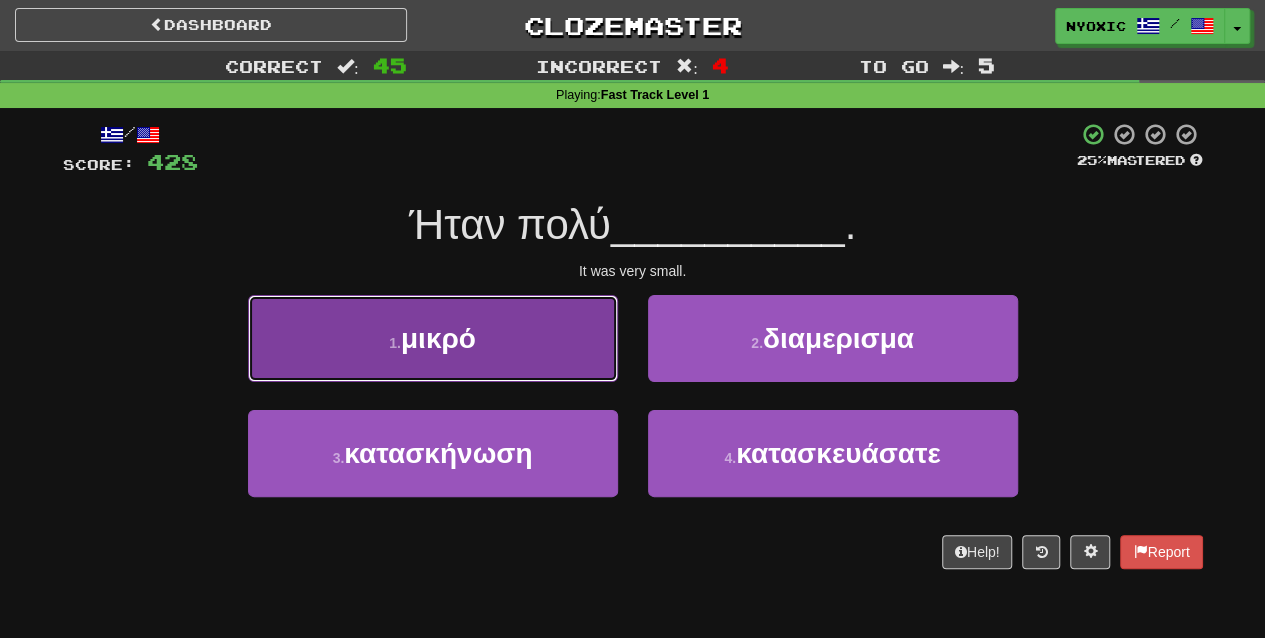 click on "[NUMBER] . μικρο" at bounding box center [433, 338] 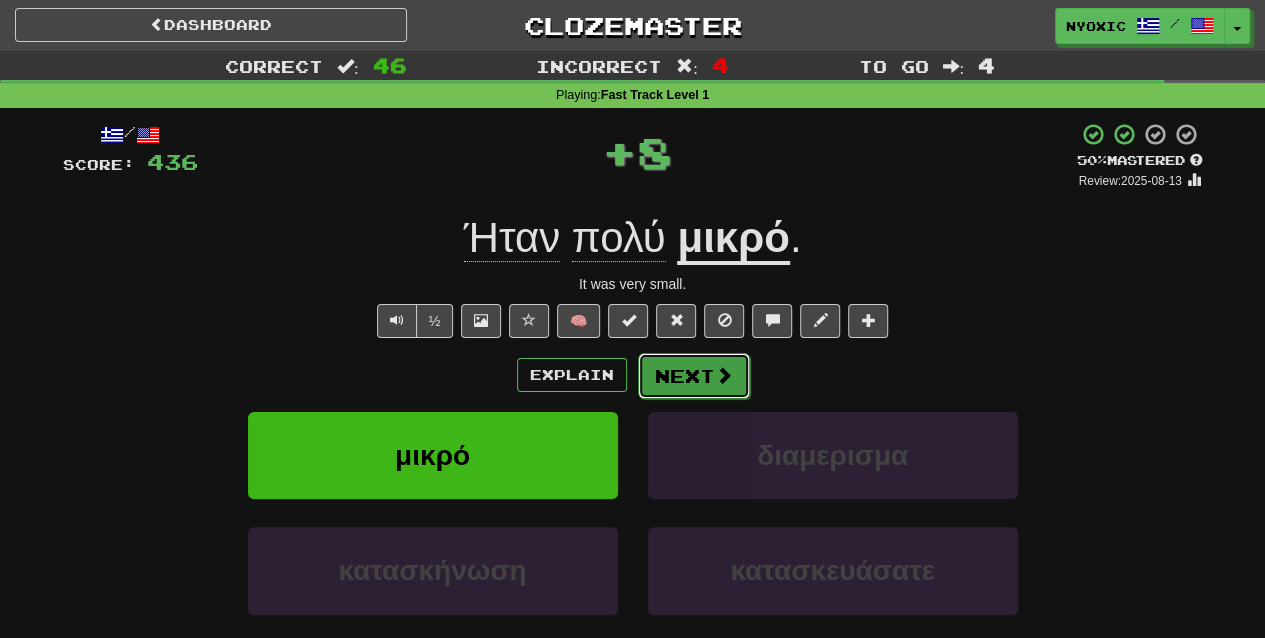 click on "Next" at bounding box center (694, 376) 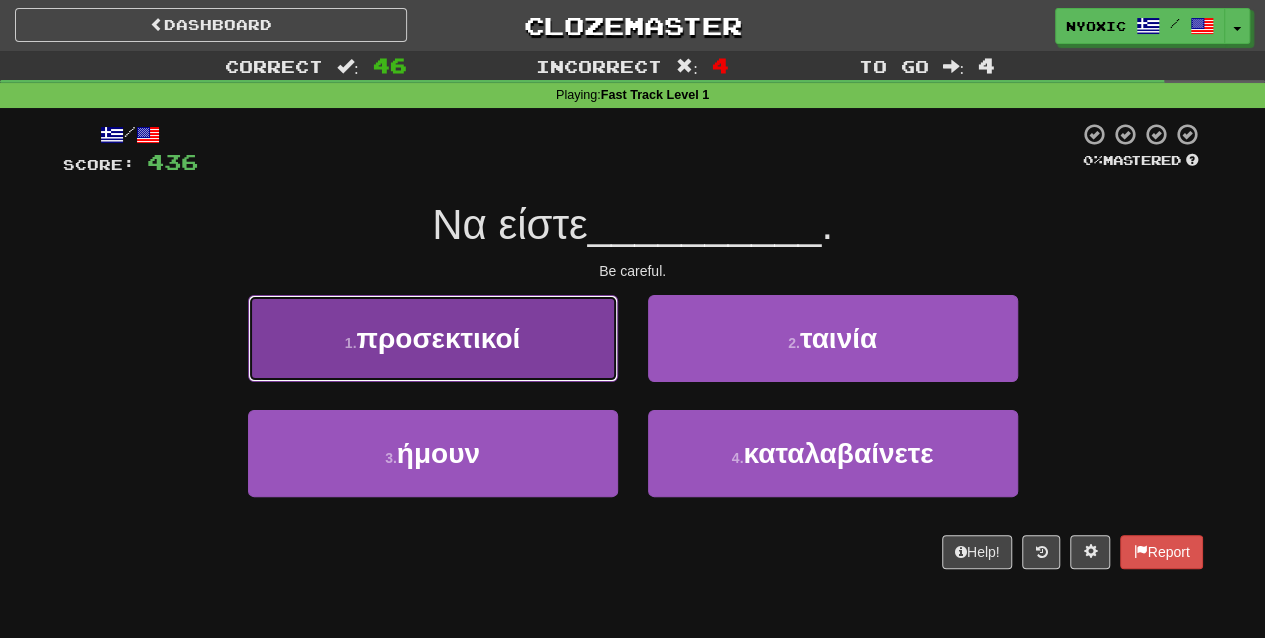 click on "[NUMBER] . προσεκτικοι" at bounding box center [433, 338] 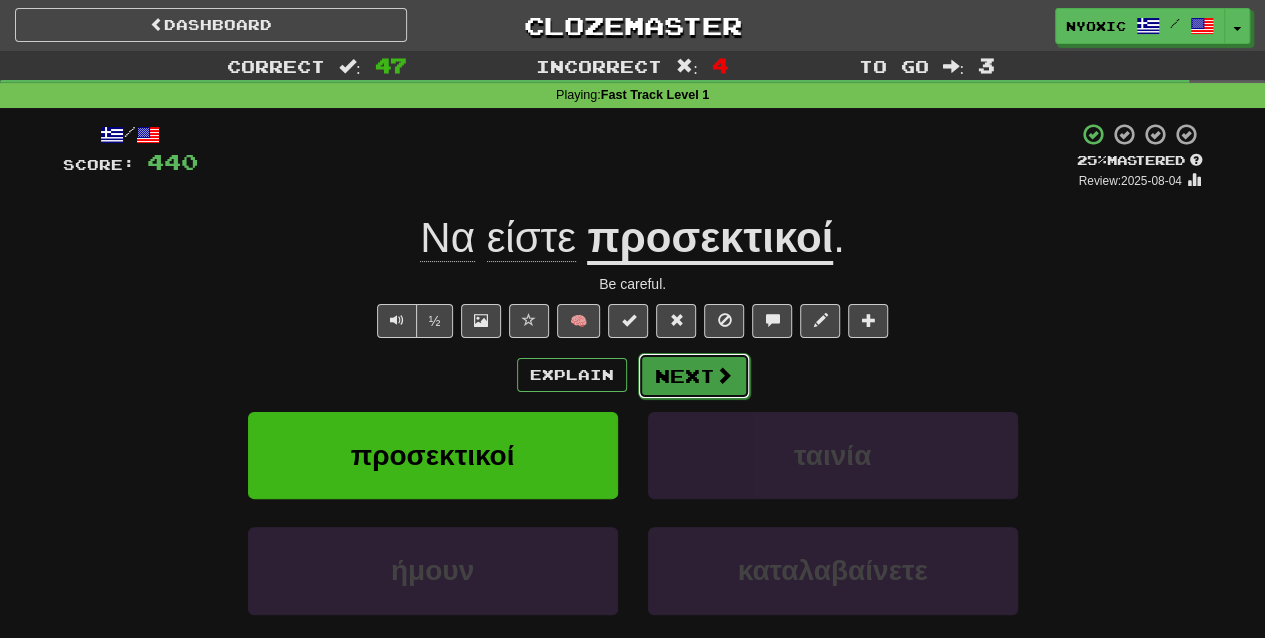 click at bounding box center (724, 375) 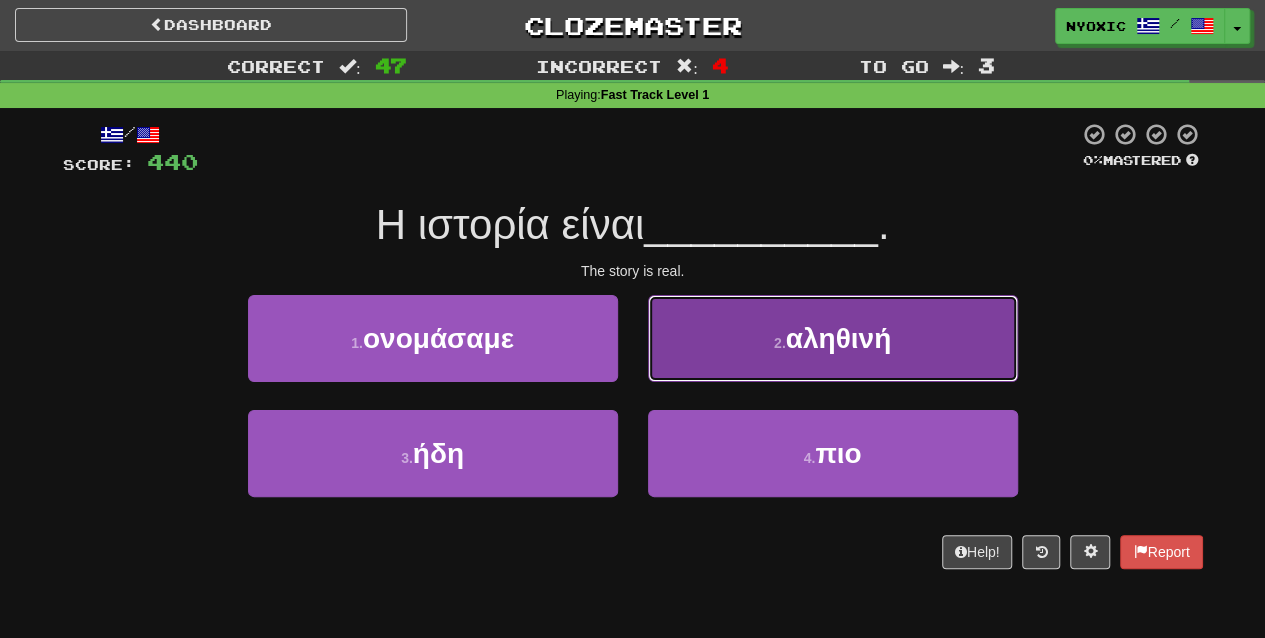 click on "[NUMBER] . αληθινη" at bounding box center (833, 338) 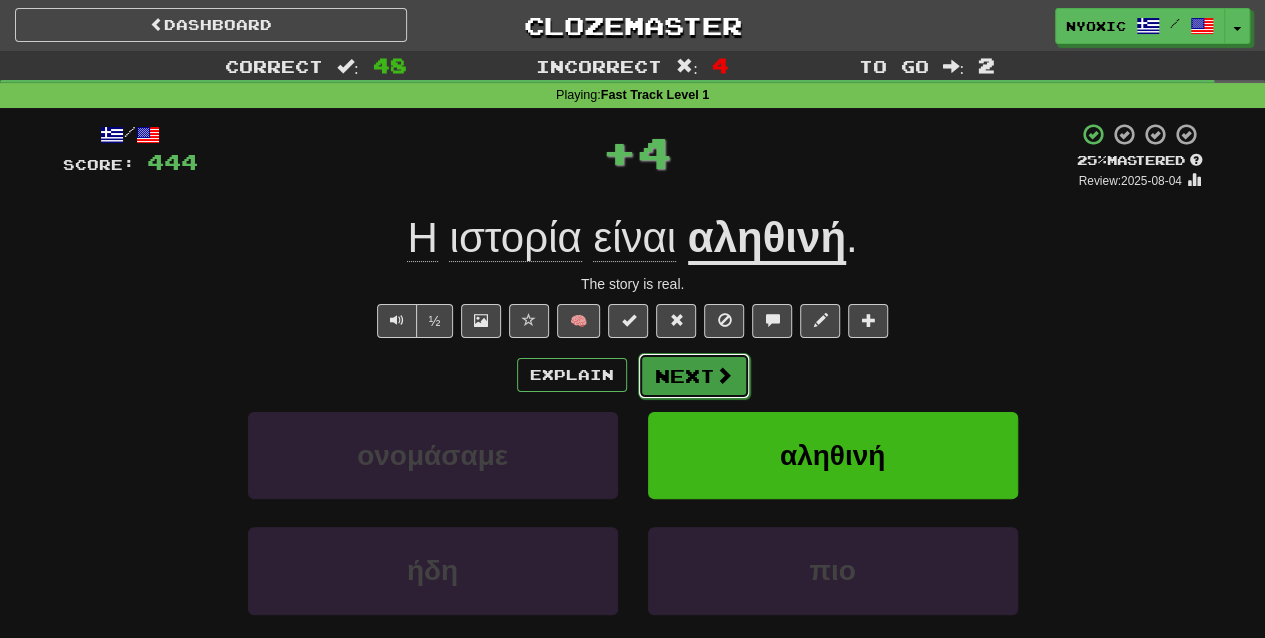 click at bounding box center [724, 375] 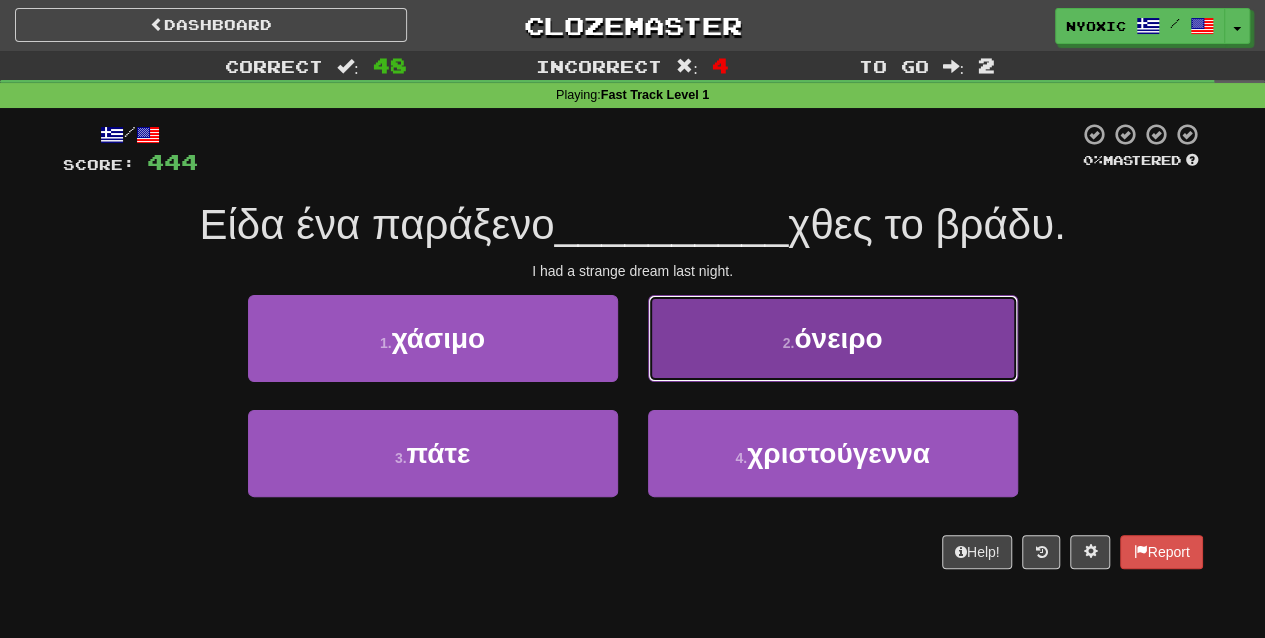 click on "[NUMBER] . ονειρο" at bounding box center (833, 338) 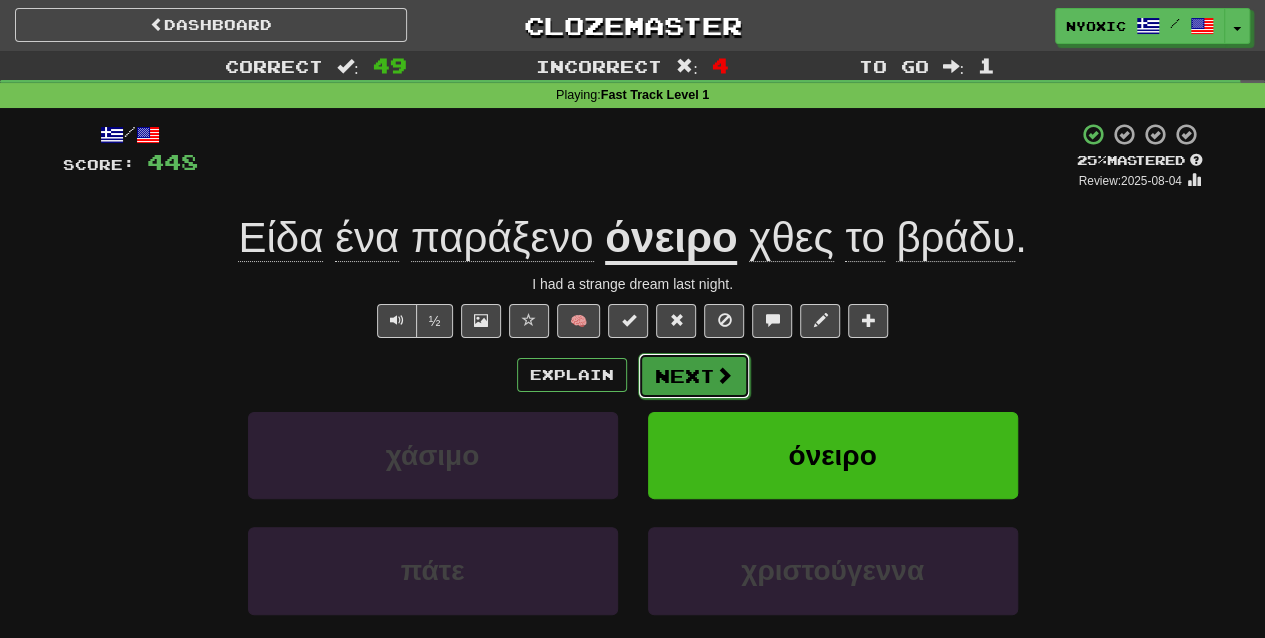 click on "Next" at bounding box center (694, 376) 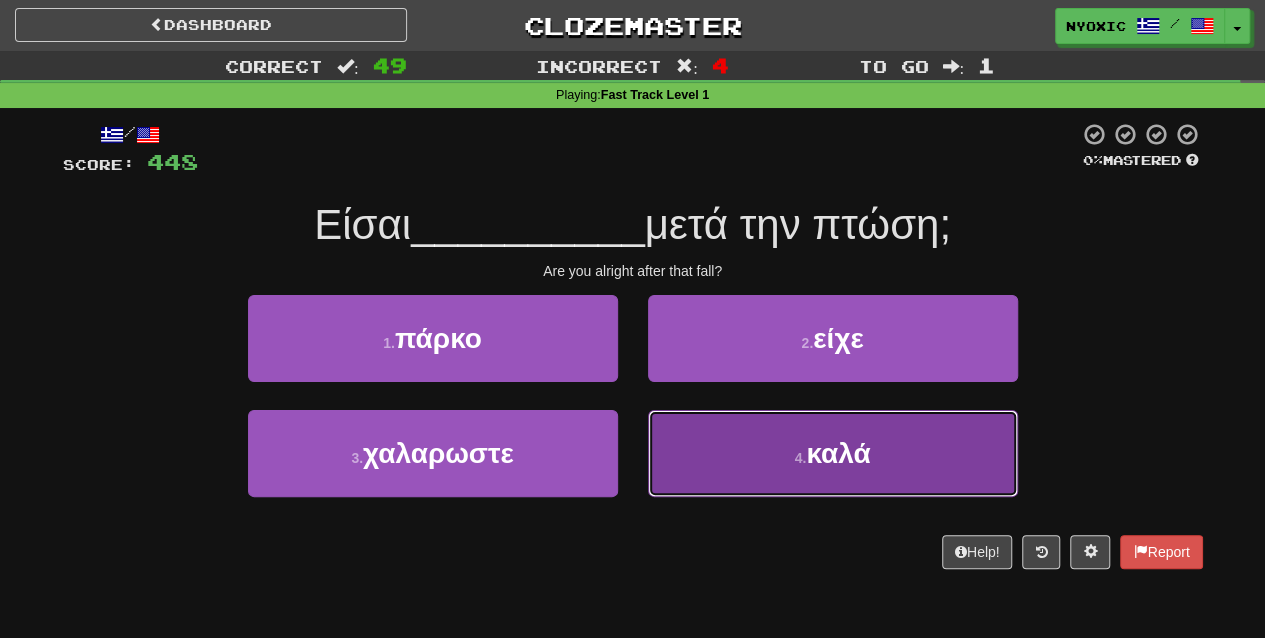 click on "4 .  καλά" at bounding box center (833, 453) 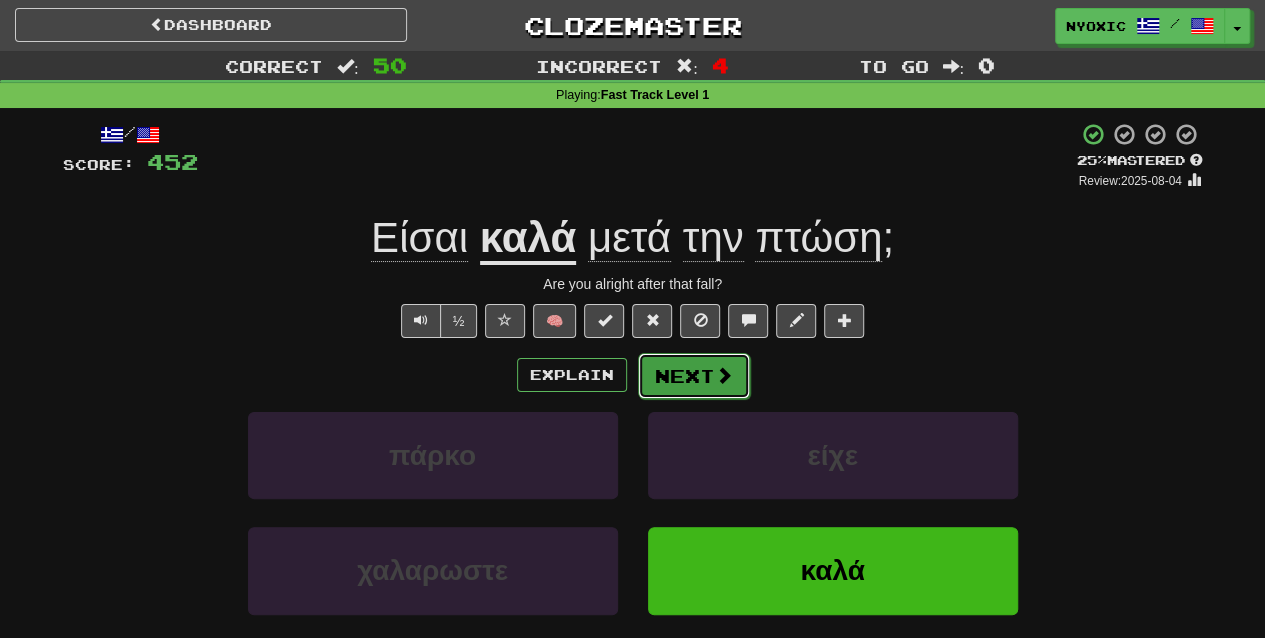 click on "Next" at bounding box center [694, 376] 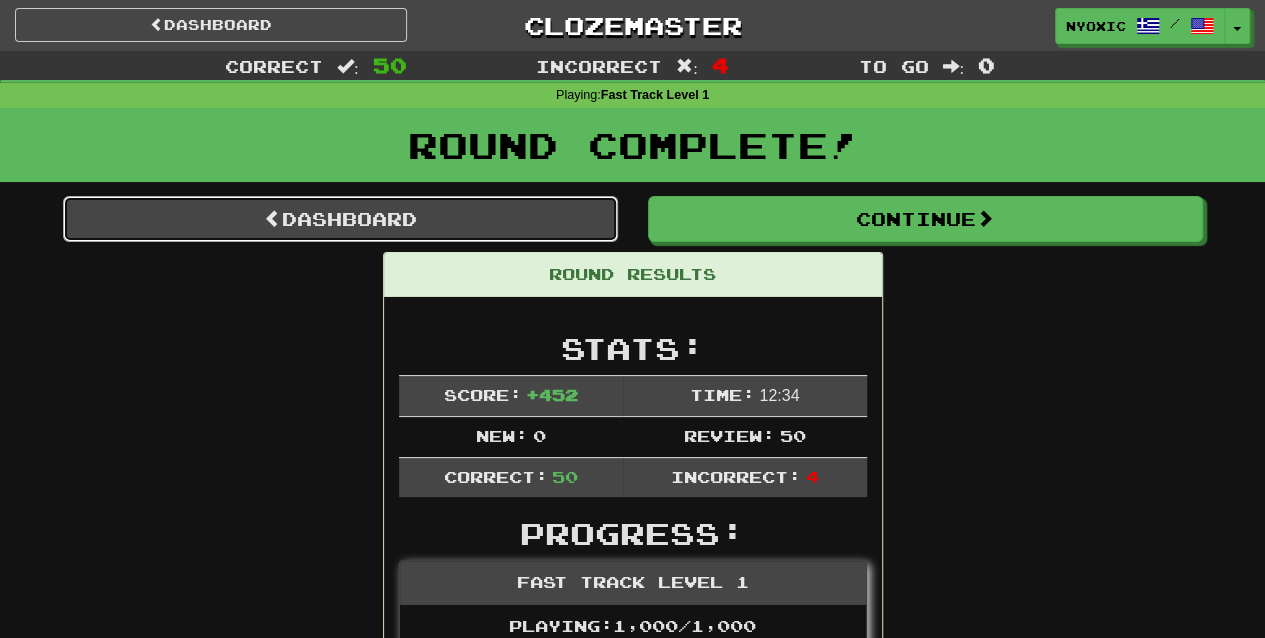 click on "Dashboard" at bounding box center [340, 219] 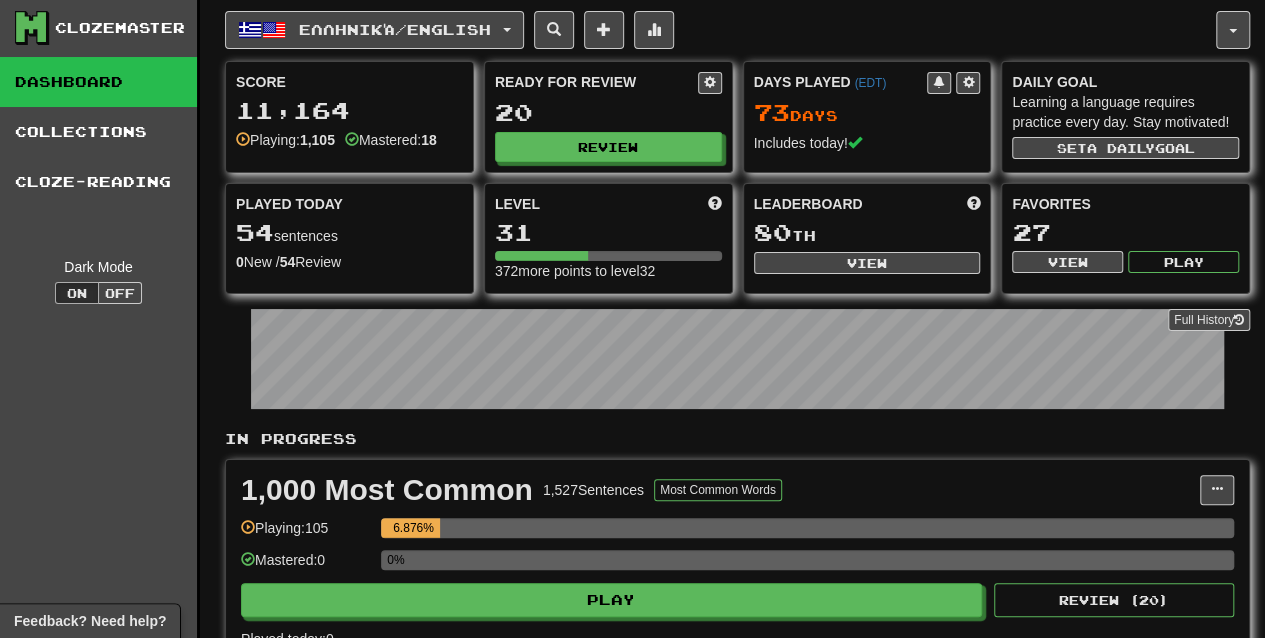 scroll, scrollTop: 0, scrollLeft: 0, axis: both 